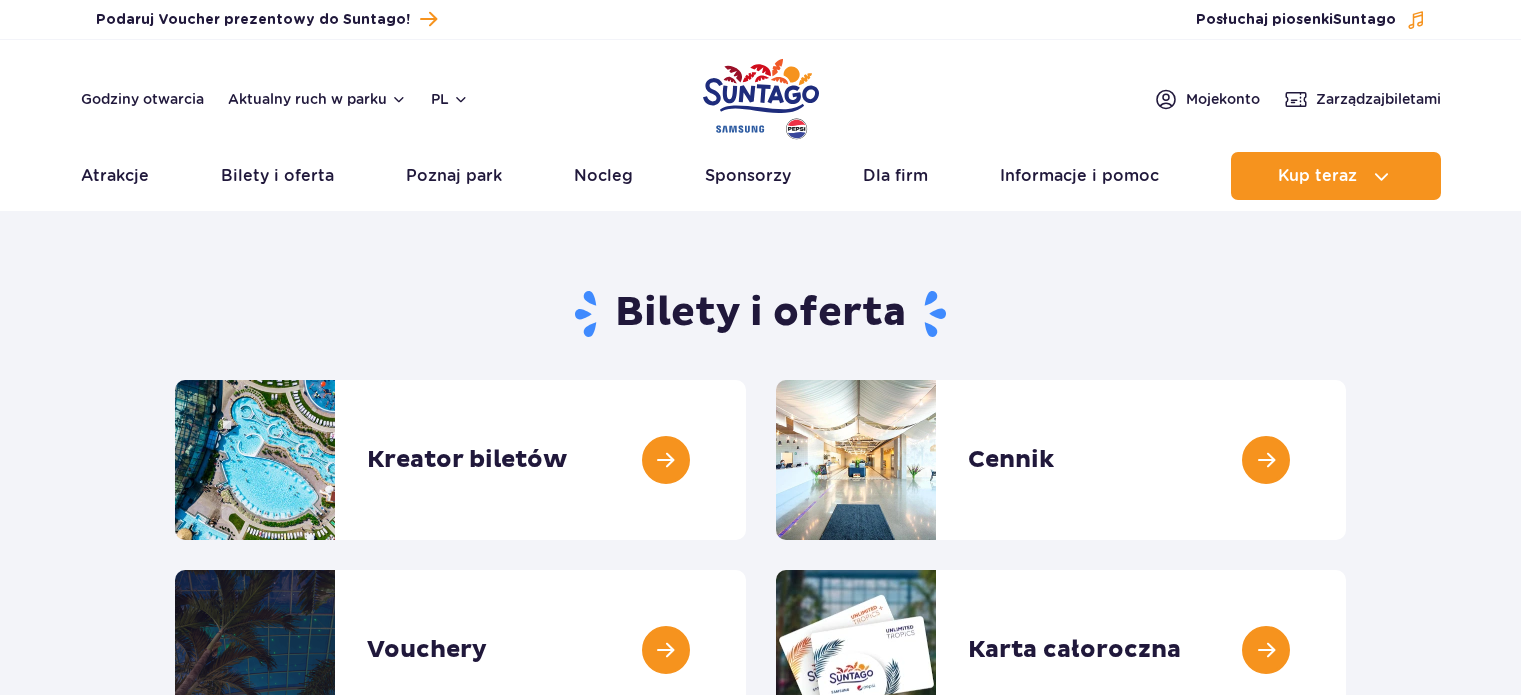 scroll, scrollTop: 0, scrollLeft: 0, axis: both 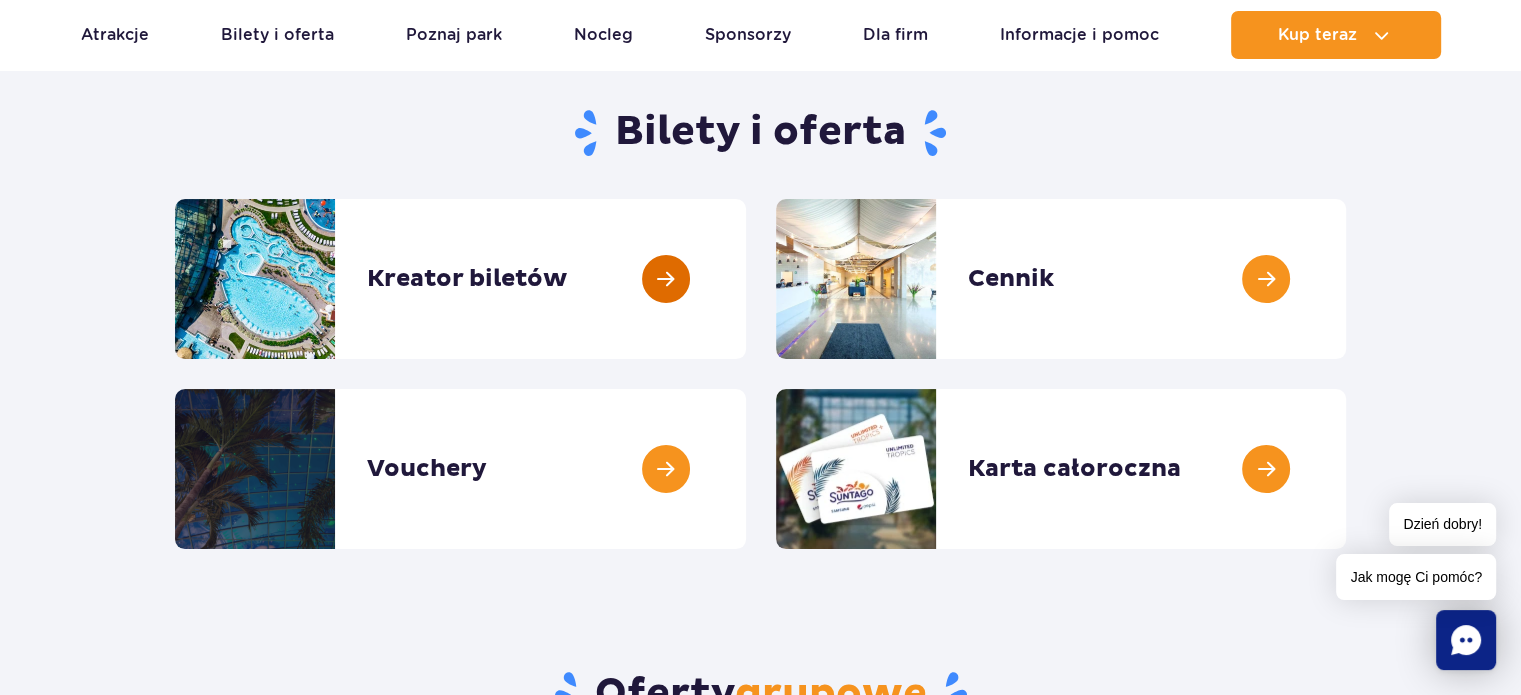 click at bounding box center (746, 279) 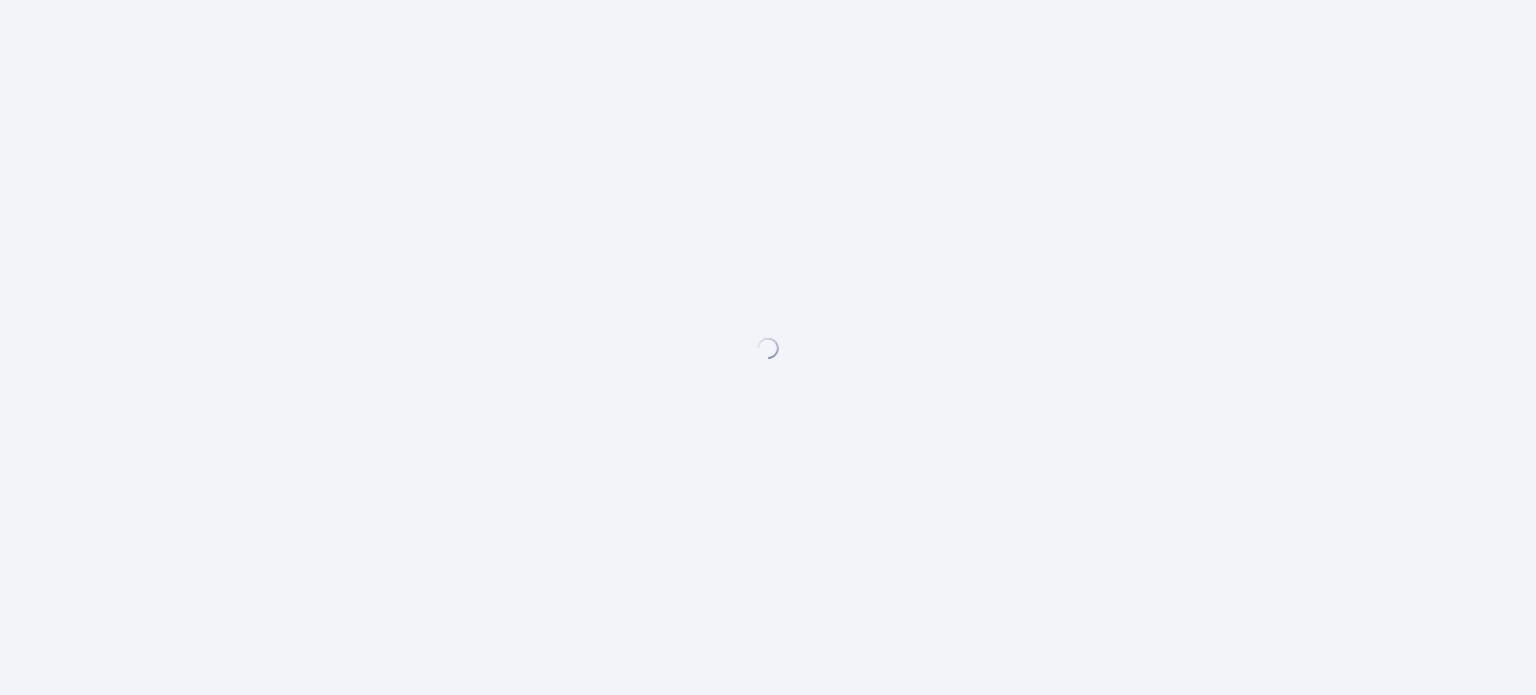 scroll, scrollTop: 0, scrollLeft: 0, axis: both 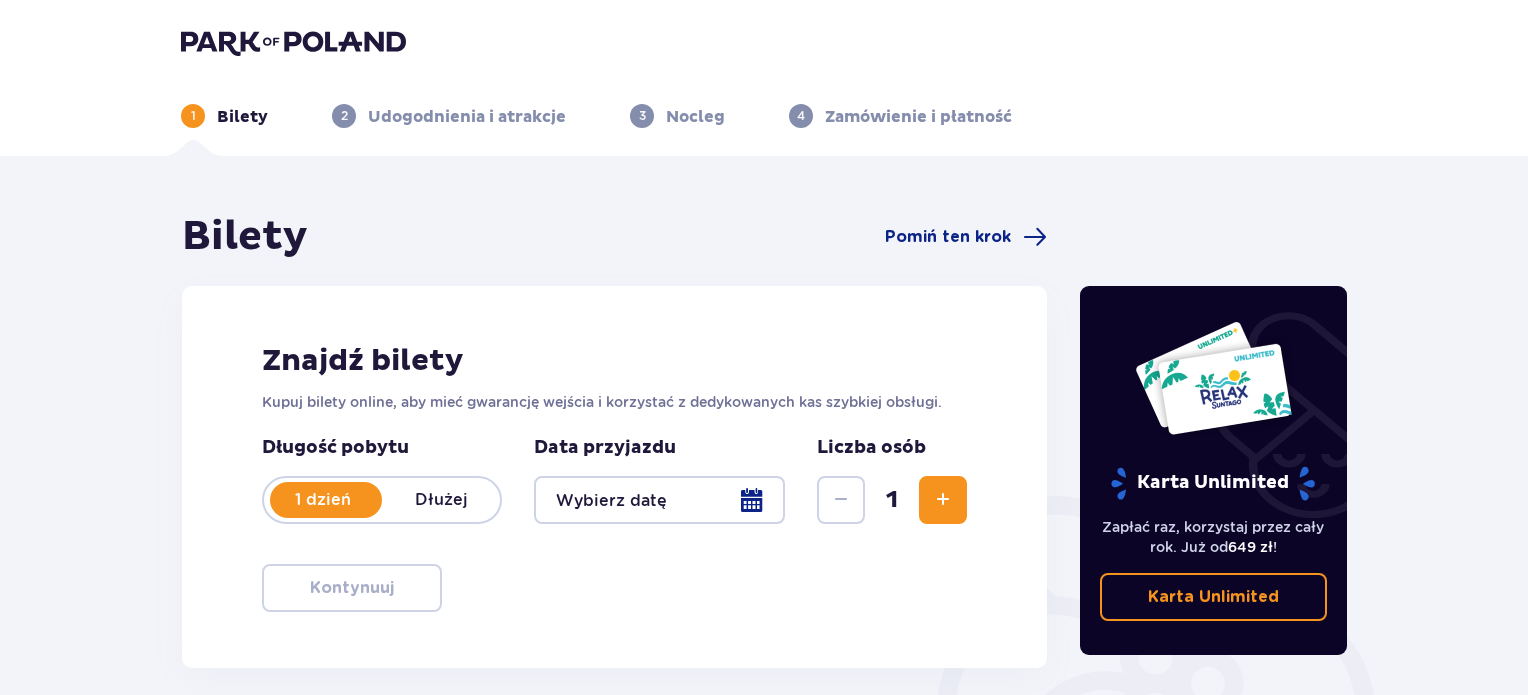 click at bounding box center (943, 500) 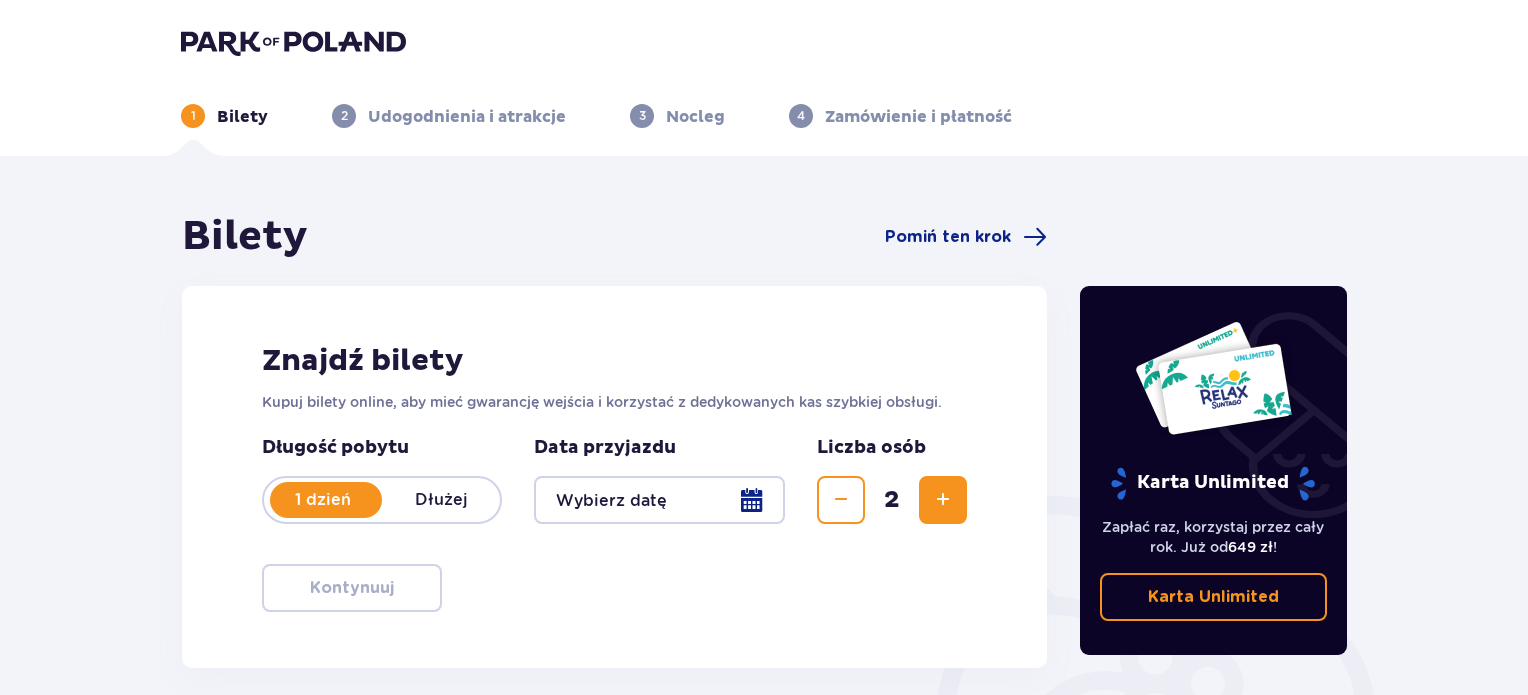 click at bounding box center (943, 500) 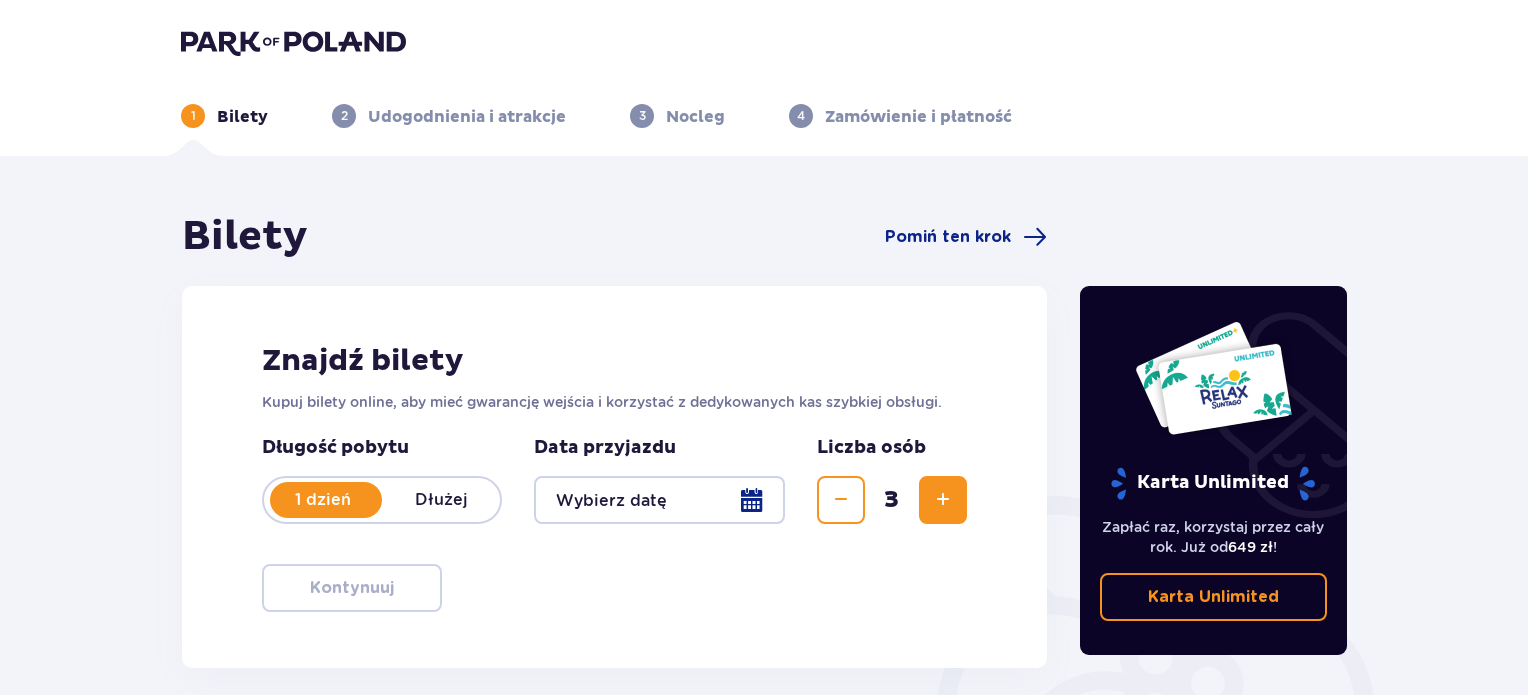 click at bounding box center [943, 500] 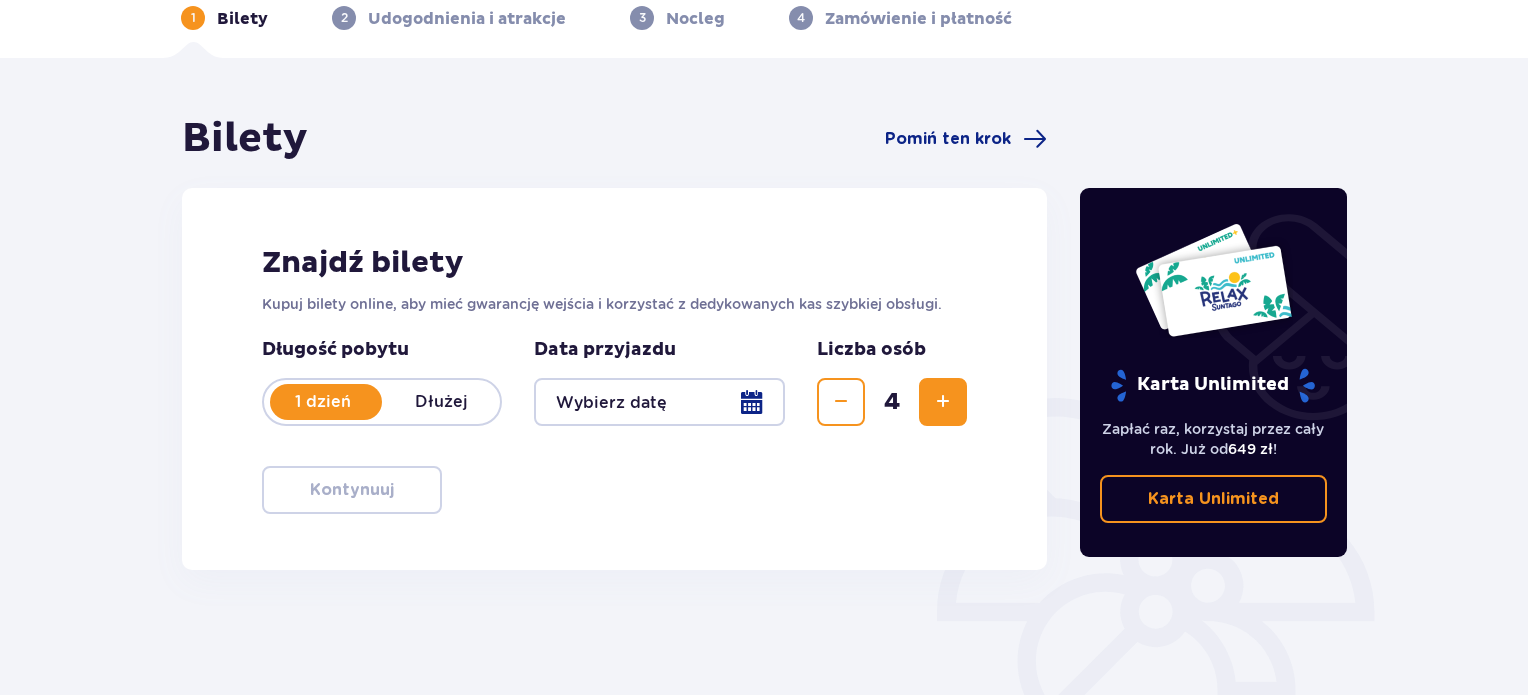 scroll, scrollTop: 96, scrollLeft: 0, axis: vertical 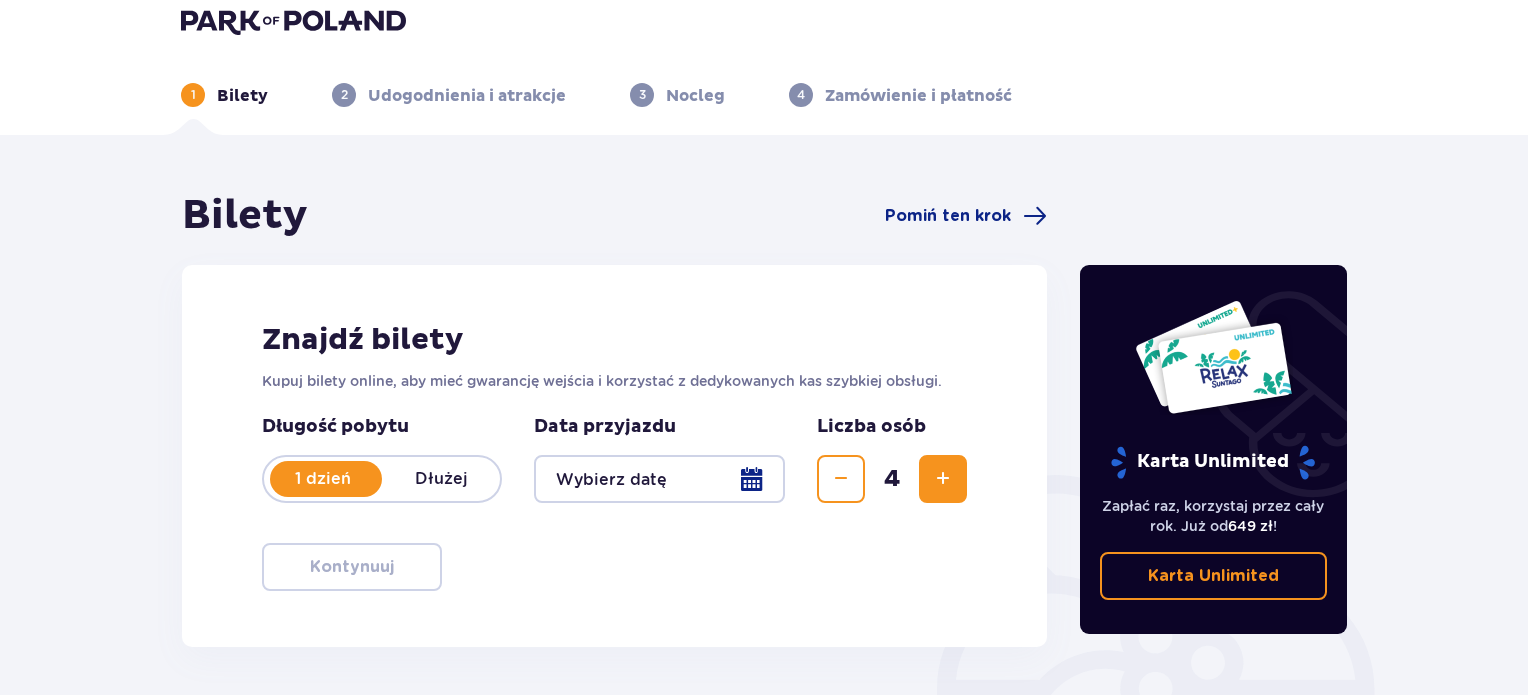 click at bounding box center (659, 479) 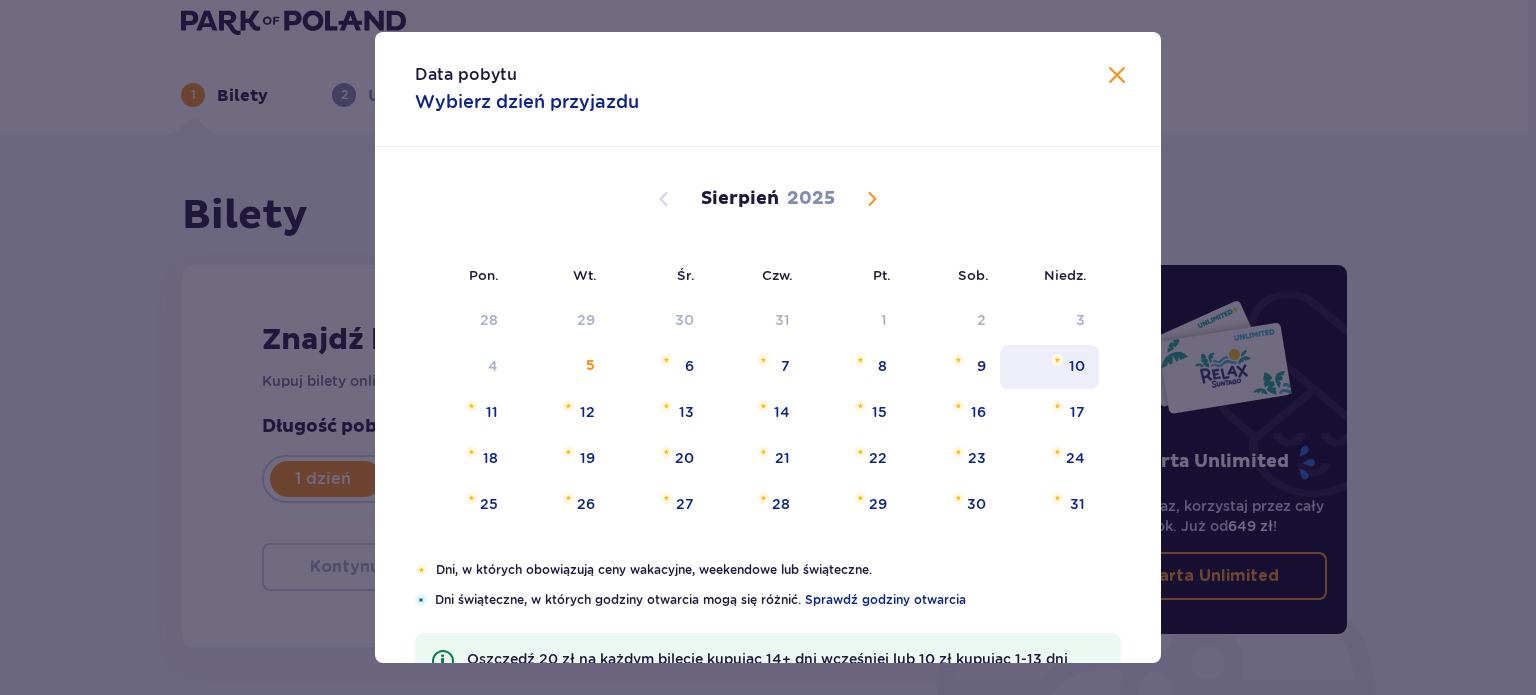 click on "10" at bounding box center (1077, 366) 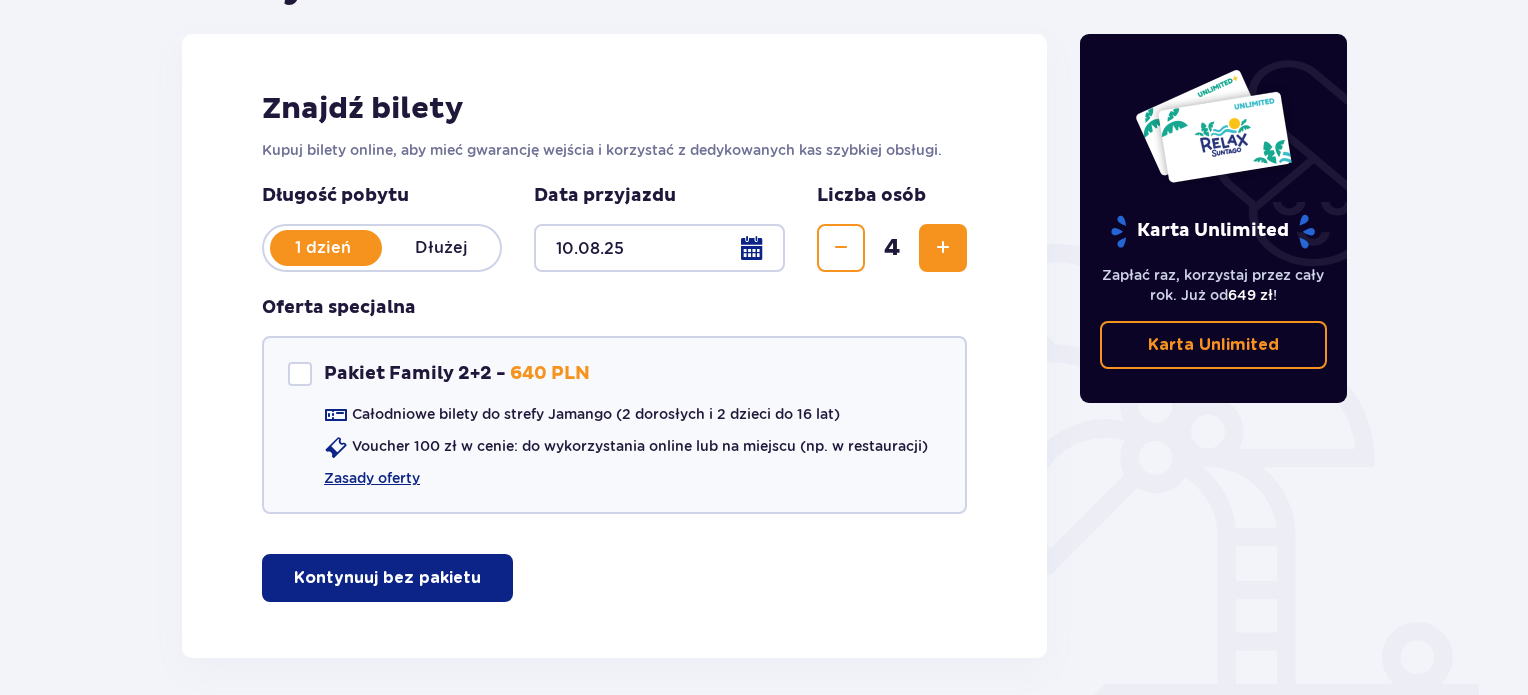 scroll, scrollTop: 253, scrollLeft: 0, axis: vertical 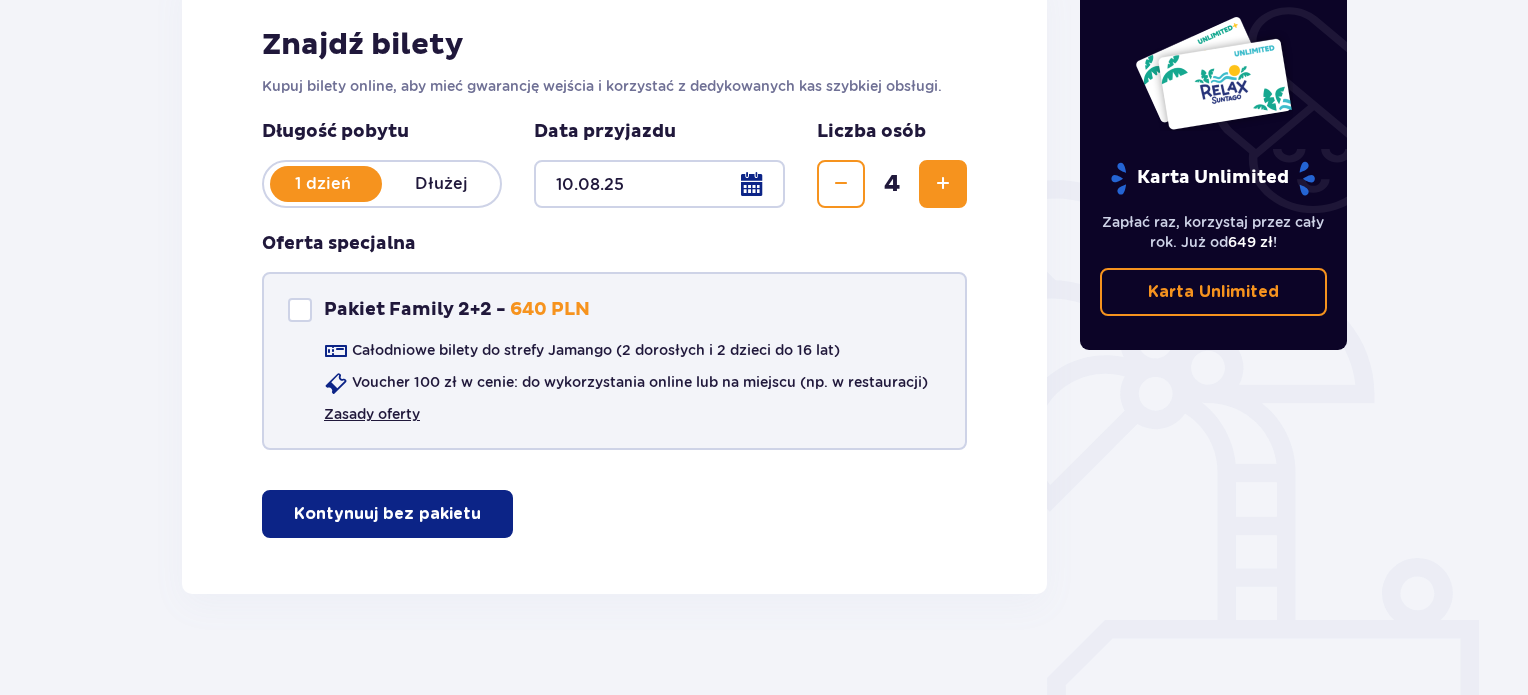 click on "Zasady oferty" at bounding box center (372, 414) 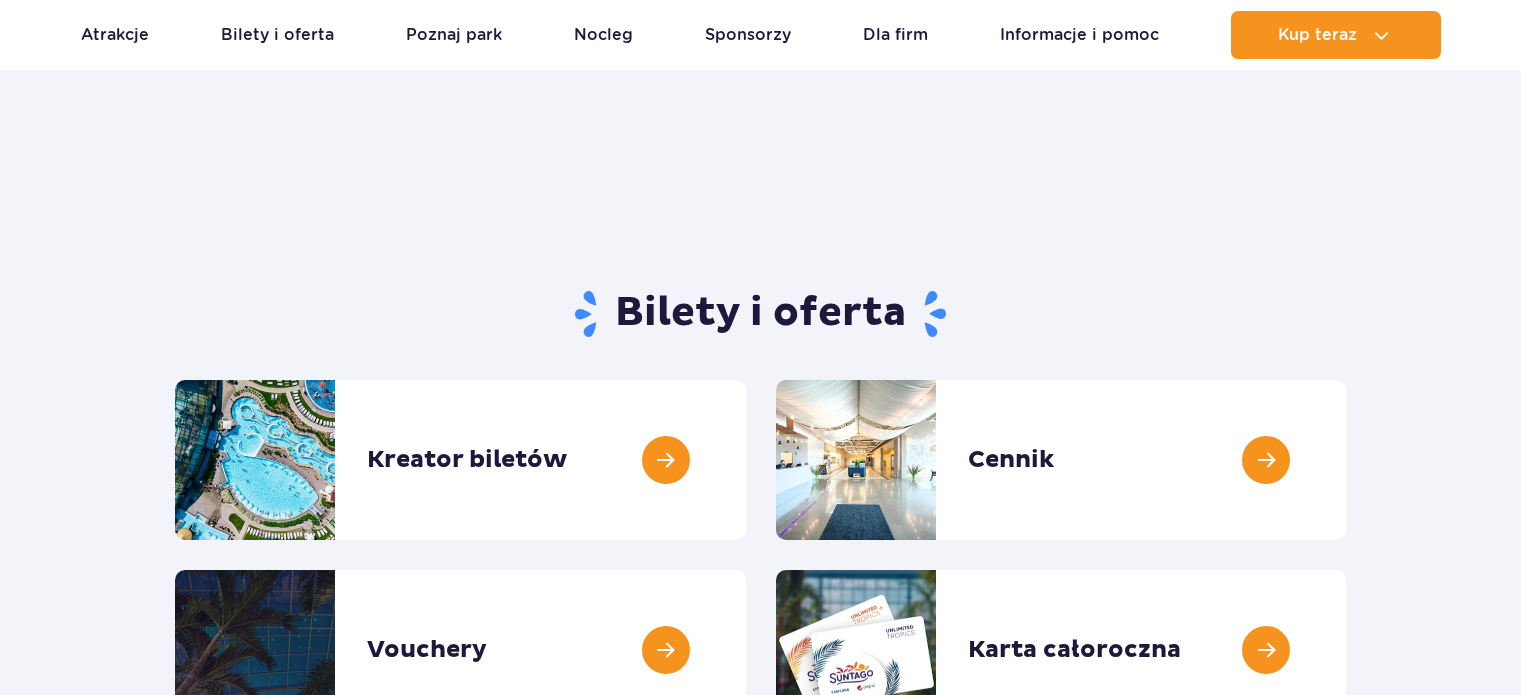 scroll, scrollTop: 181, scrollLeft: 0, axis: vertical 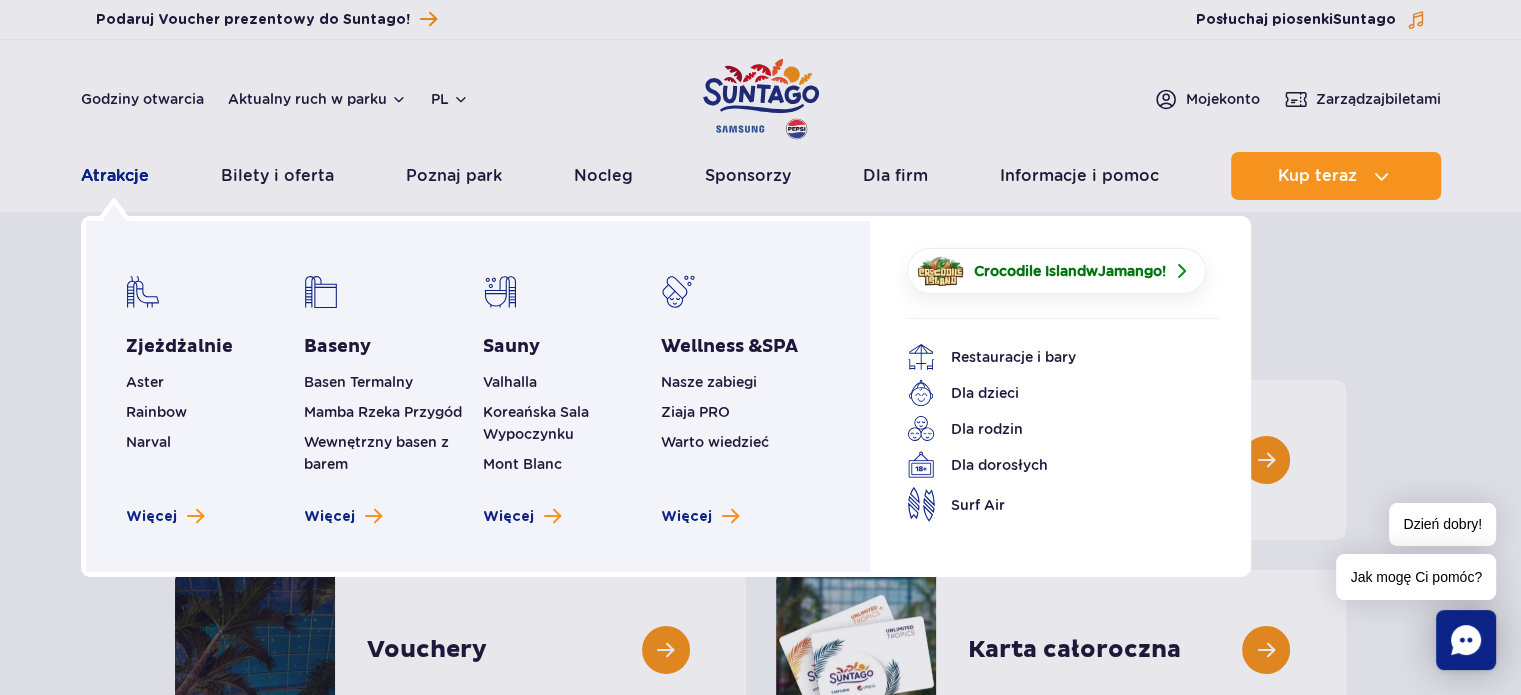click on "Atrakcje" at bounding box center (115, 176) 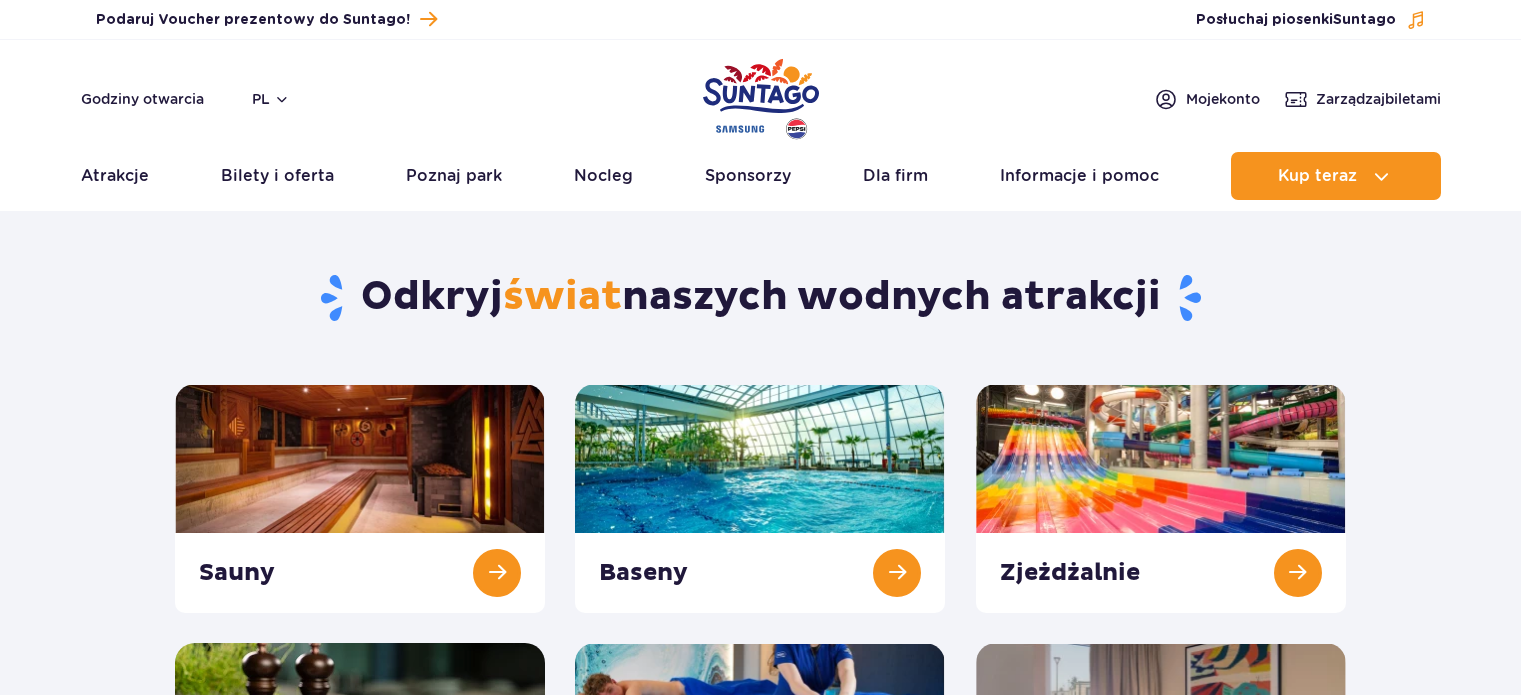 scroll, scrollTop: 0, scrollLeft: 0, axis: both 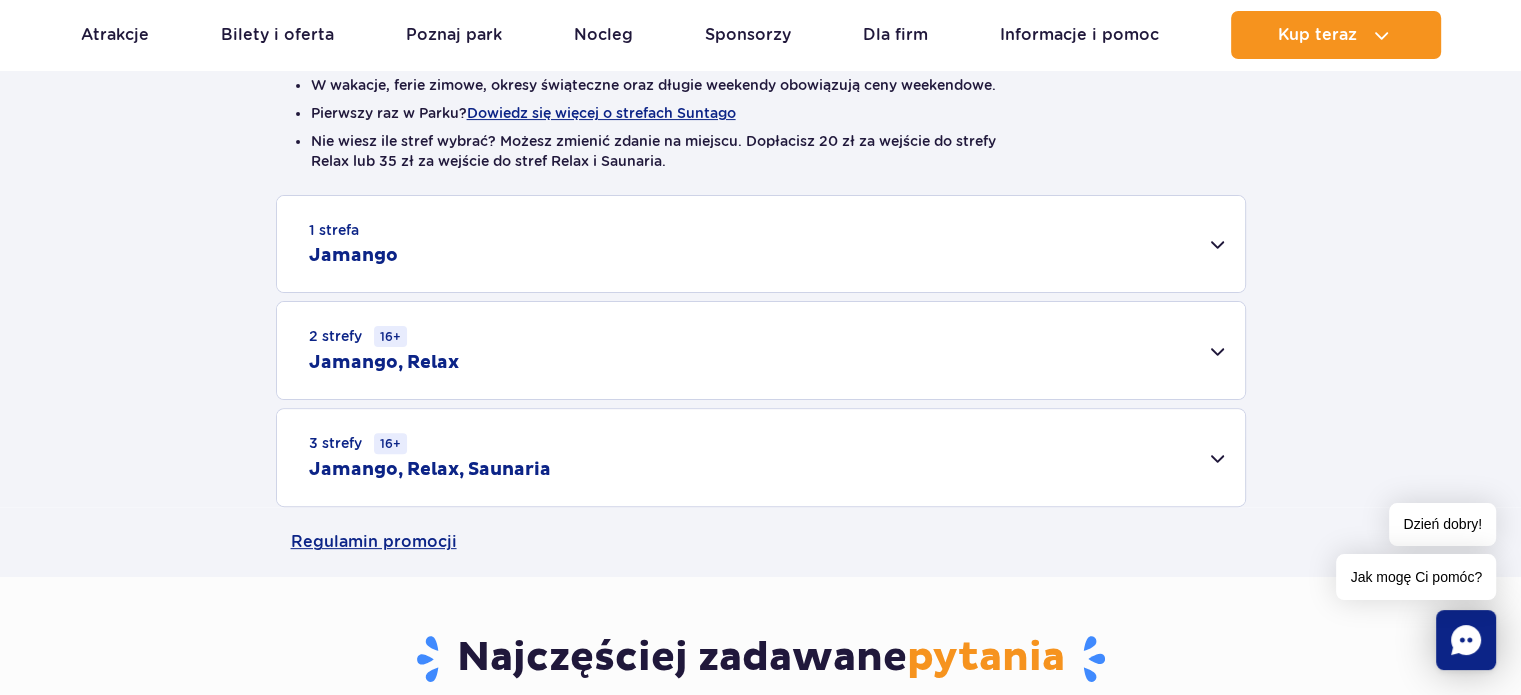 click on "Jamango" at bounding box center [353, 256] 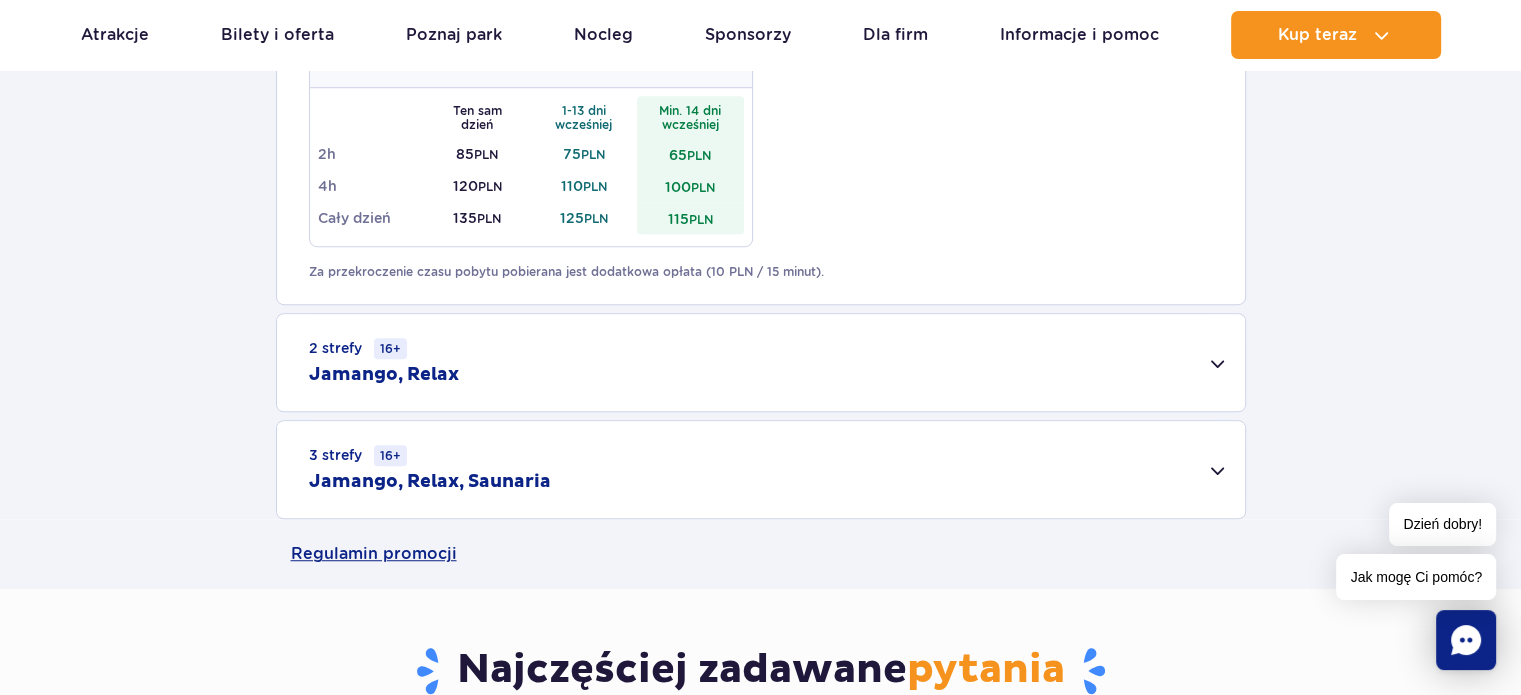 scroll, scrollTop: 1328, scrollLeft: 0, axis: vertical 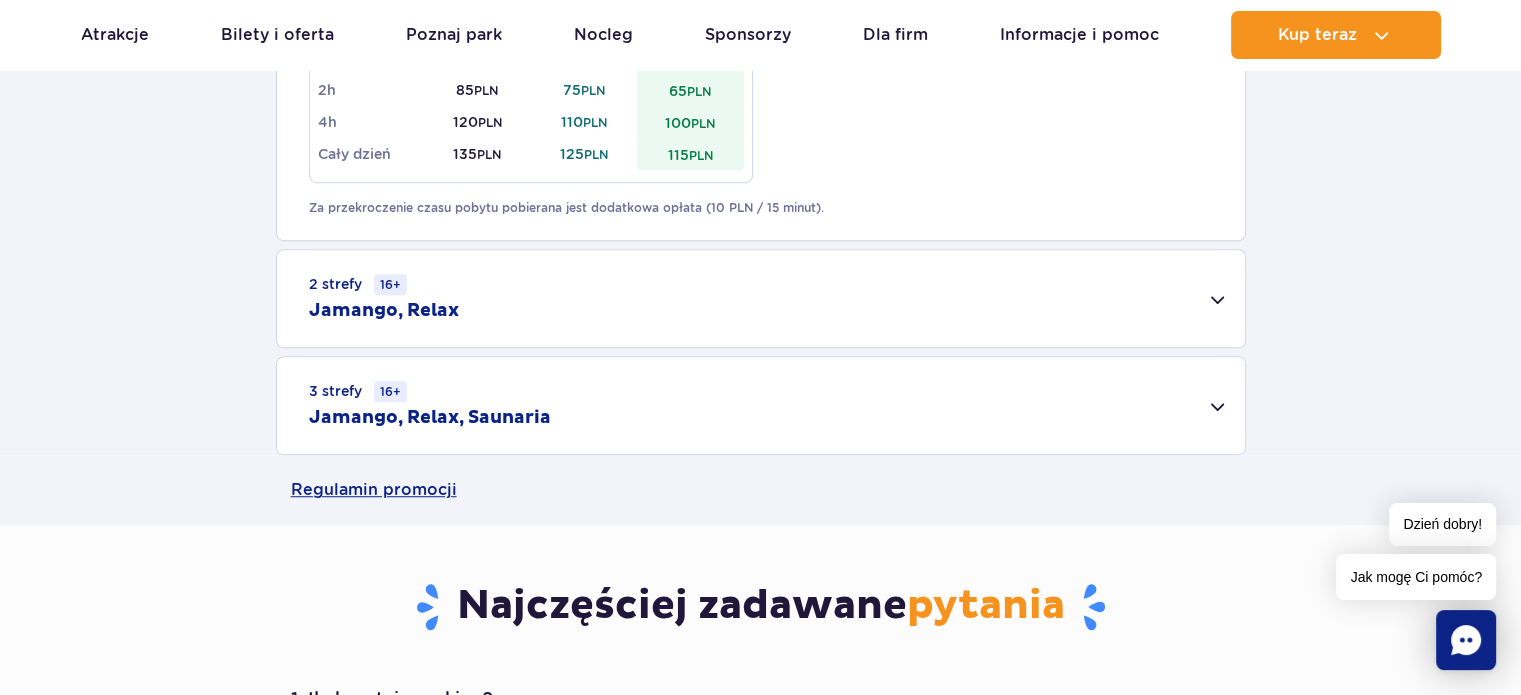 click on "2 strefy  16+
Jamango, Relax" at bounding box center [761, 298] 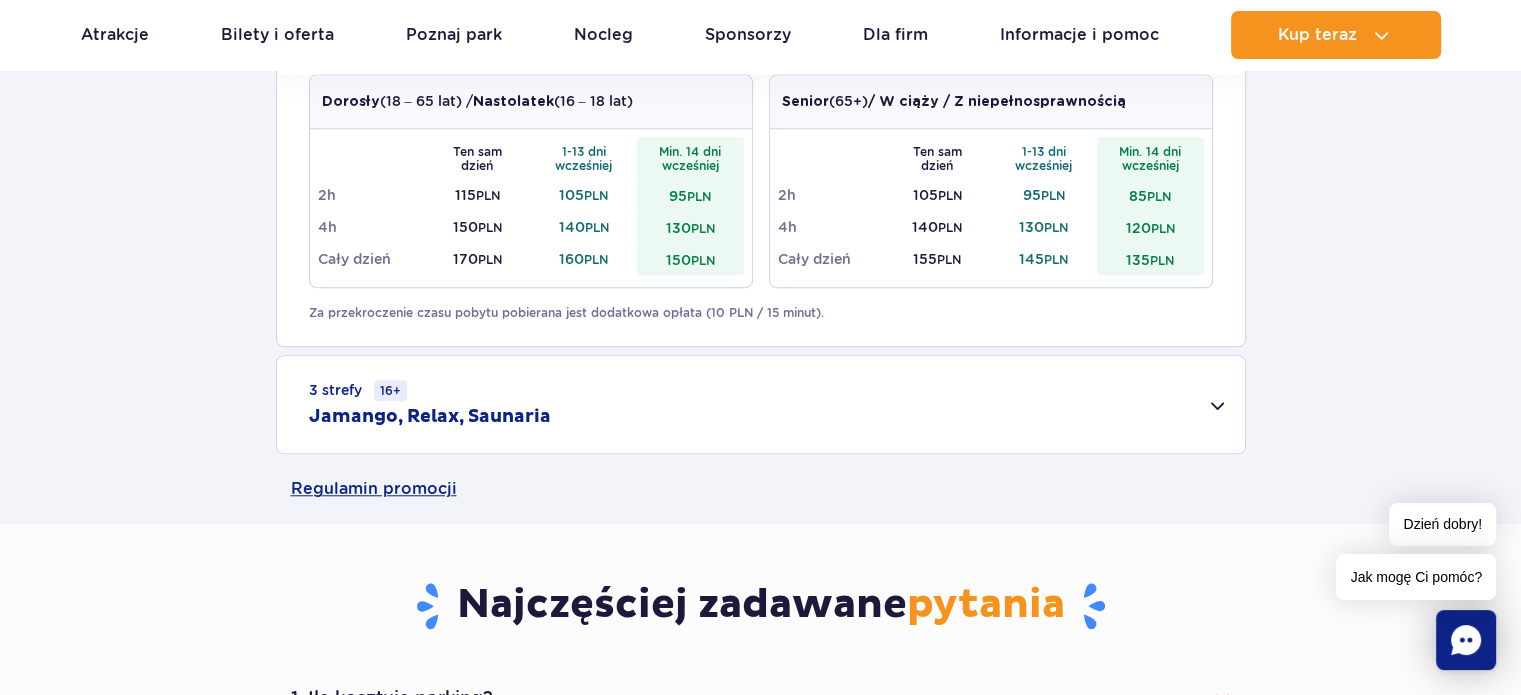 scroll, scrollTop: 1620, scrollLeft: 0, axis: vertical 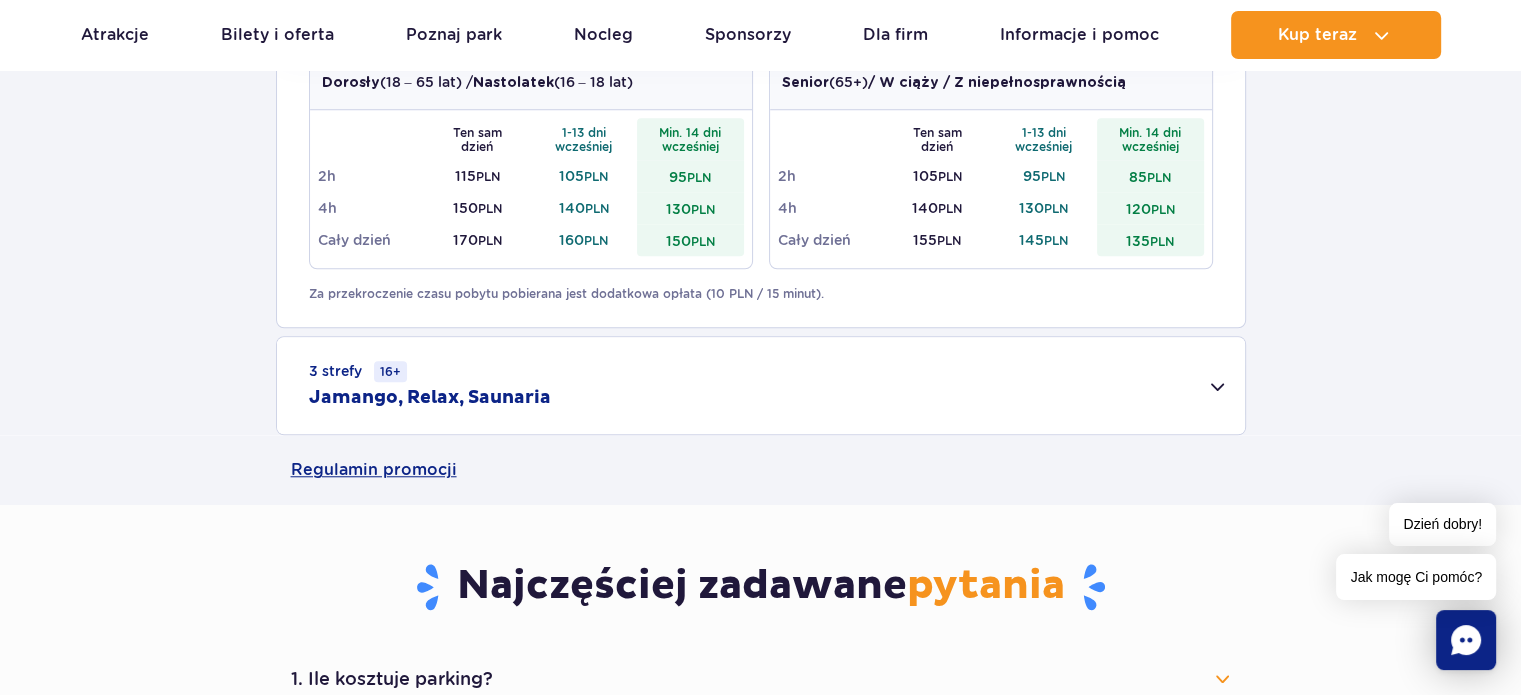 click on "Jamango, Relax, Saunaria" at bounding box center (430, 398) 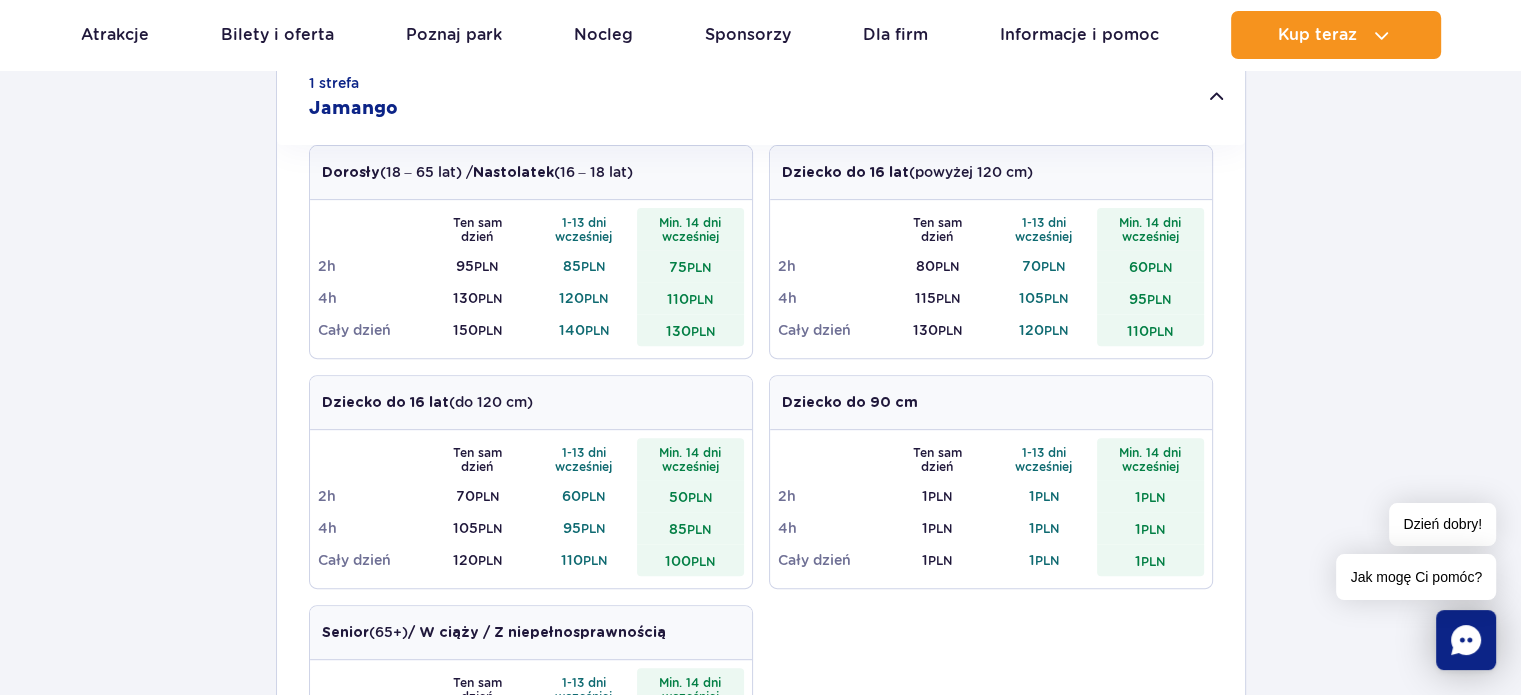 scroll, scrollTop: 705, scrollLeft: 0, axis: vertical 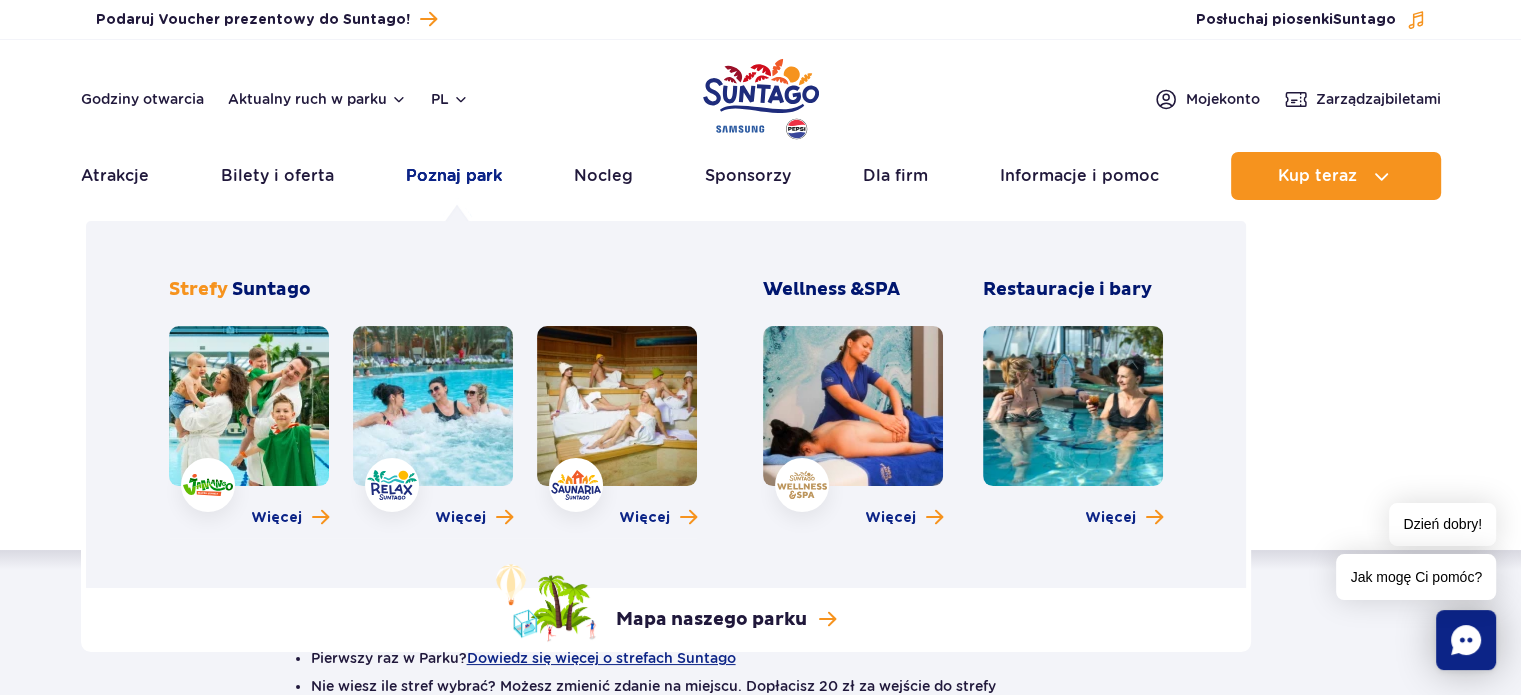 click on "Poznaj park" at bounding box center (454, 176) 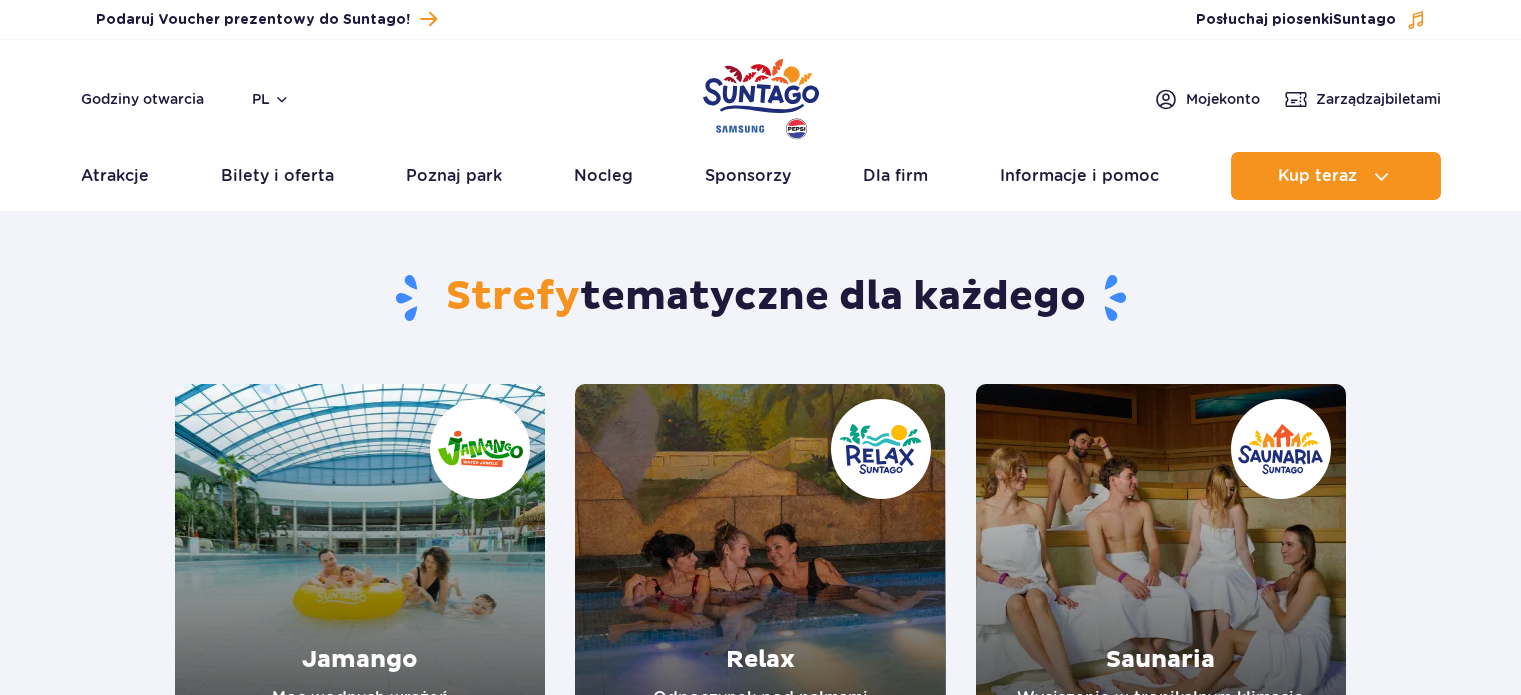 scroll, scrollTop: 0, scrollLeft: 0, axis: both 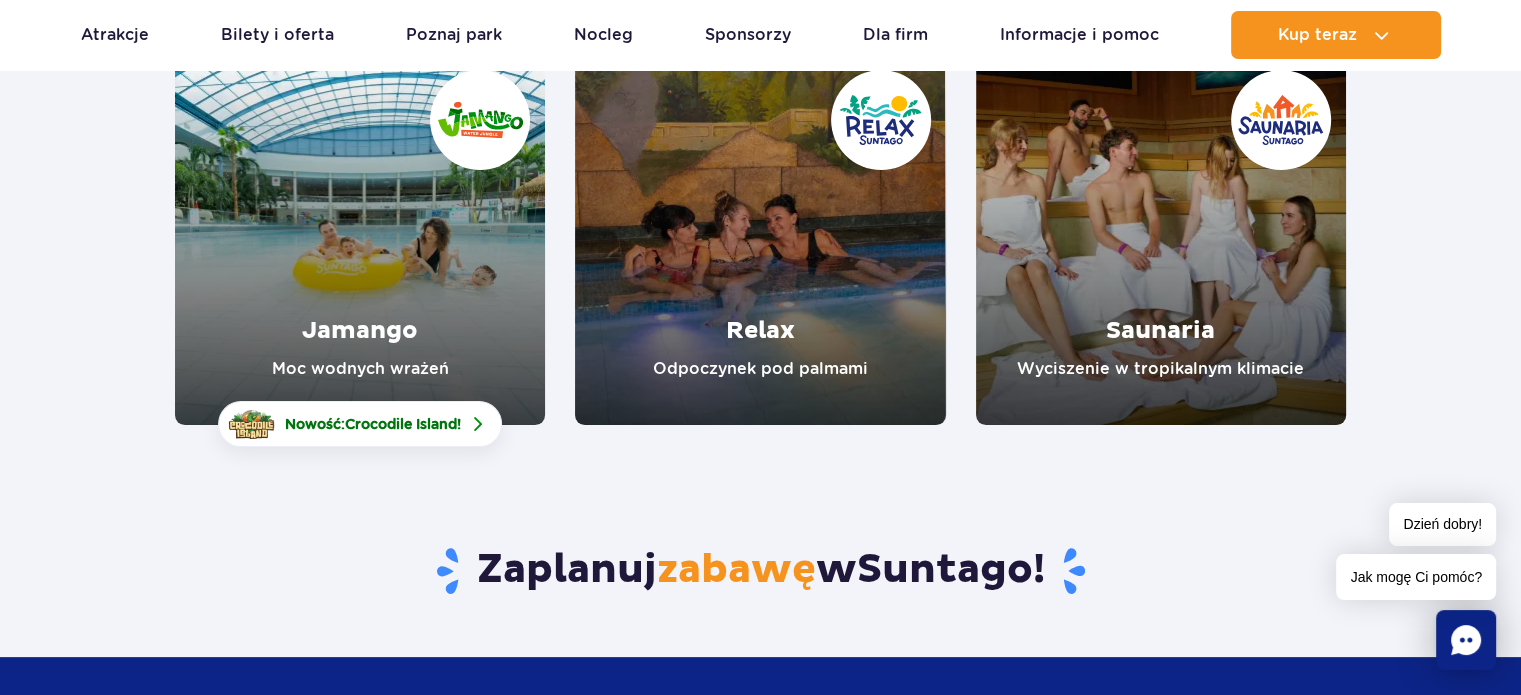 click at bounding box center [360, 240] 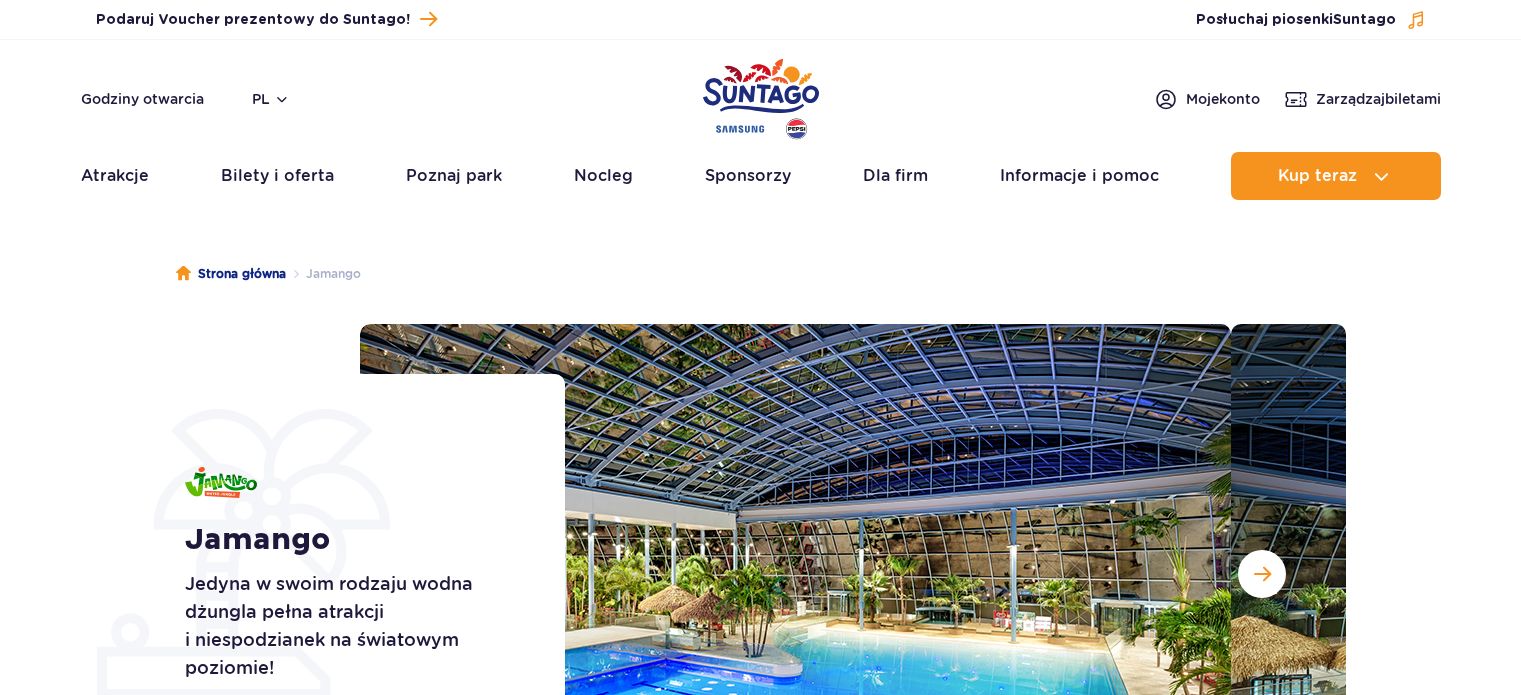 scroll, scrollTop: 0, scrollLeft: 0, axis: both 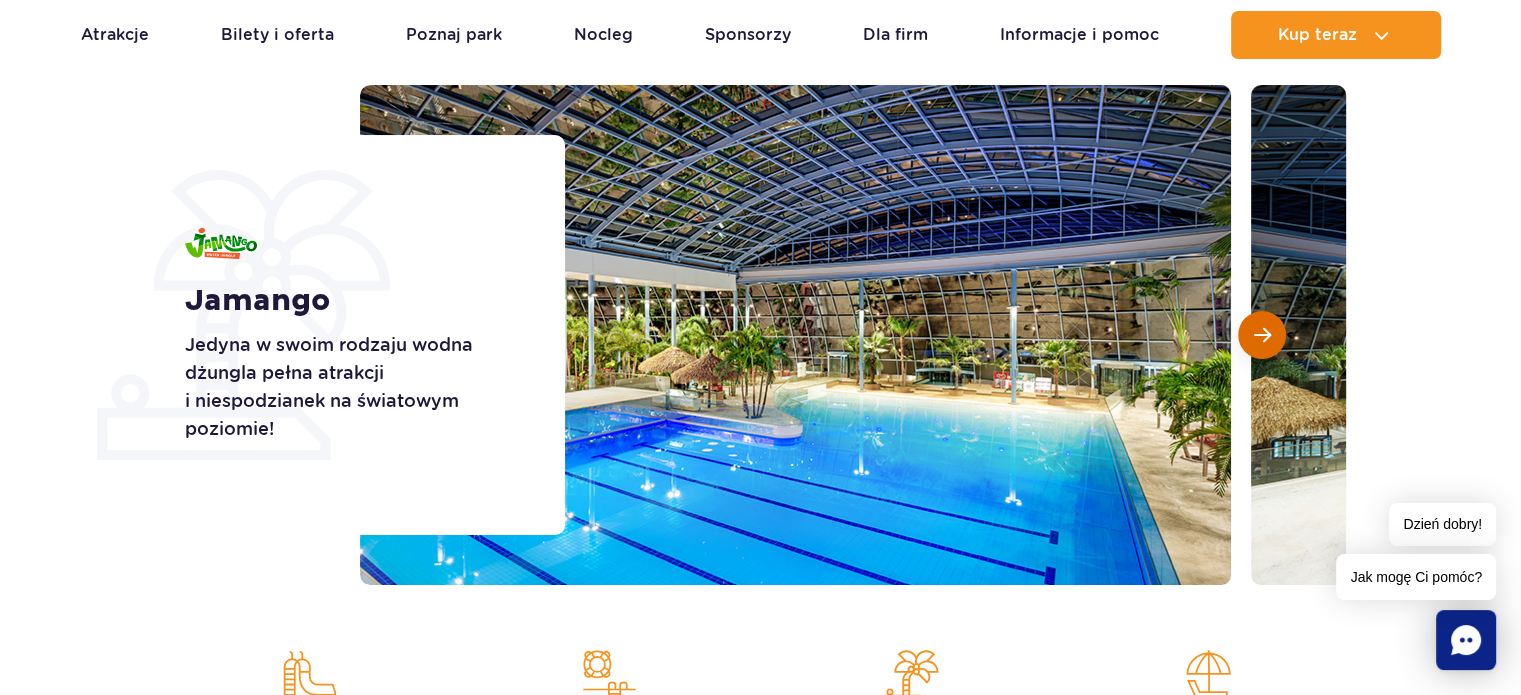 click at bounding box center [1262, 335] 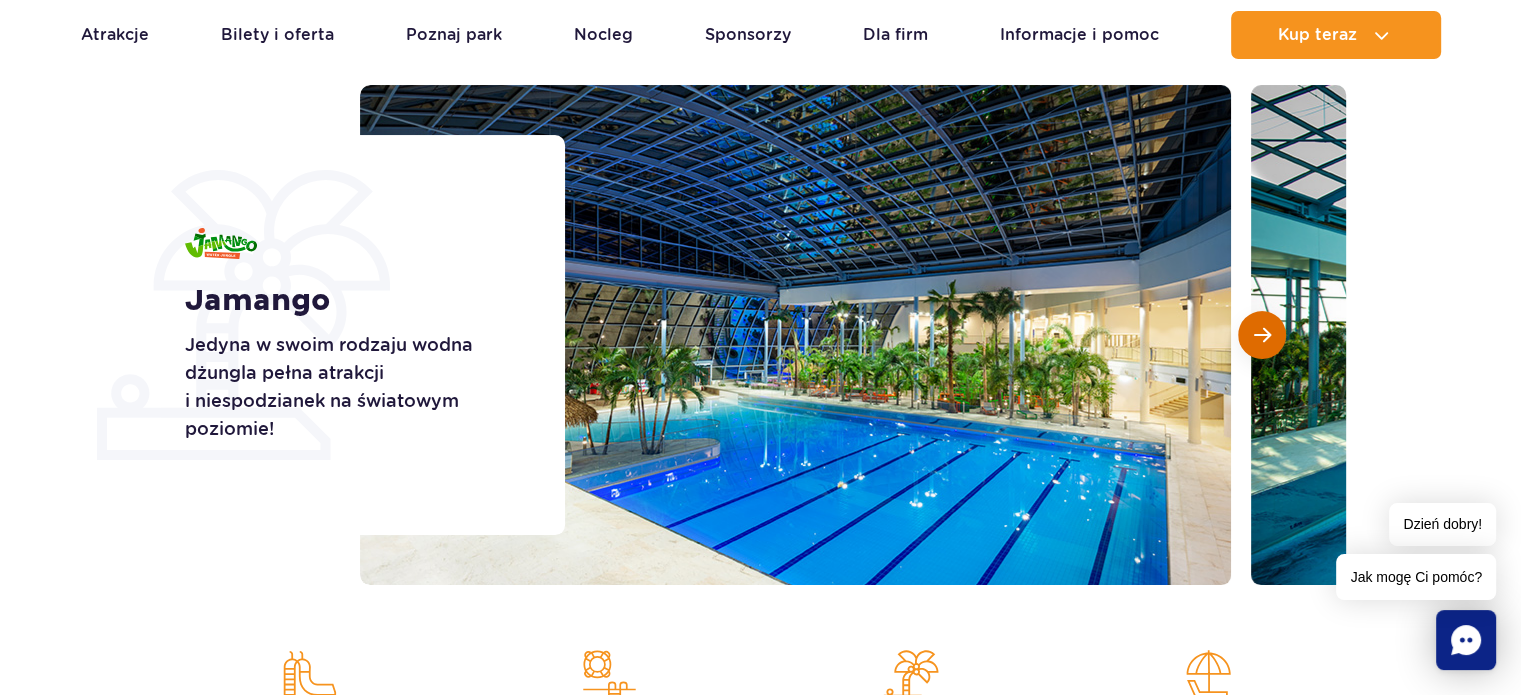 click at bounding box center (1262, 335) 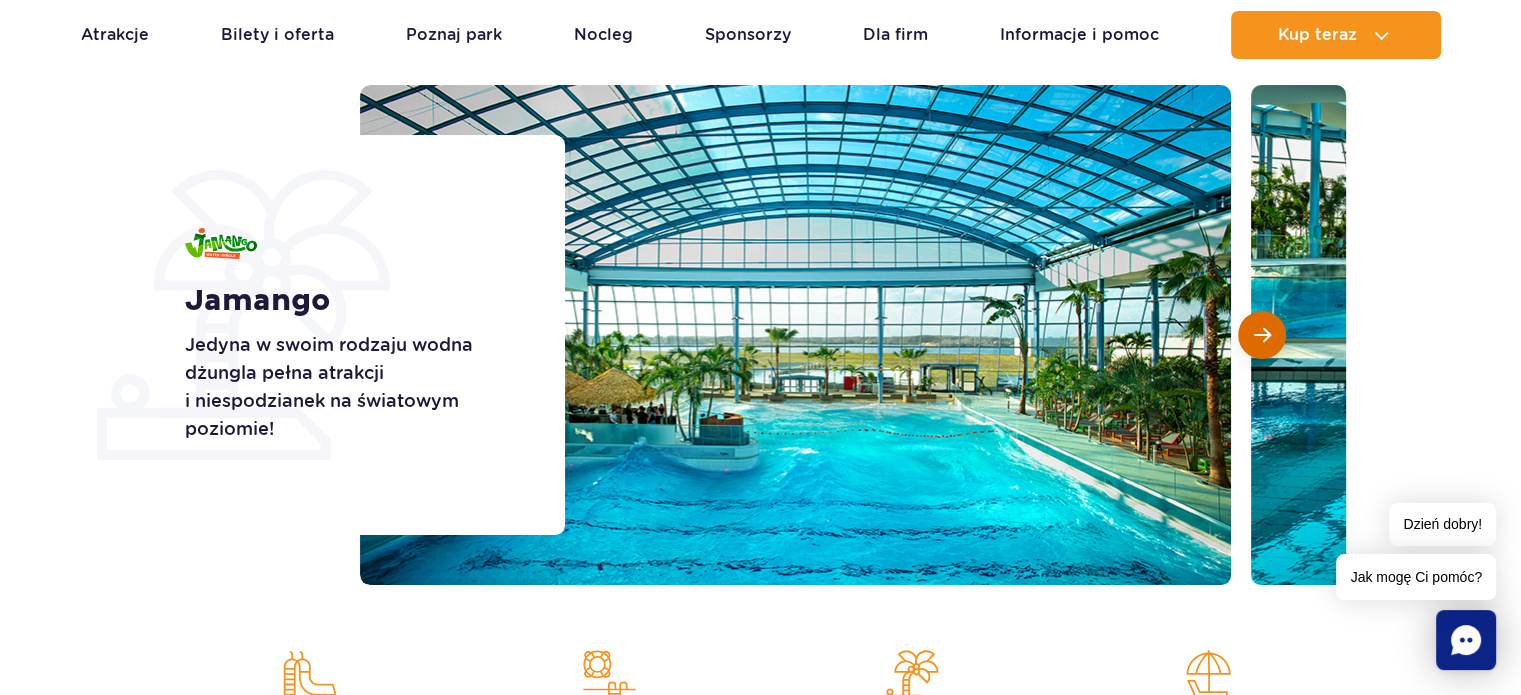 click at bounding box center [1262, 335] 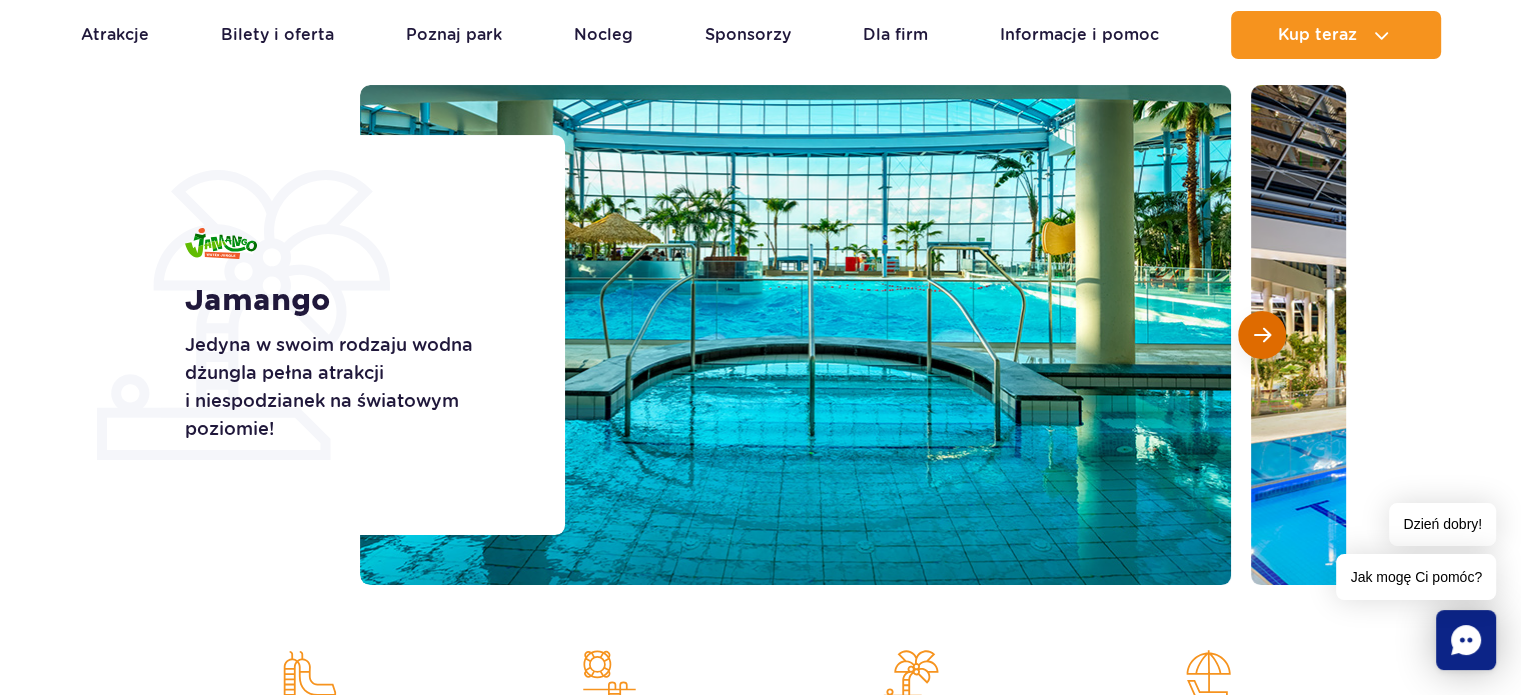 click at bounding box center (1262, 335) 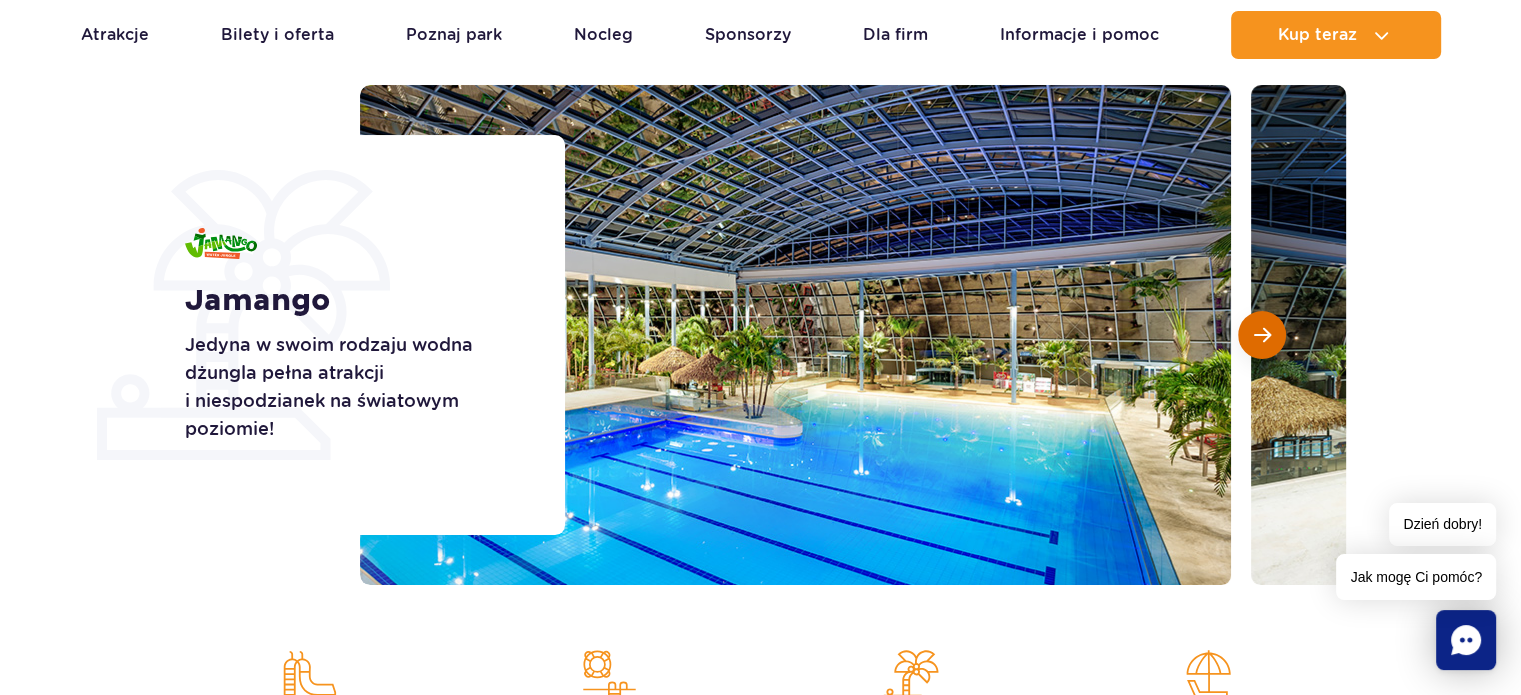 click at bounding box center [1262, 335] 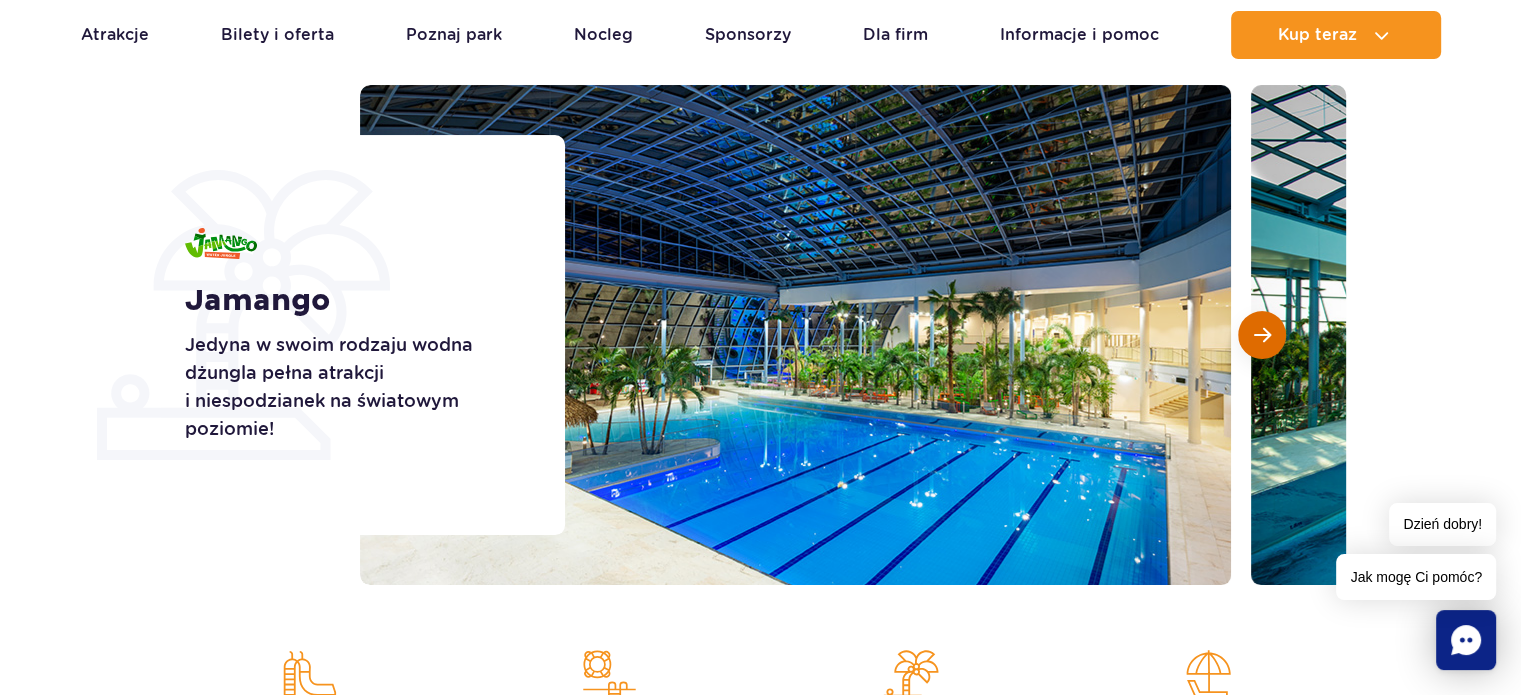 click at bounding box center [1262, 335] 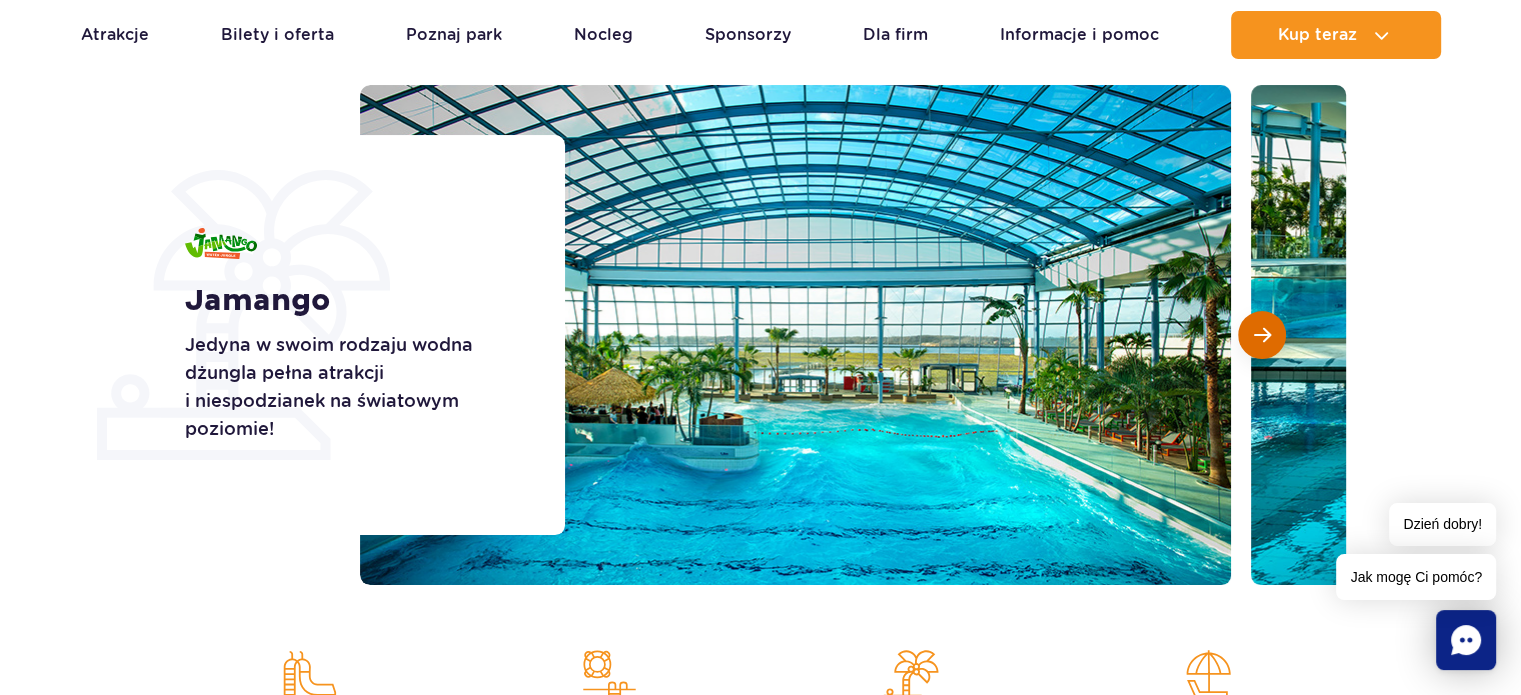 click at bounding box center (1262, 335) 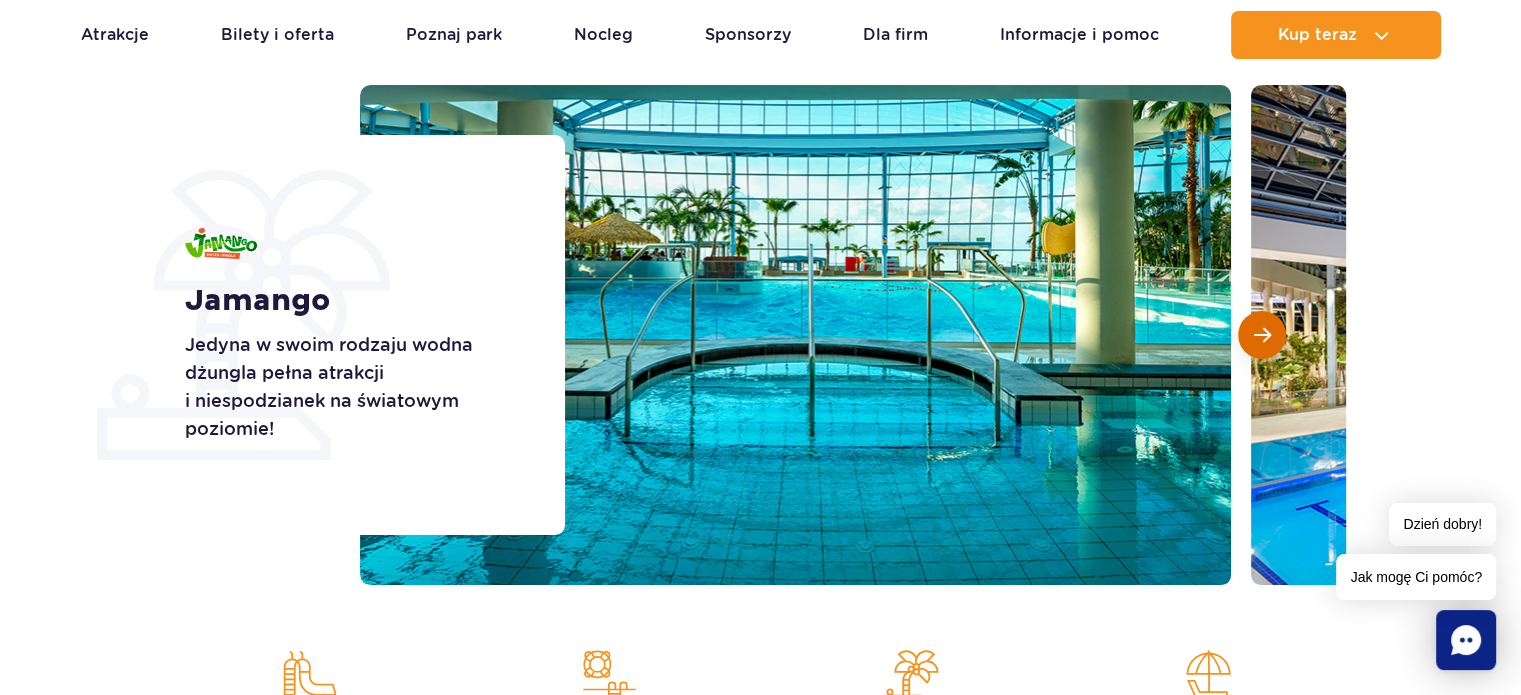 click at bounding box center (1262, 335) 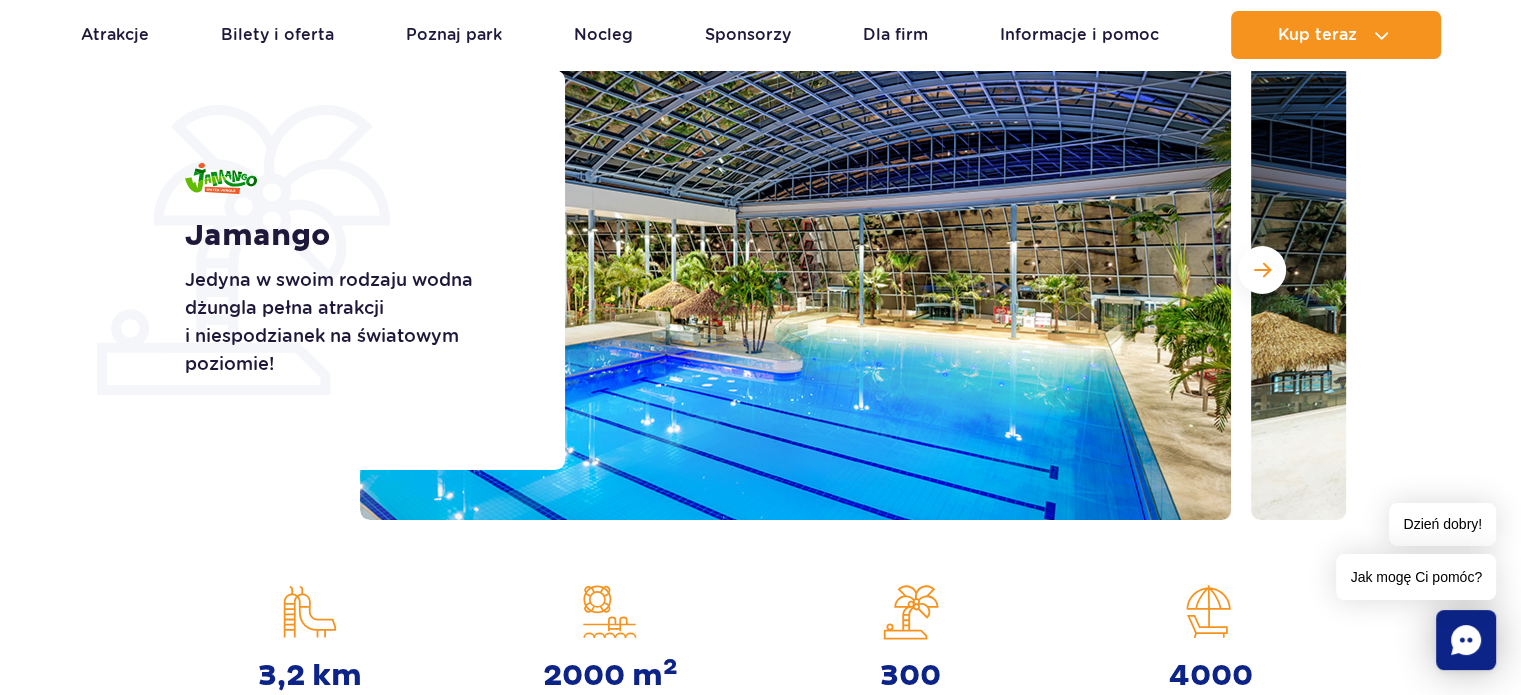 scroll, scrollTop: 248, scrollLeft: 0, axis: vertical 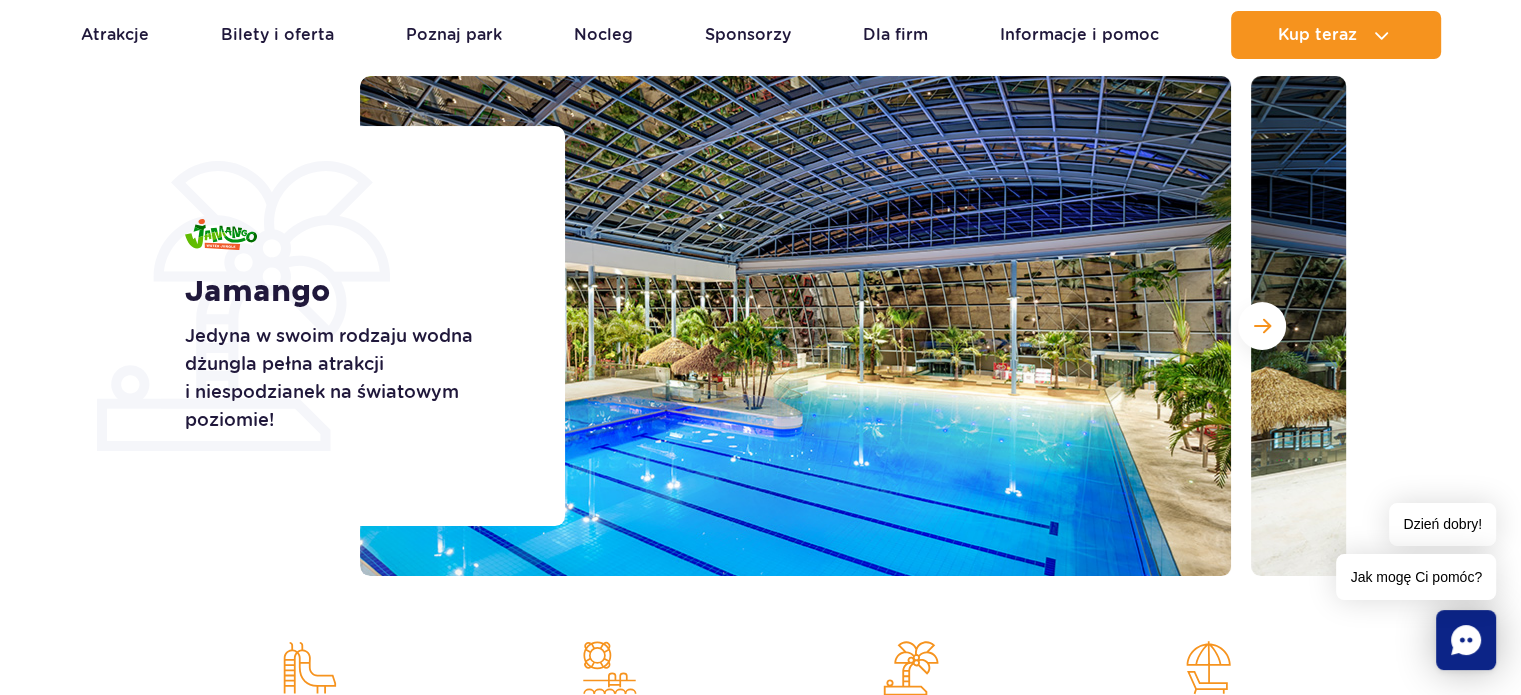 click on "Jamango
Jedyna w swoim rodzaju wodna dżungla pełna atrakcji i niespodzianek na światowym poziomie!" at bounding box center (760, 326) 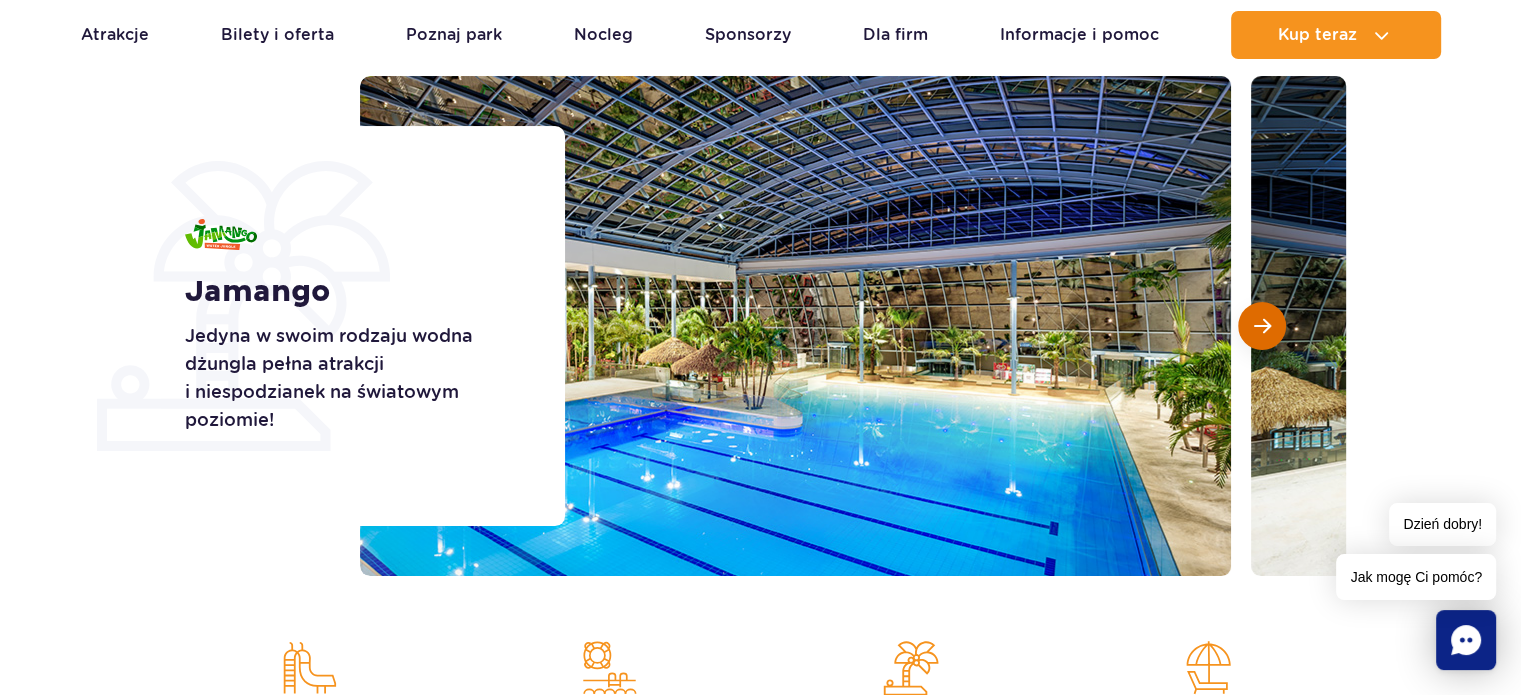click at bounding box center [1262, 326] 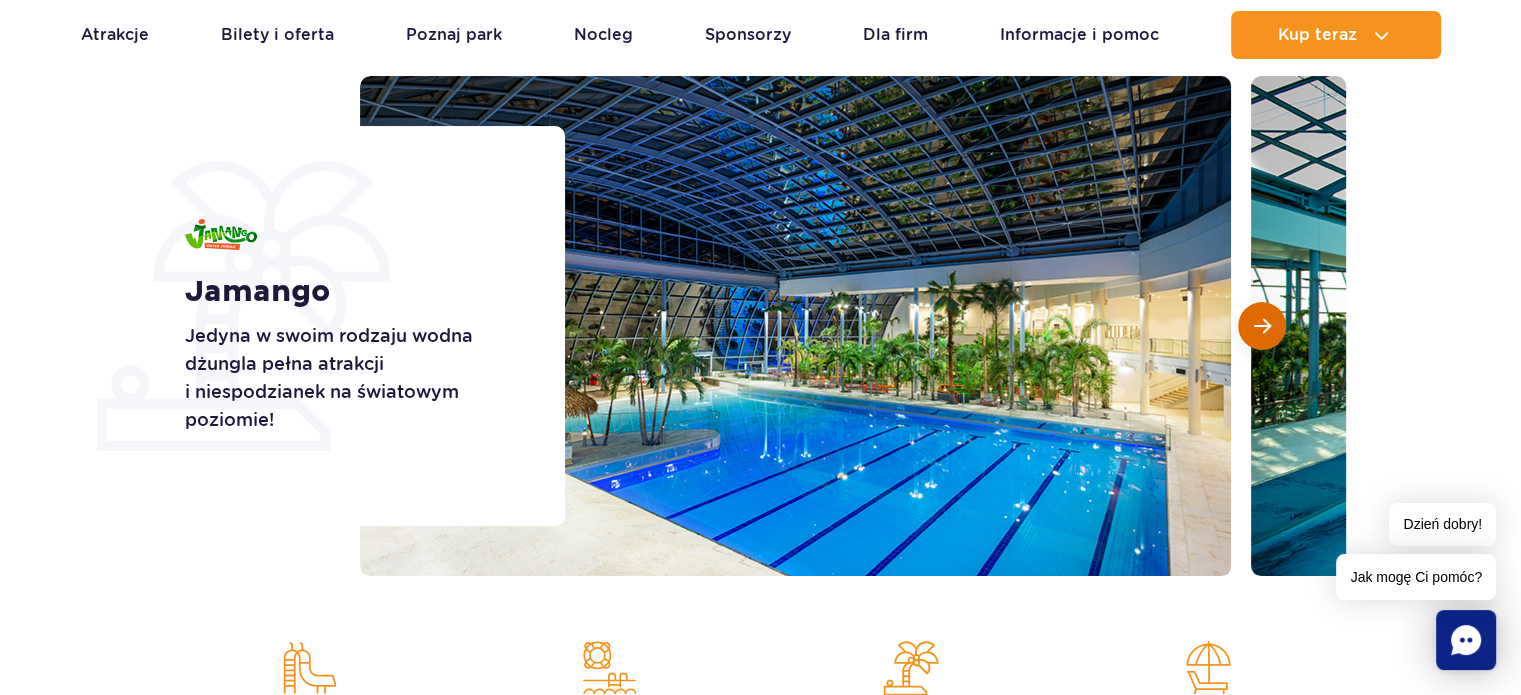 click at bounding box center (1262, 326) 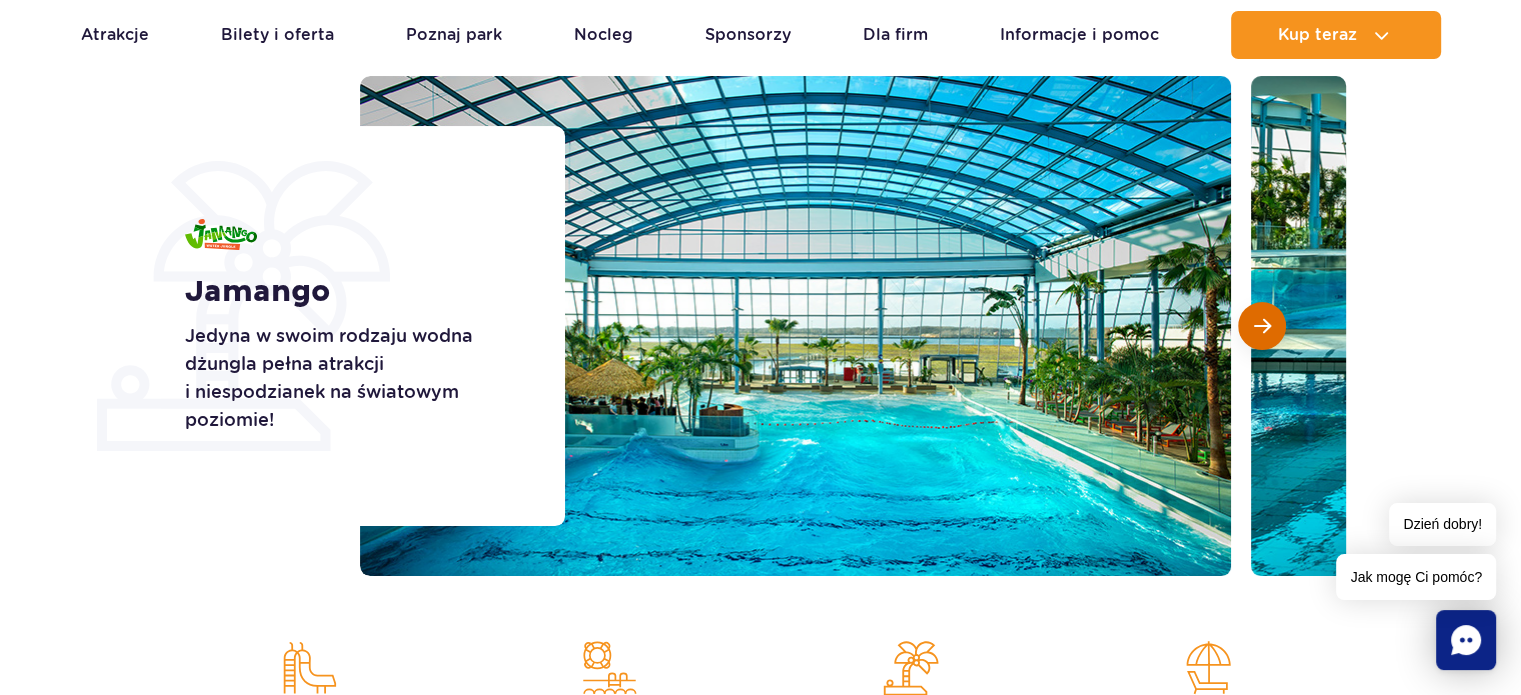 click at bounding box center (1262, 326) 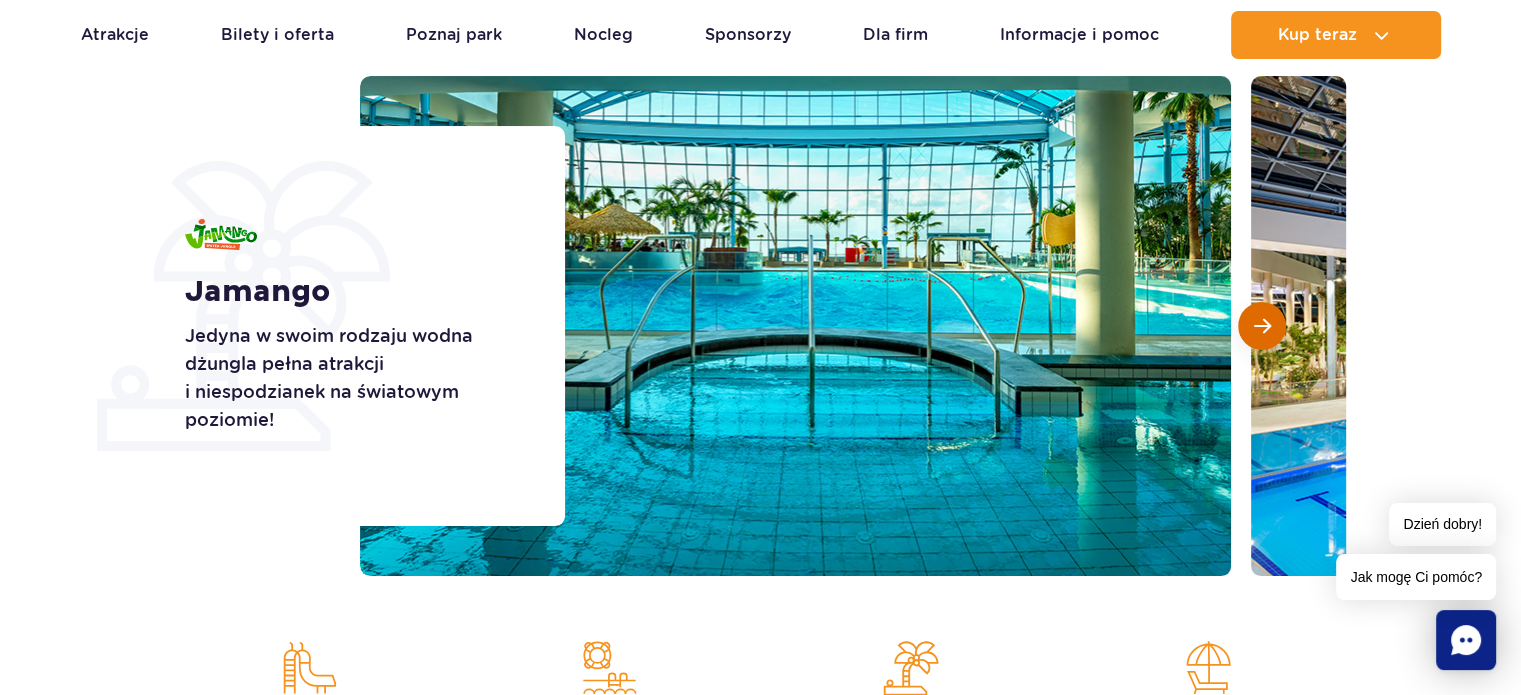 click at bounding box center (1262, 326) 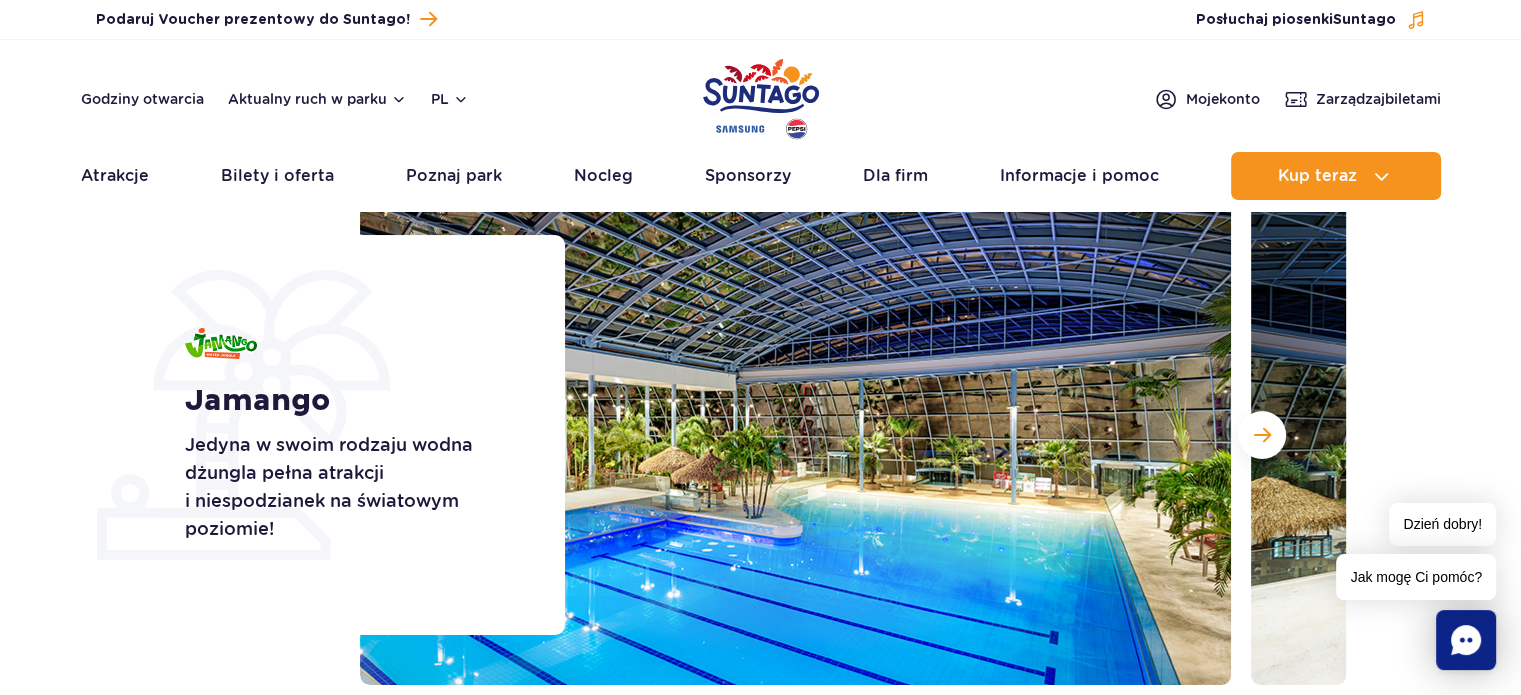 scroll, scrollTop: 0, scrollLeft: 0, axis: both 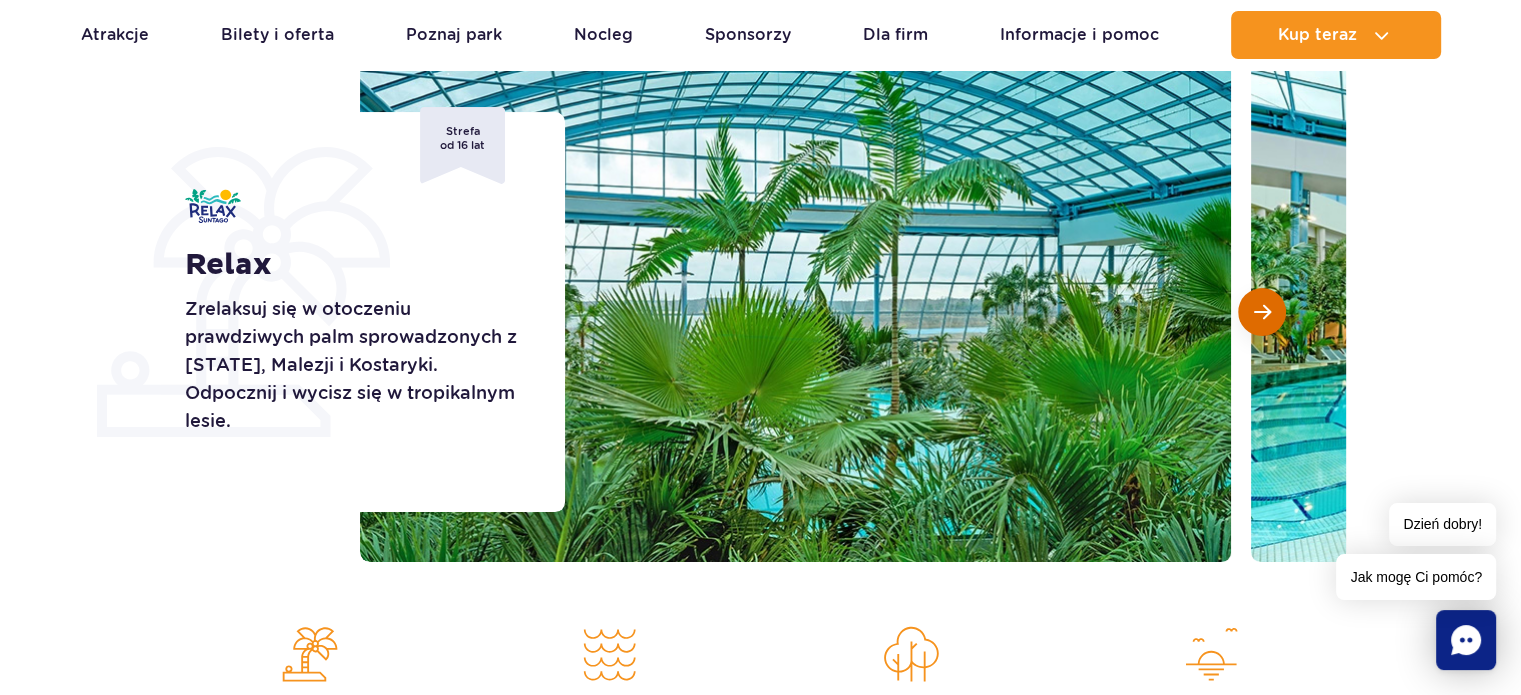 click at bounding box center [1262, 312] 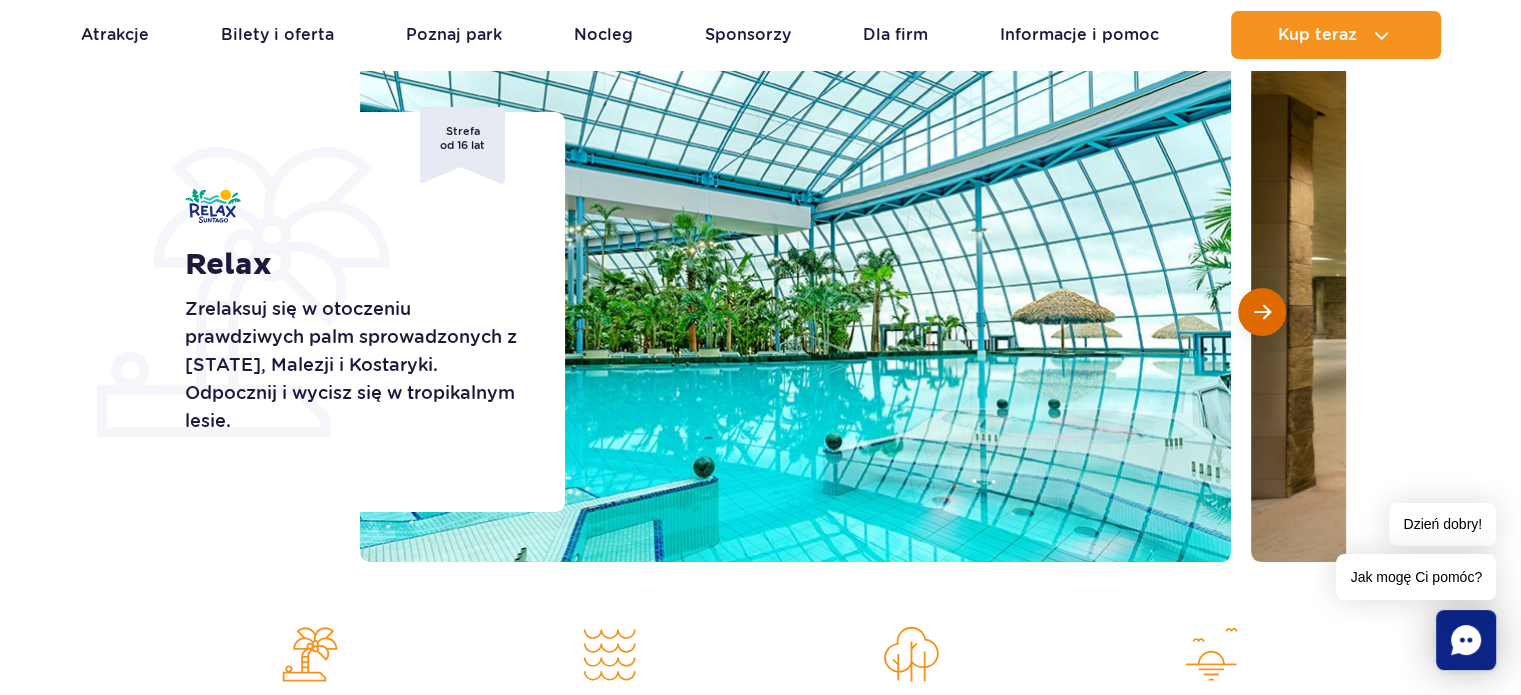 click at bounding box center (1262, 312) 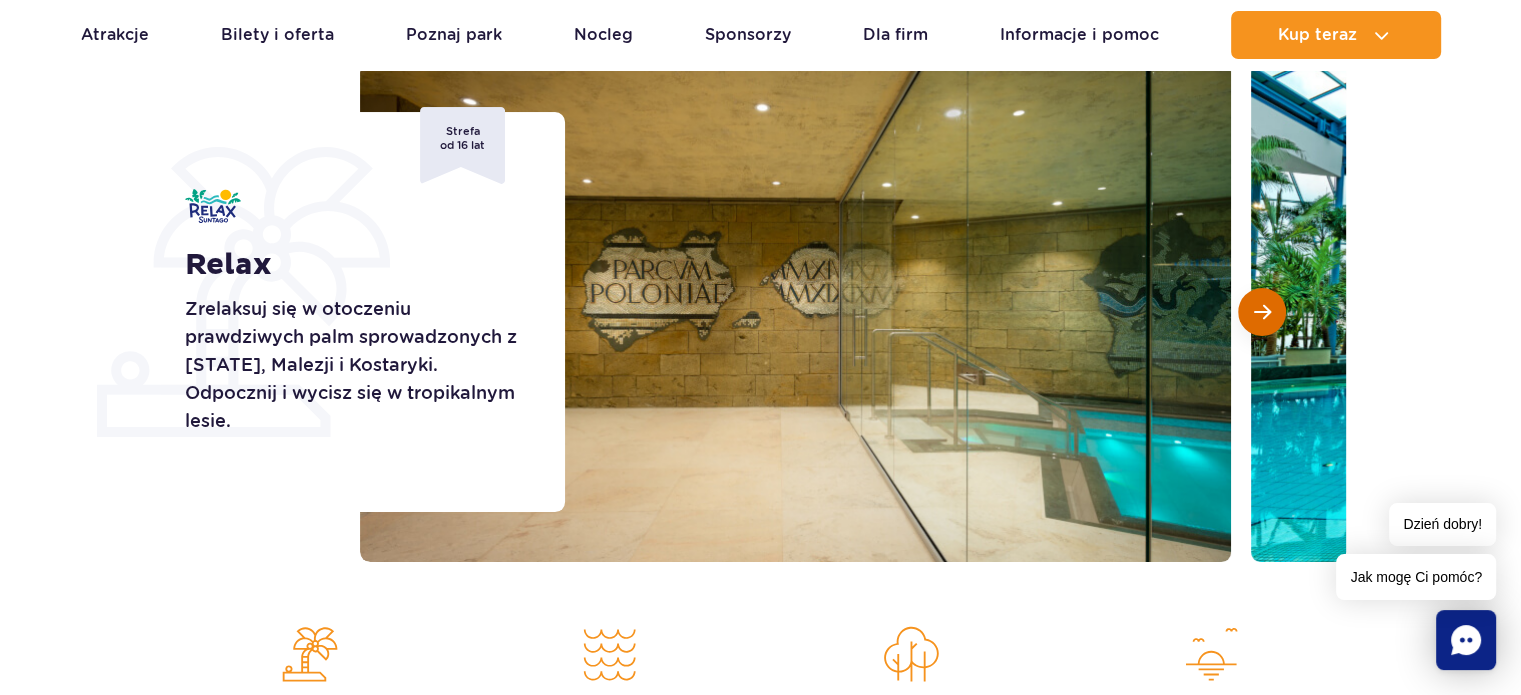 click at bounding box center (1262, 312) 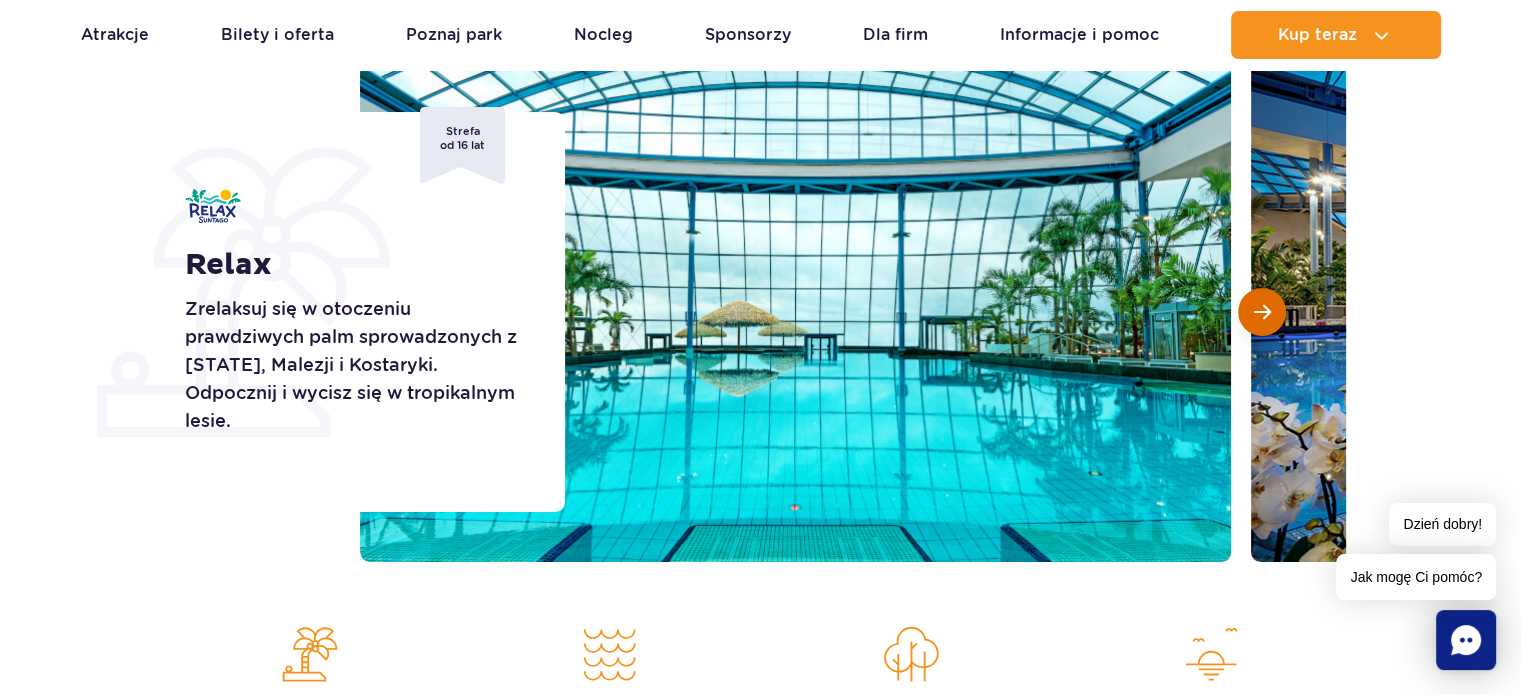 click at bounding box center [1262, 312] 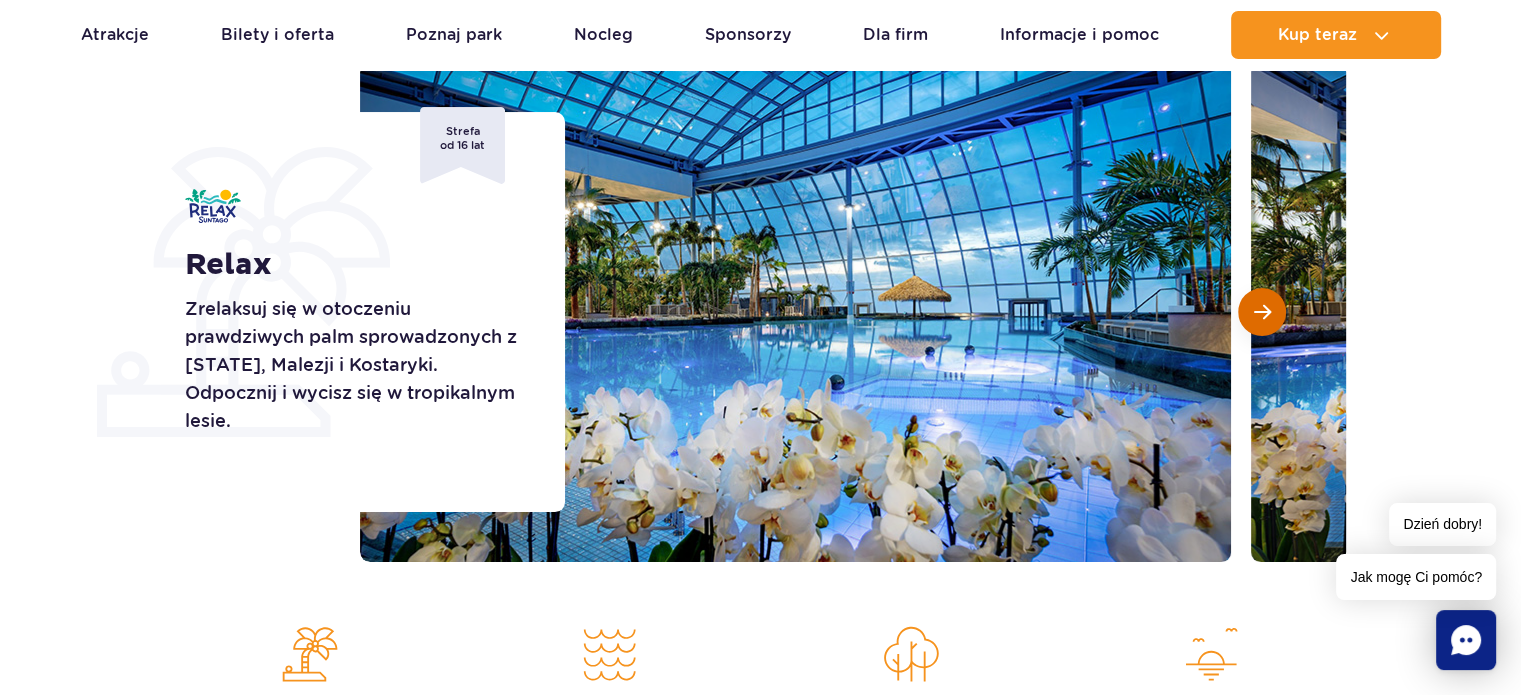 click at bounding box center (1262, 312) 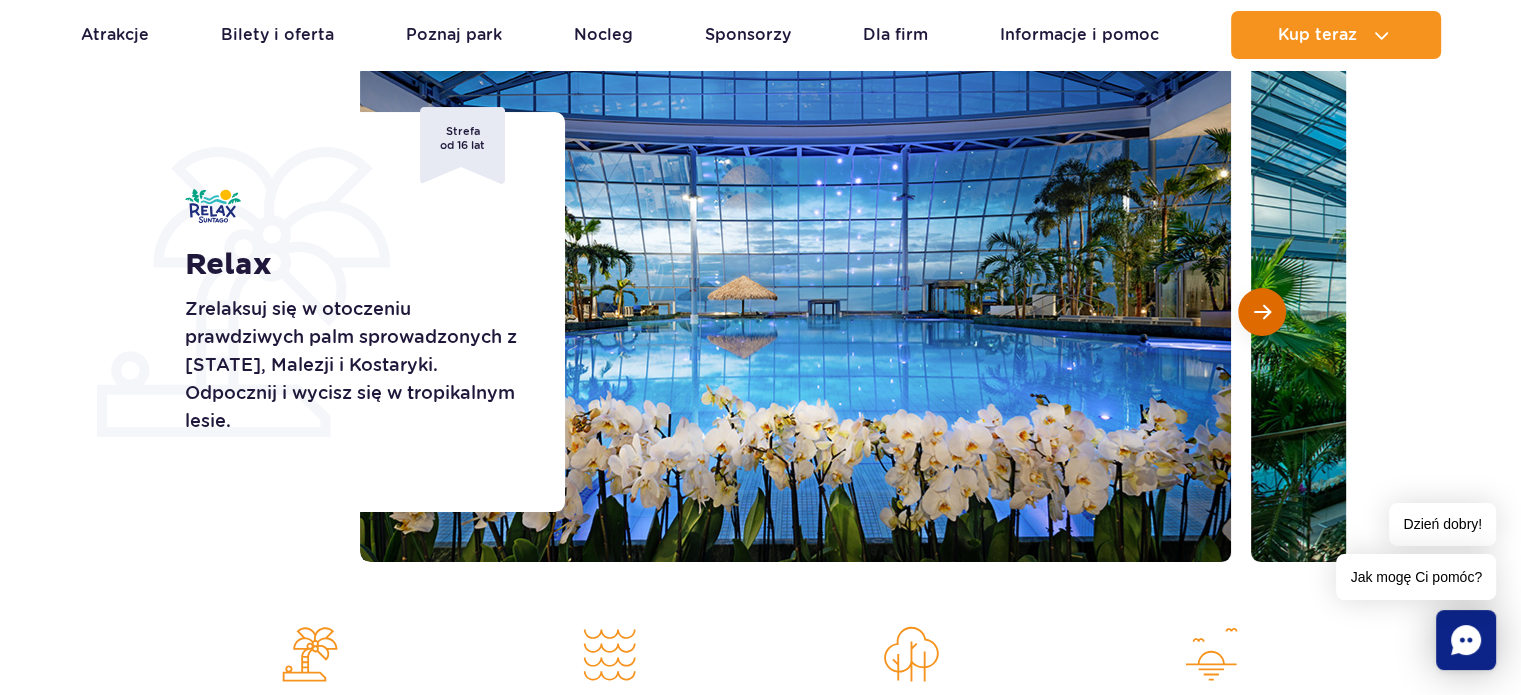click at bounding box center (1262, 312) 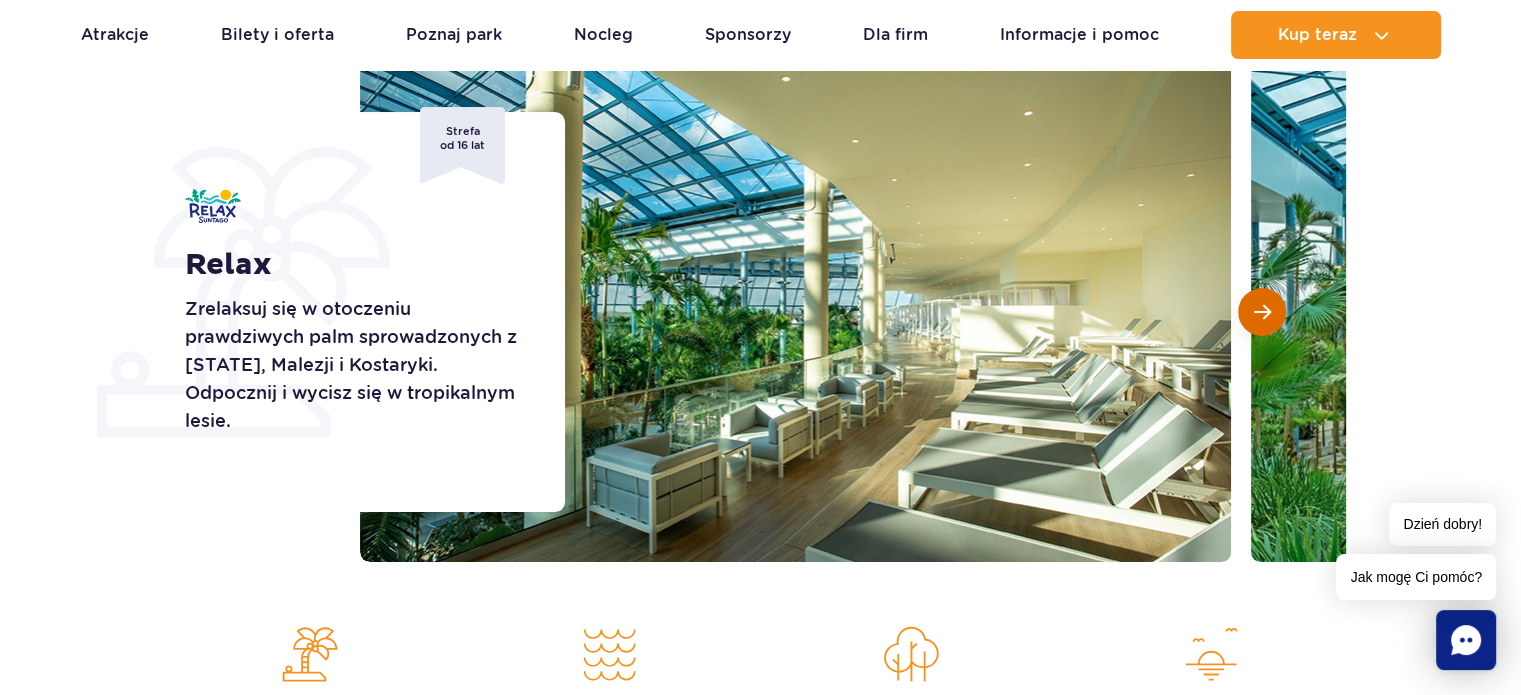 click at bounding box center [1262, 312] 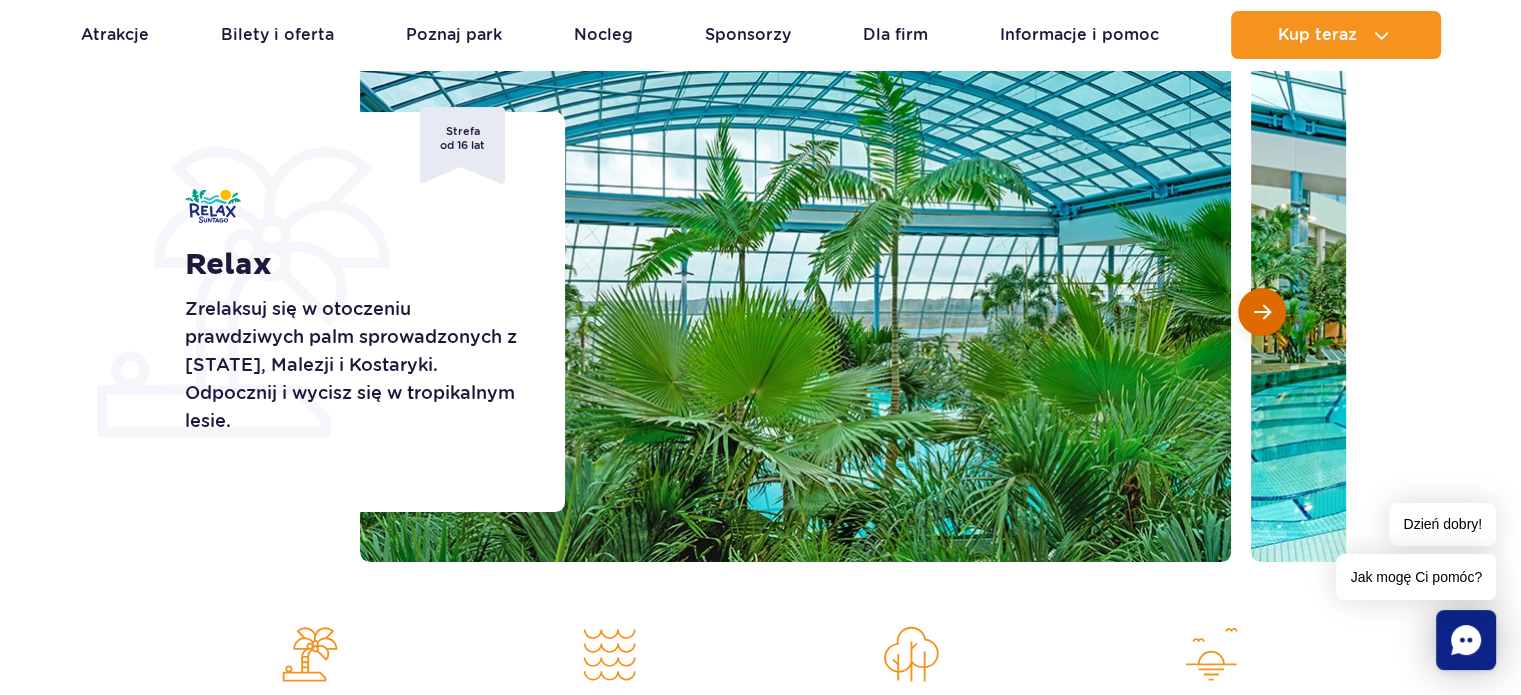 click at bounding box center [1262, 312] 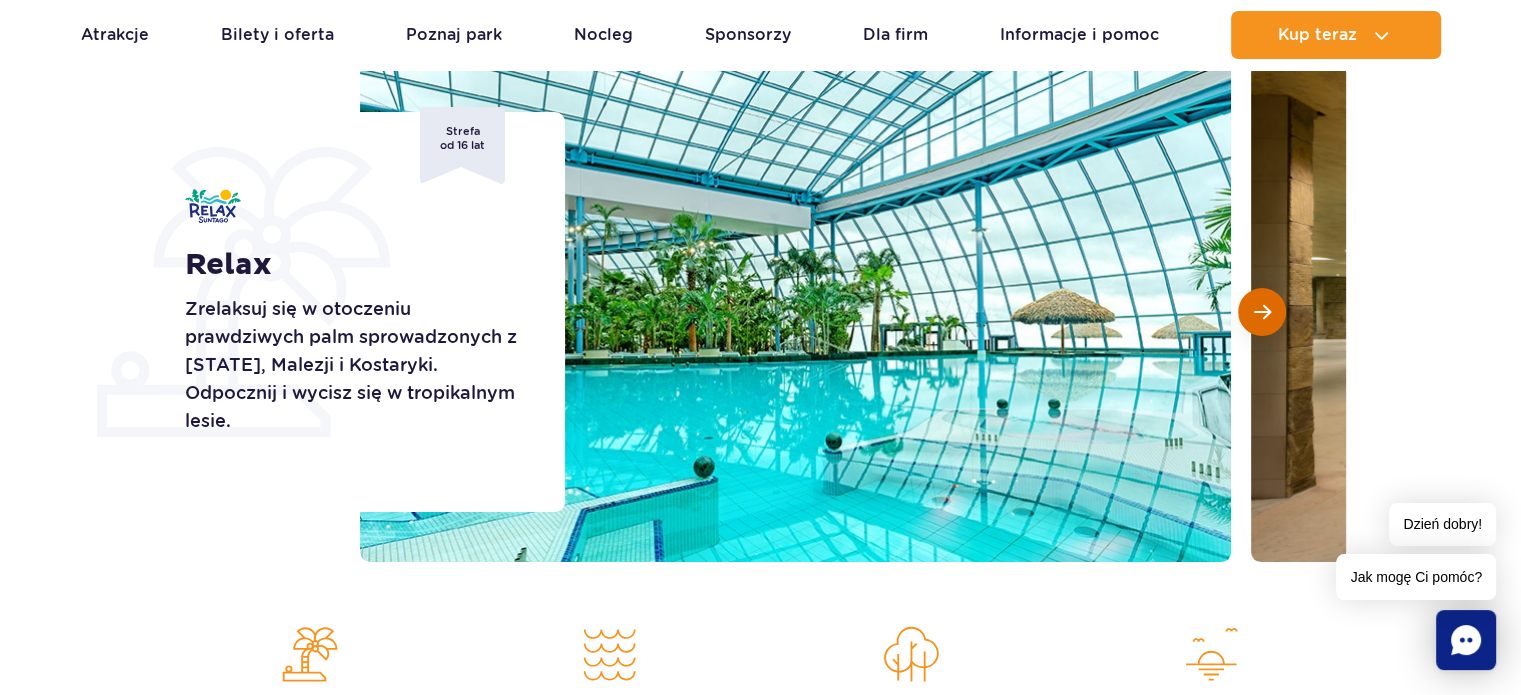 click at bounding box center (1262, 312) 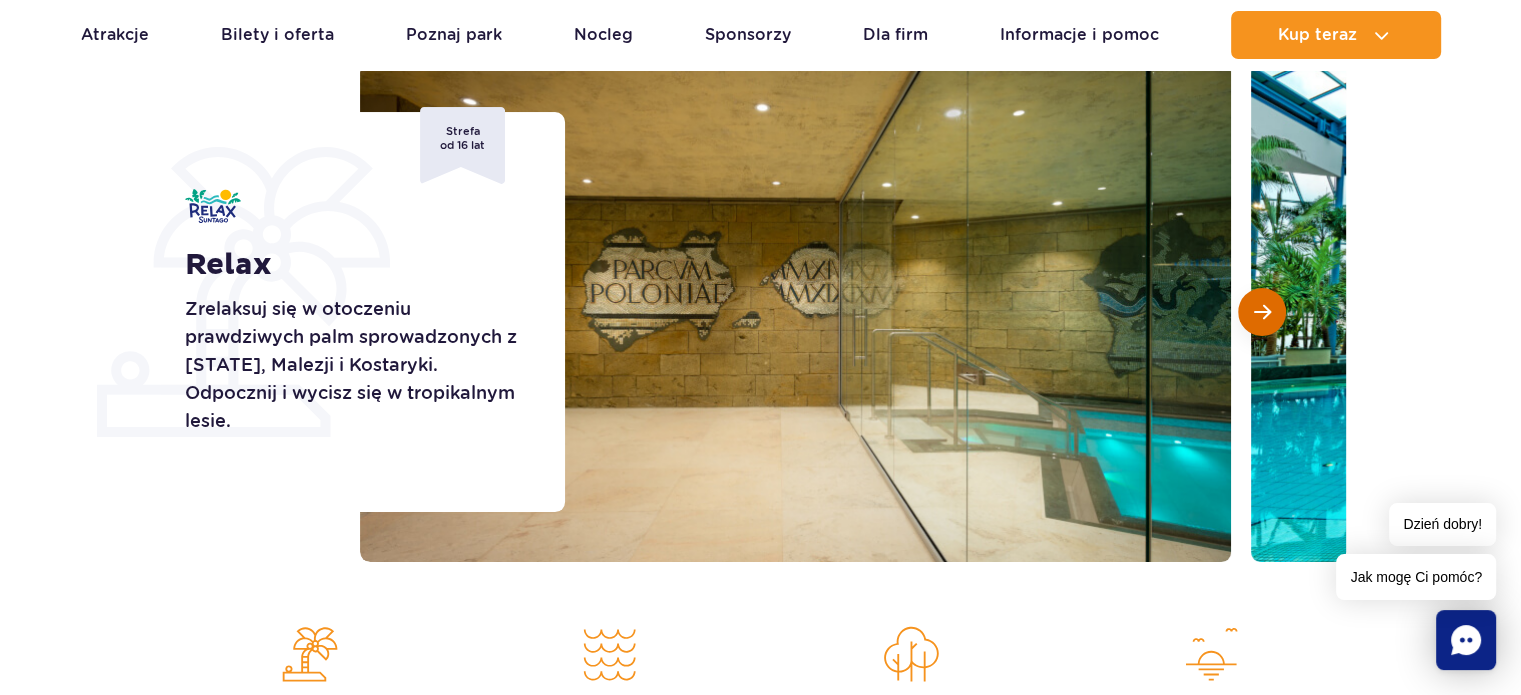 click at bounding box center (1262, 312) 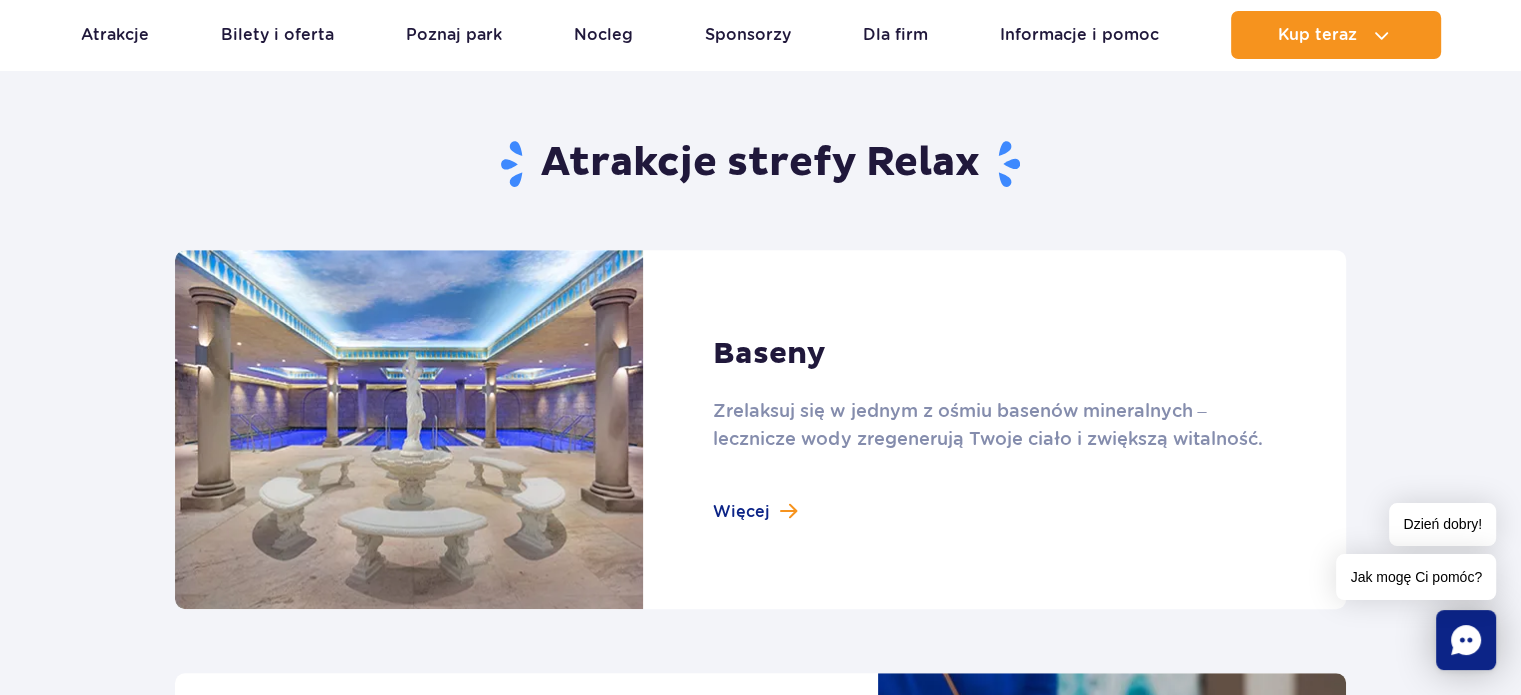 scroll, scrollTop: 1158, scrollLeft: 0, axis: vertical 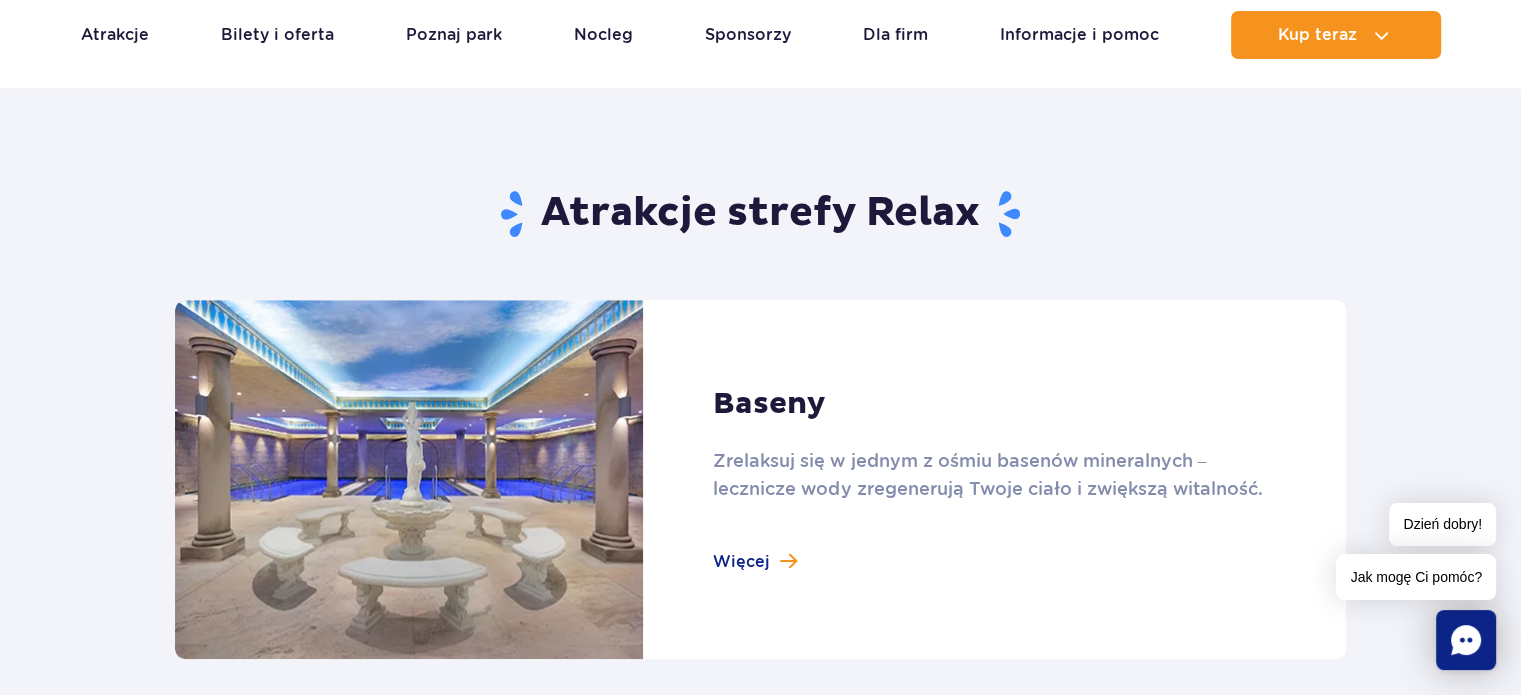 click at bounding box center [760, 479] 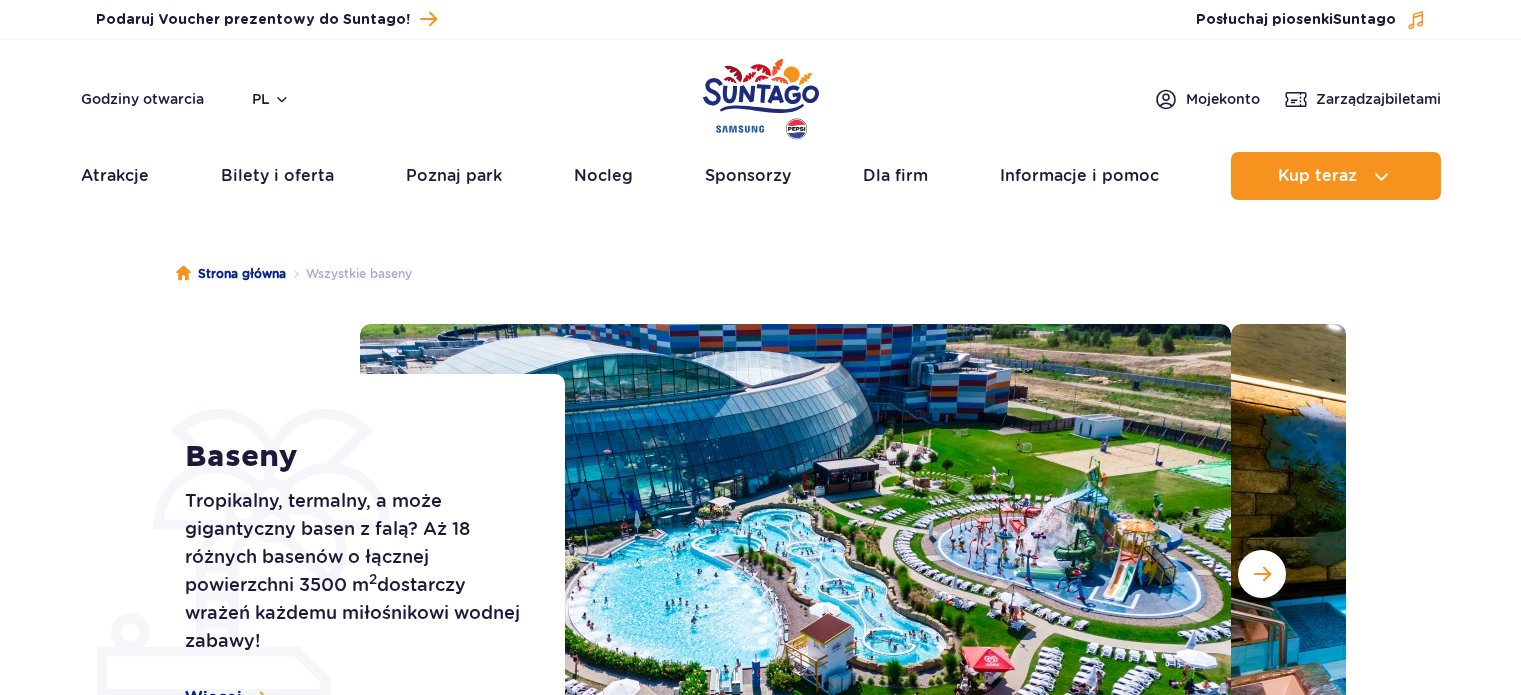 scroll, scrollTop: 0, scrollLeft: 0, axis: both 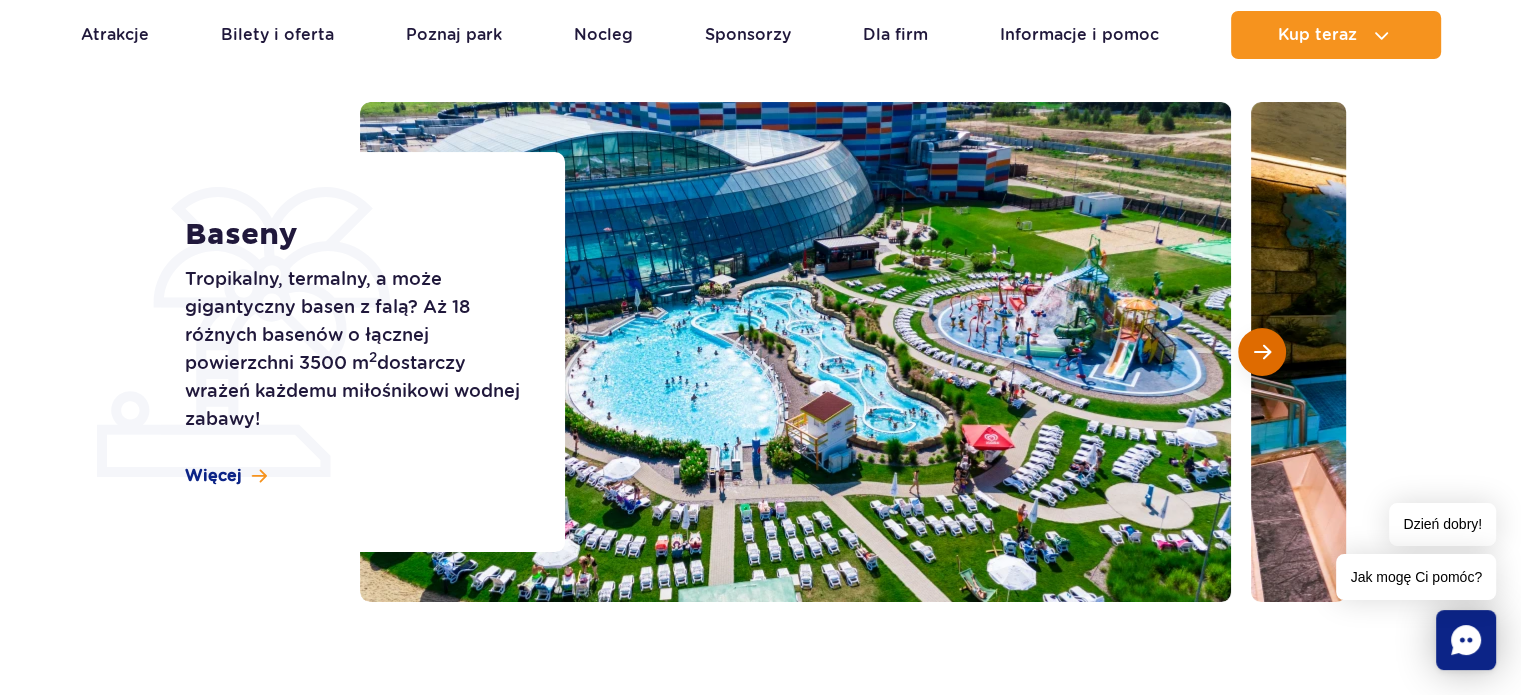 click at bounding box center (1262, 352) 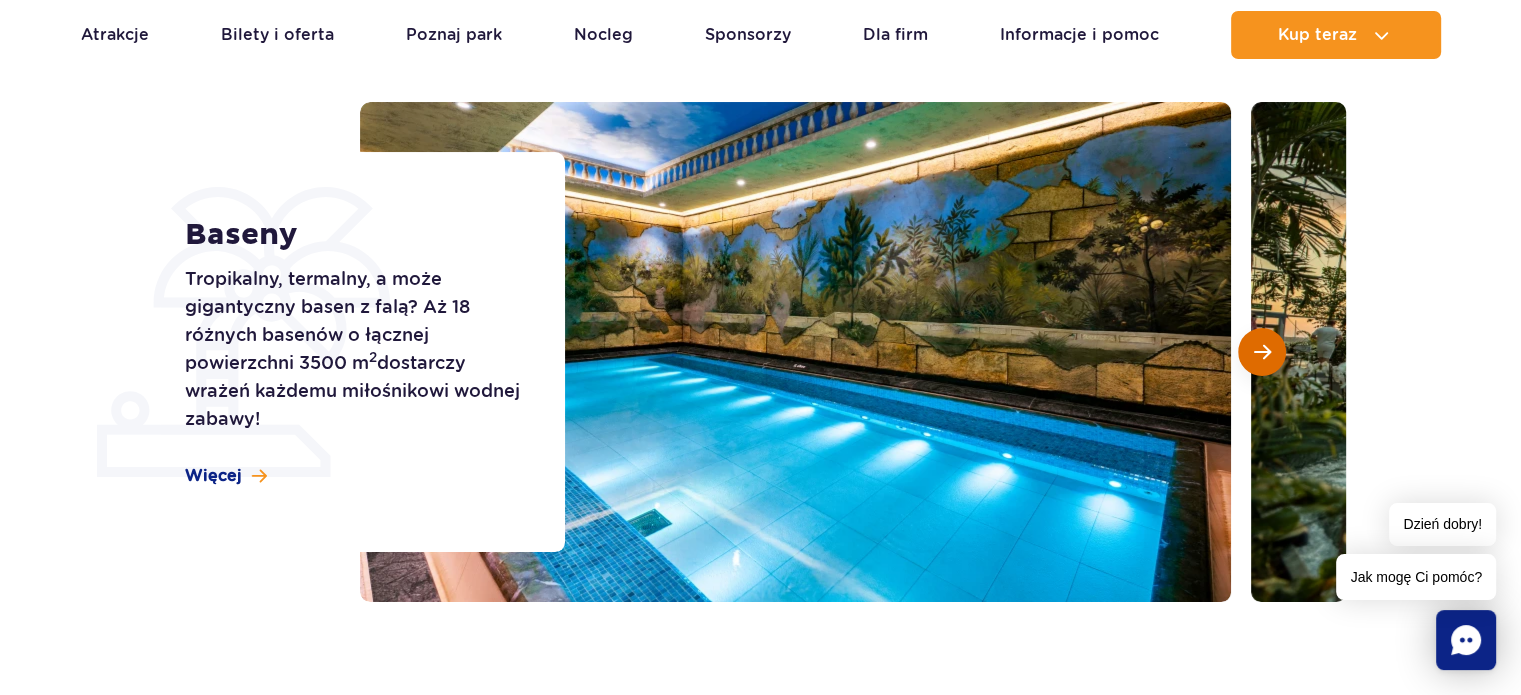 click at bounding box center [1262, 352] 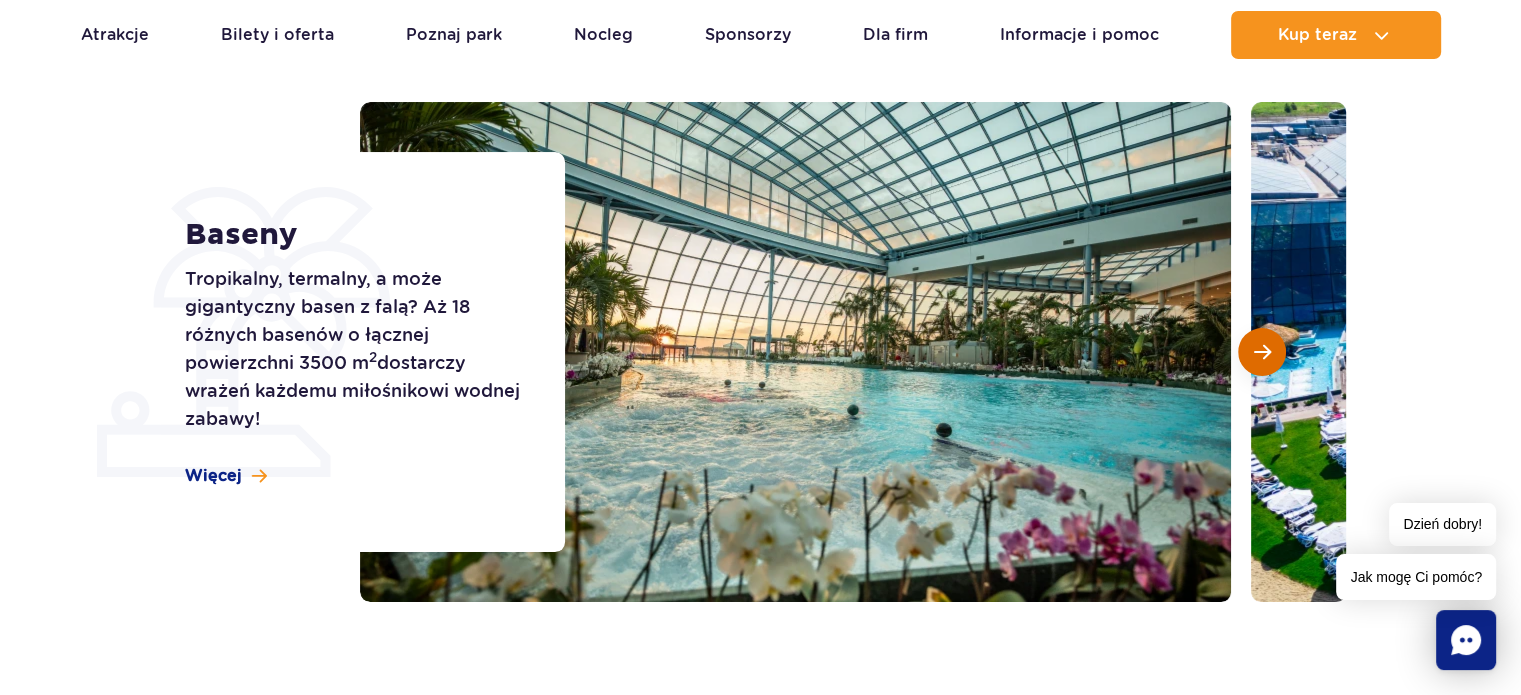click at bounding box center [1262, 352] 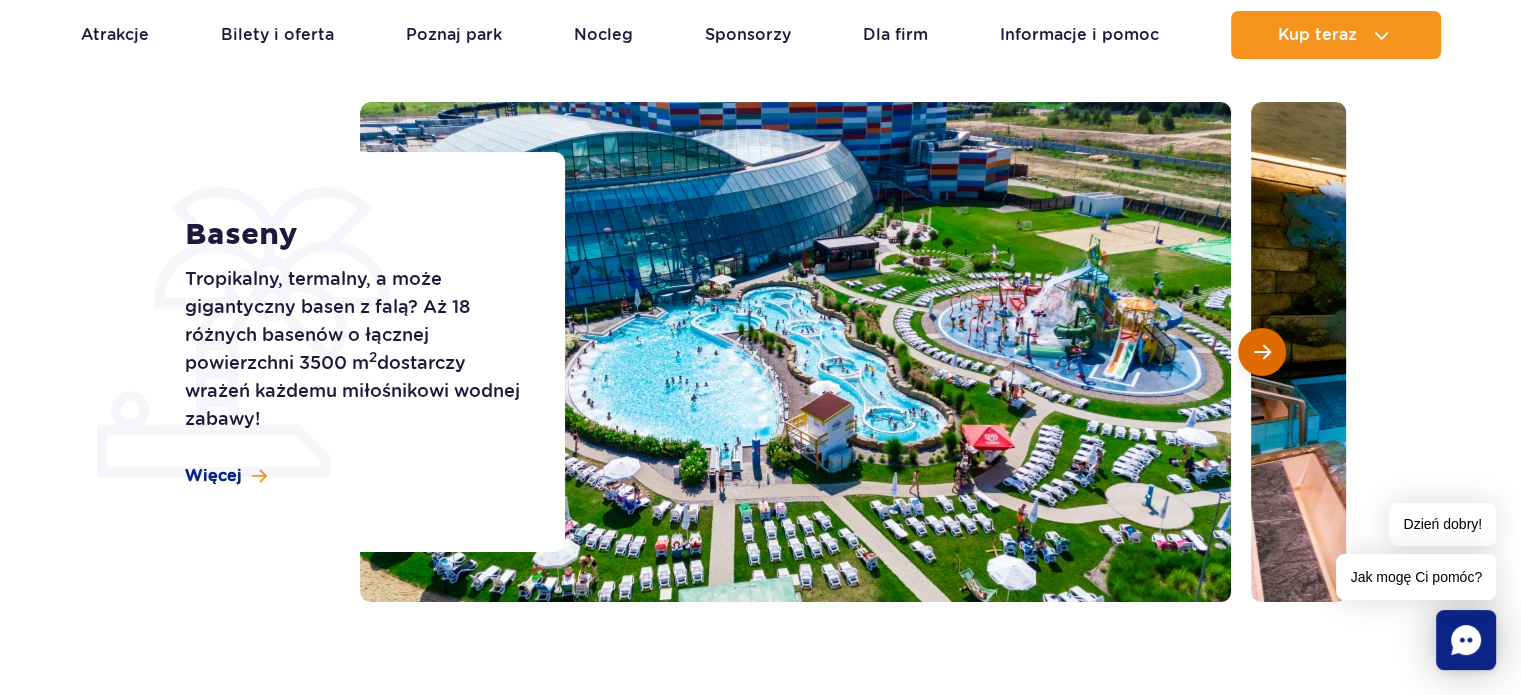 click at bounding box center (1262, 352) 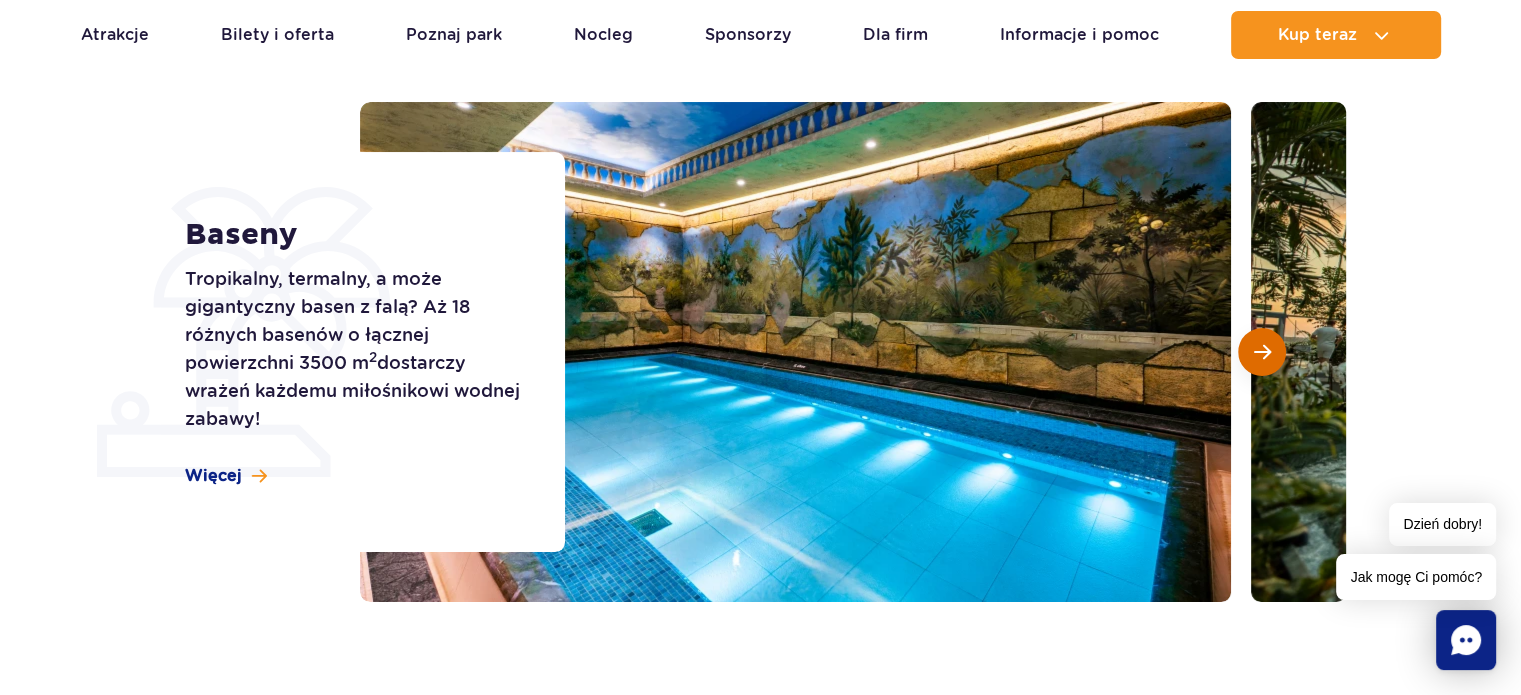 click at bounding box center [1262, 352] 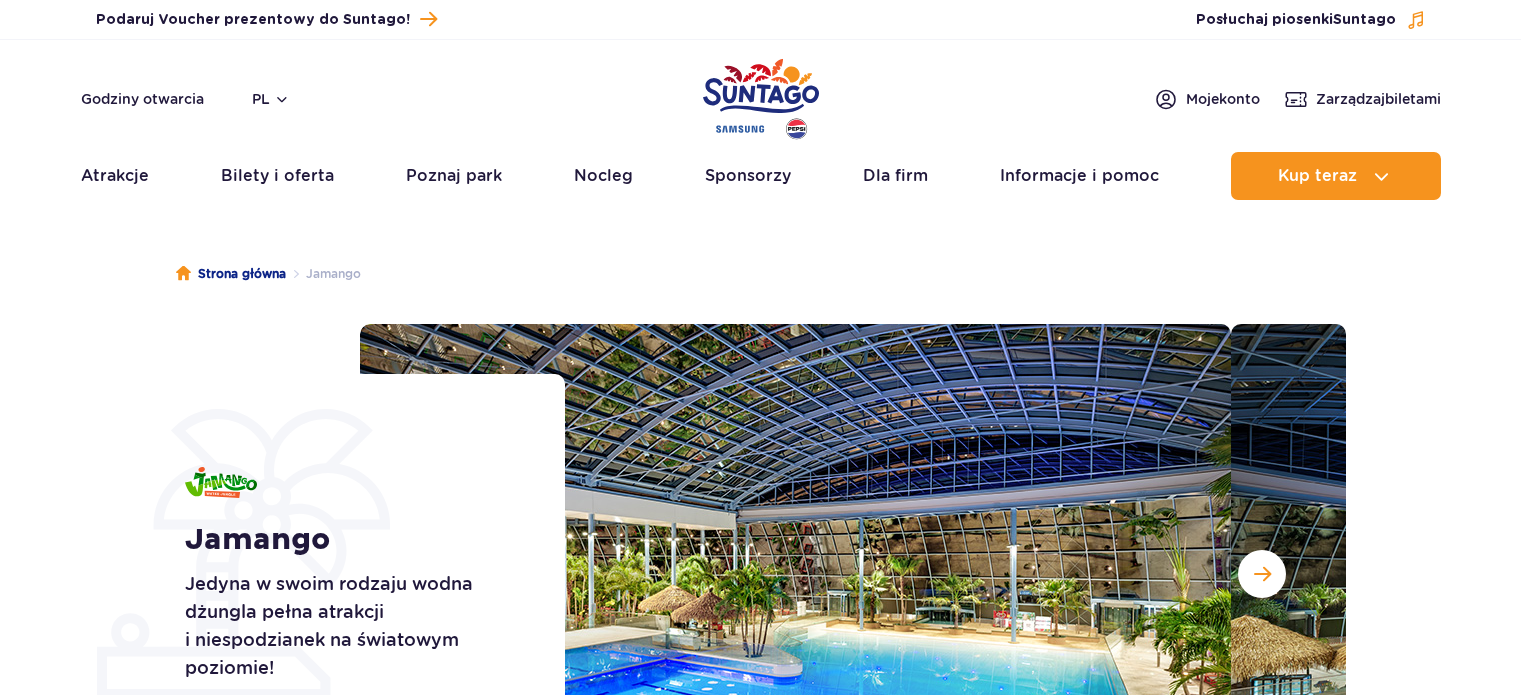 scroll, scrollTop: 0, scrollLeft: 0, axis: both 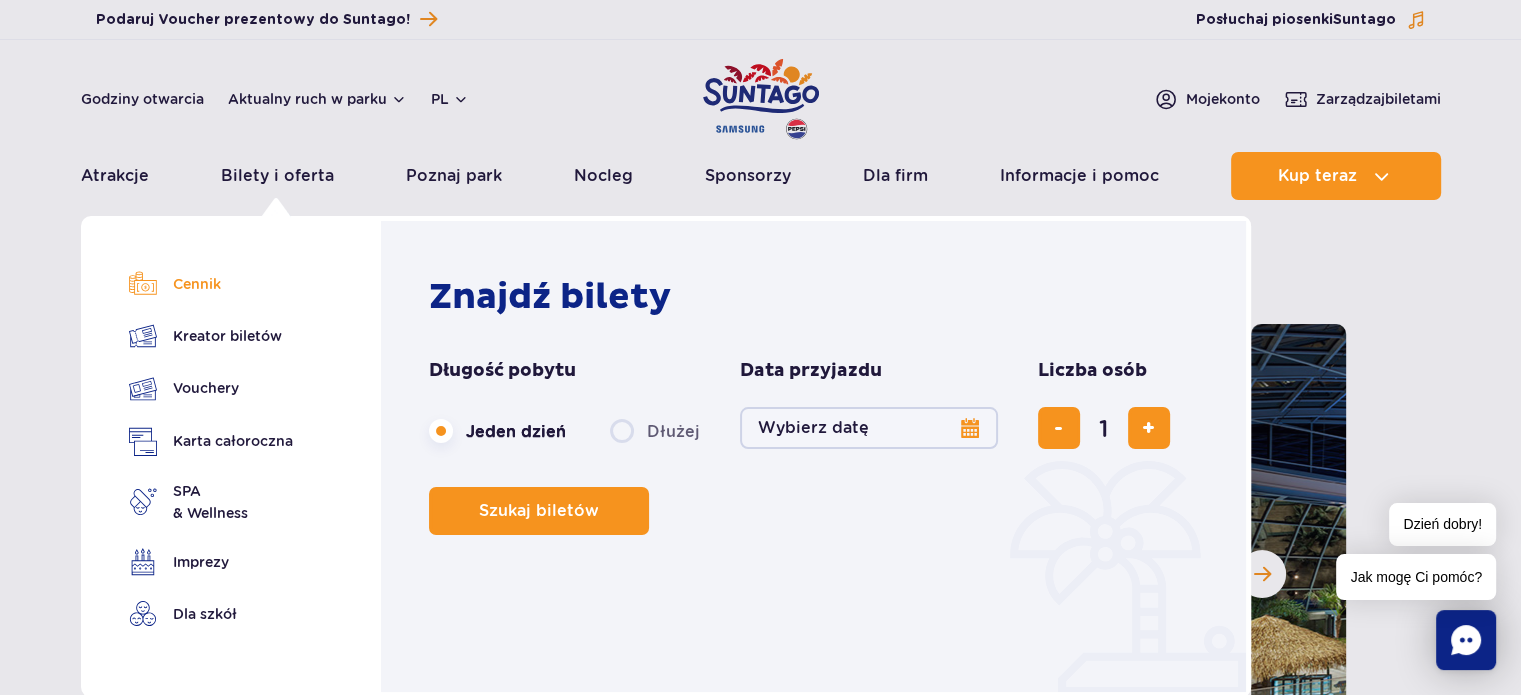 click on "Cennik" at bounding box center (211, 284) 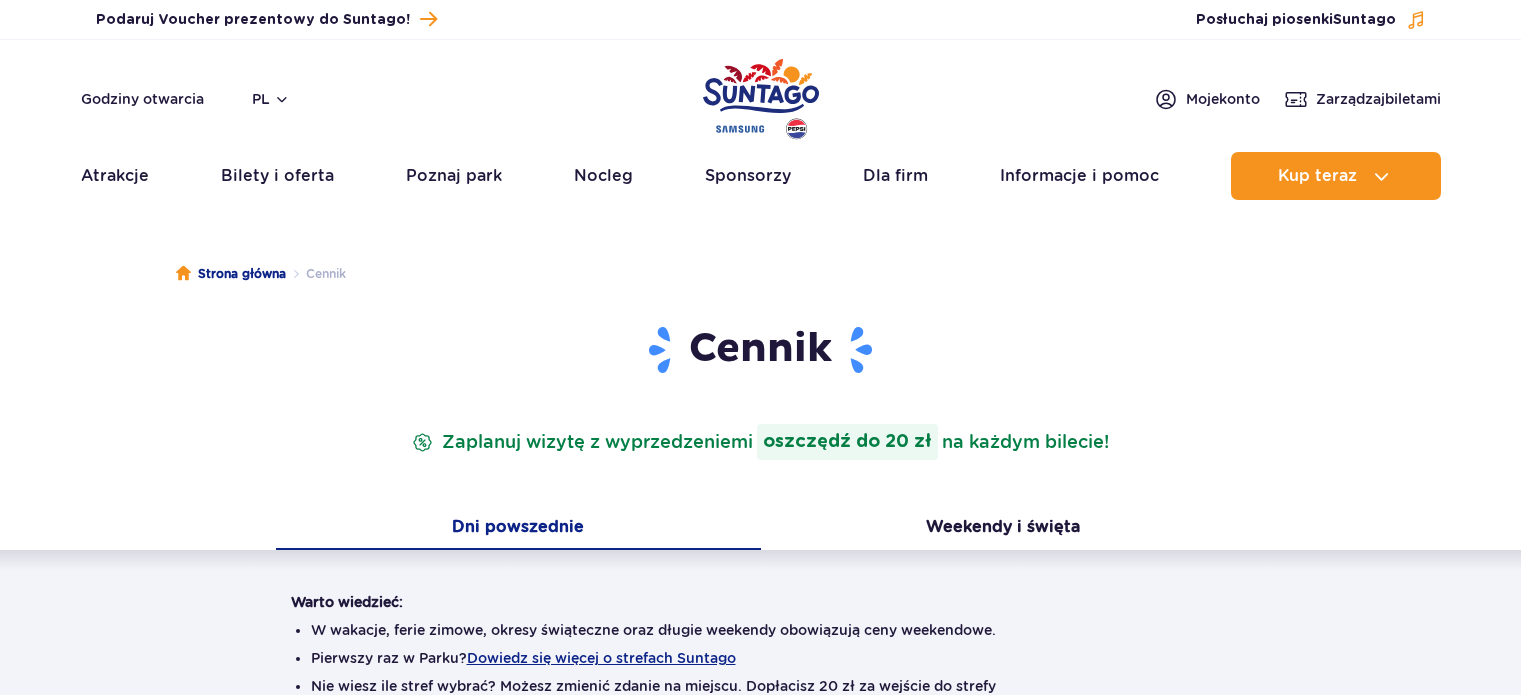 scroll, scrollTop: 0, scrollLeft: 0, axis: both 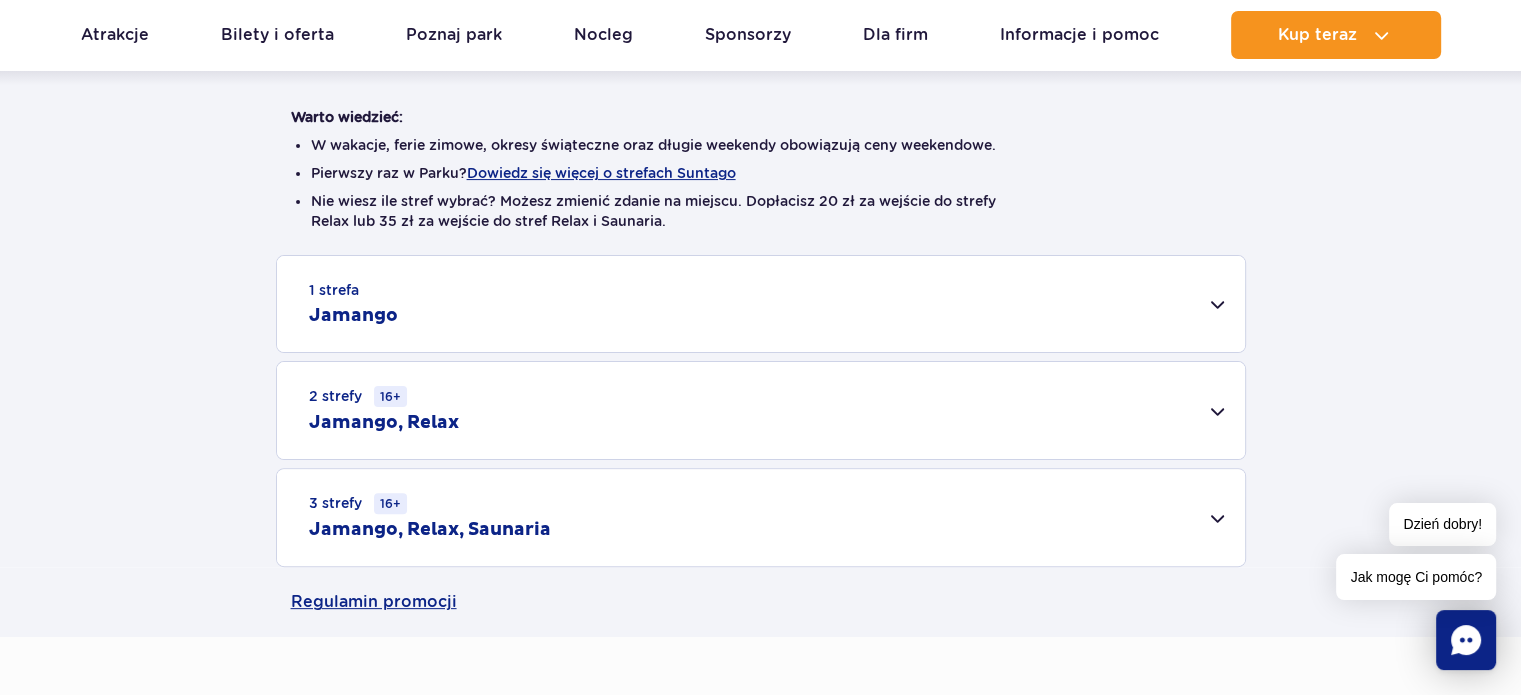 click on "1 strefa
Jamango" at bounding box center (761, 304) 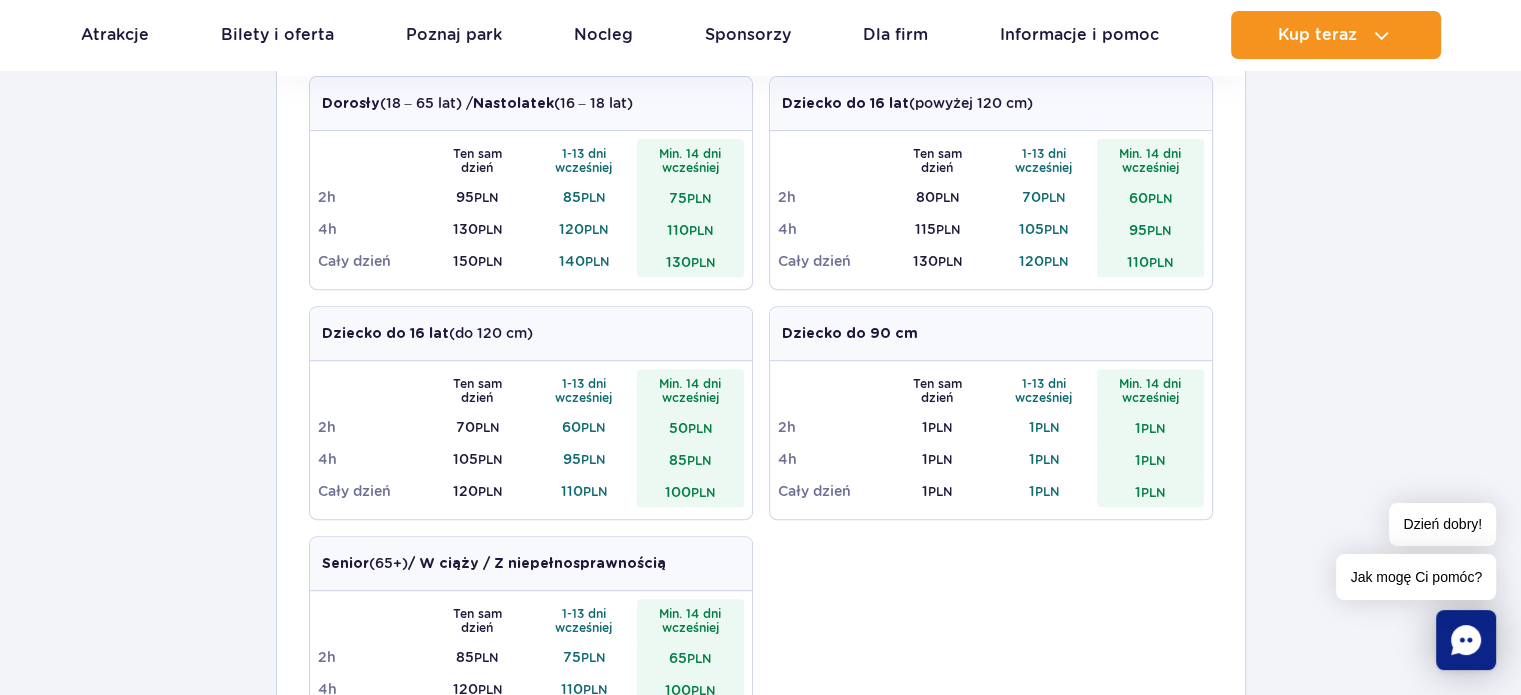 scroll, scrollTop: 773, scrollLeft: 0, axis: vertical 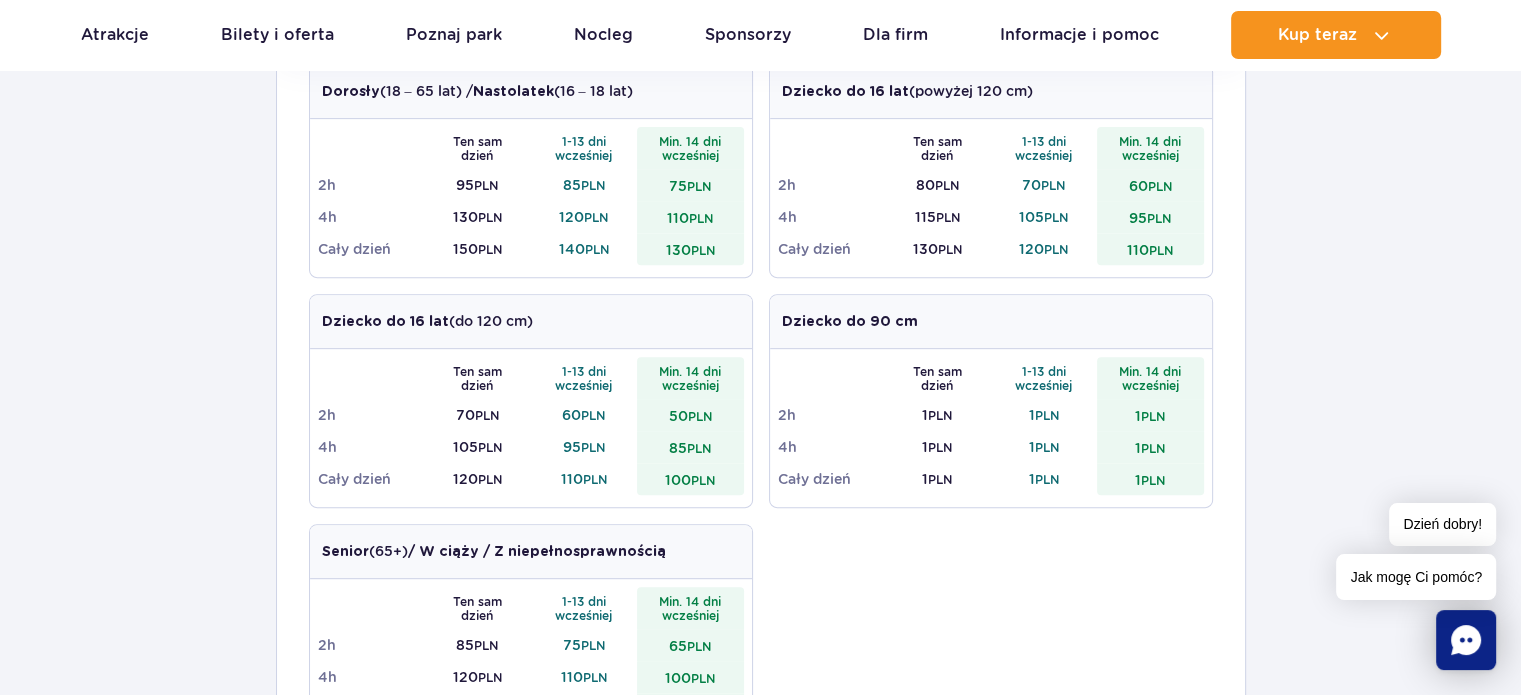click on "Dorosły  (18 – 65 lat) /  Nastolatek  (16 – 18 lat)
Ten sam dzień
1-13 dni wcześniej
Min. 14 dni wcześniej
2h 95  PLN 85  PLN 75  PLN
4h 130  PLN 120  PLN 110  PLN
Cały dzień 150  PLN 140  PLN 130  PLN
Dziecko do 16 lat  (powyżej 120 cm)
Ten sam dzień
1-13 dni wcześniej
Min. 14 dni wcześniej
2h 80  PLN 70  PLN 60  PLN
4h 115  PLN 105  PLN 95  PLN
Cały dzień 130  PLN 120  PLN 110  PLN
Dziecko do 16 lat  (do 120 cm)
2h" at bounding box center (761, 429) 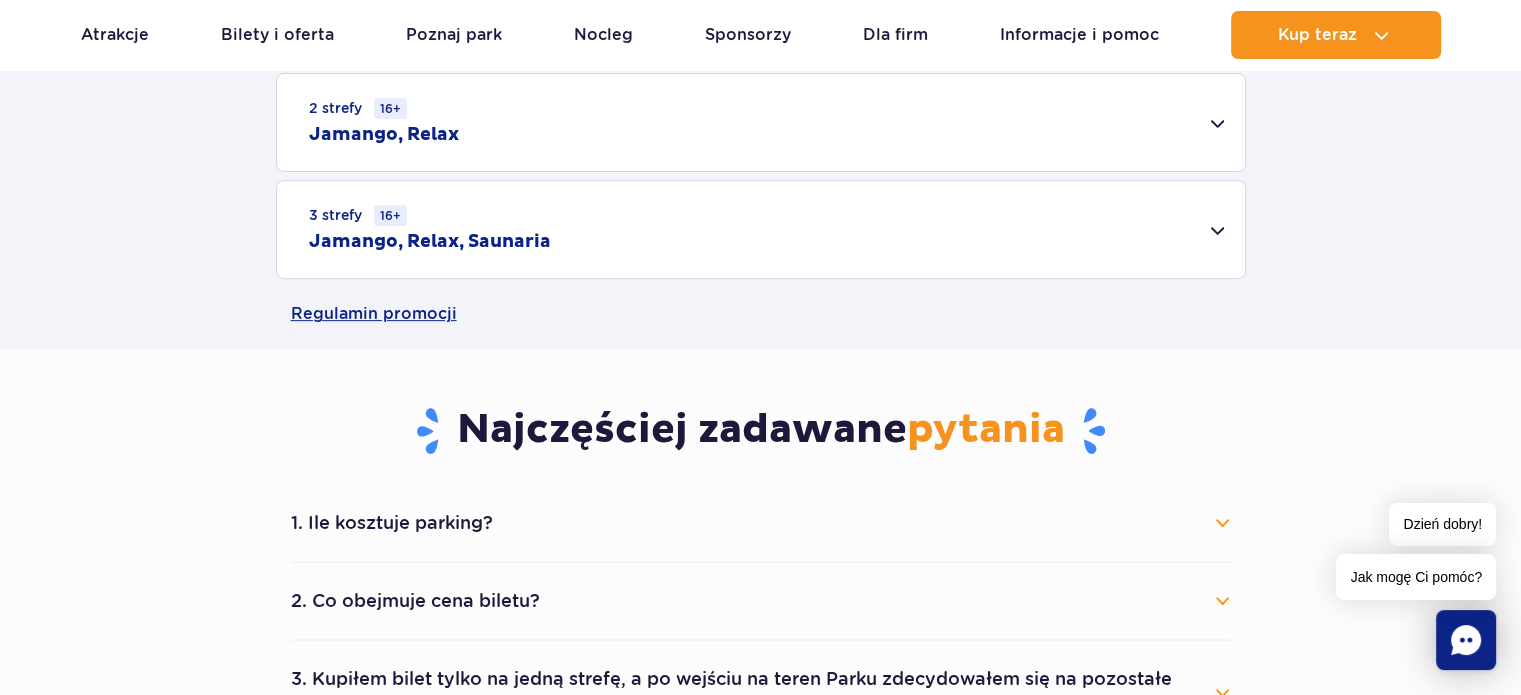 click on "1 strefa
Jamango
Dorosły  (18 – 65 lat) /  Nastolatek  (16 – 18 lat)
Ten sam dzień
1-13 dni wcześniej
Min. 14 dni wcześniej
2h 95  PLN 85  PLN 75  PLN
4h 130  PLN 120  PLN 110  PLN
Cały dzień 150  PLN 140  PLN 130  PLN
Dziecko do 16 lat  (powyżej 120 cm)
Ten sam dzień
1-13 dni wcześniej
Min. 14 dni wcześniej
2h 80  PLN 70  PLN 60  PLN
4h 115  PLN 105  PLN 95  PLN
Cały dzień 130  PLN PLN" at bounding box center [760, 123] 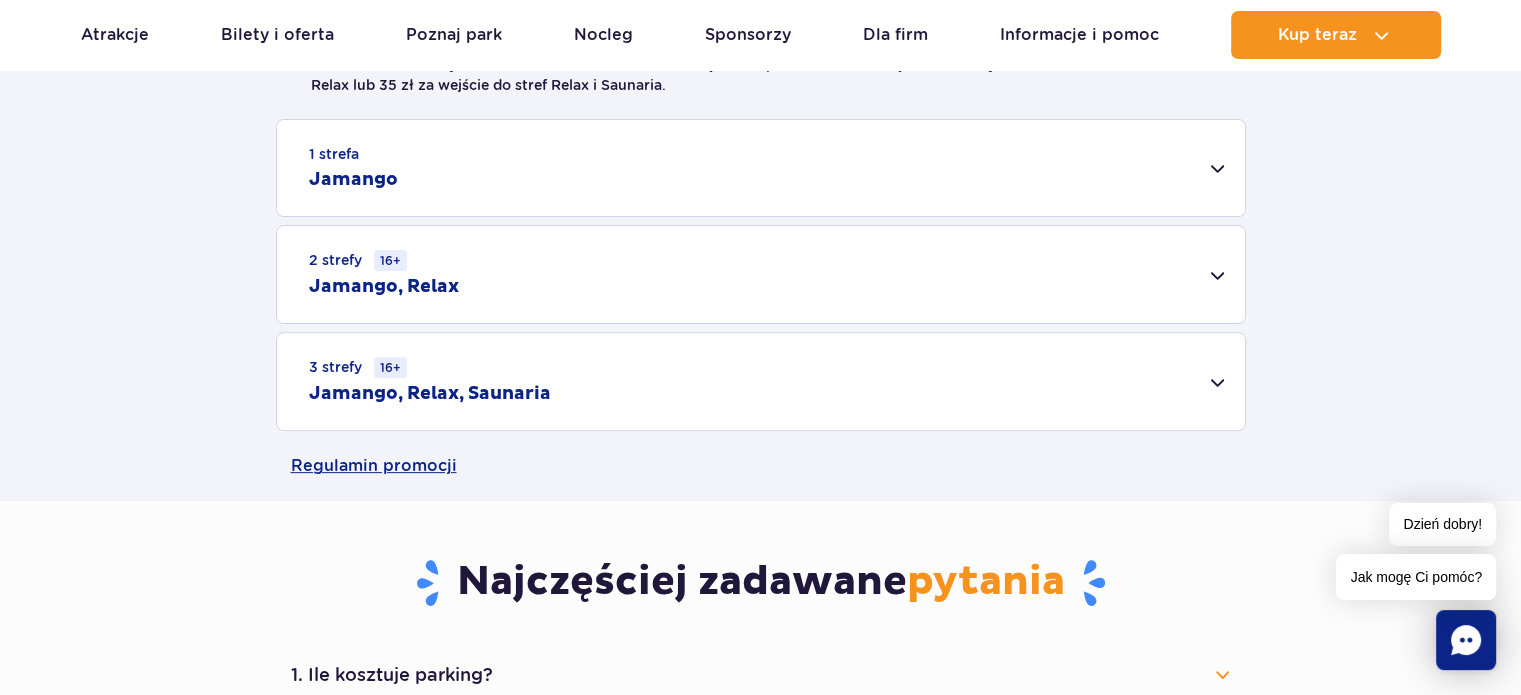 click on "Godziny otwarcia
Aktualny ruch w parku
pl
PL
EN
UA
Moje  konto
Zarządzaj  biletami
Aktualny ruch w parku
Atrakcje
Zjeżdżalnie
Aster
SPA" at bounding box center (760, -44) 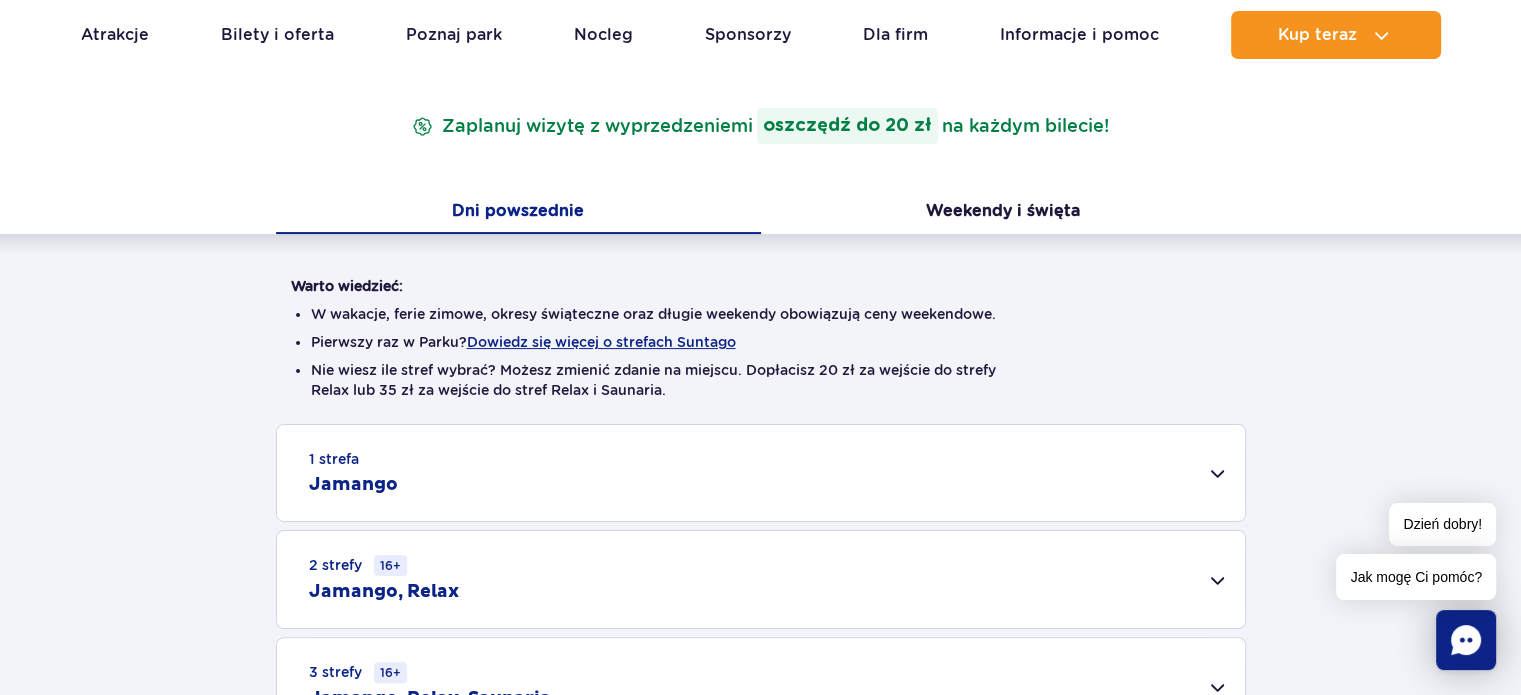 scroll, scrollTop: 305, scrollLeft: 0, axis: vertical 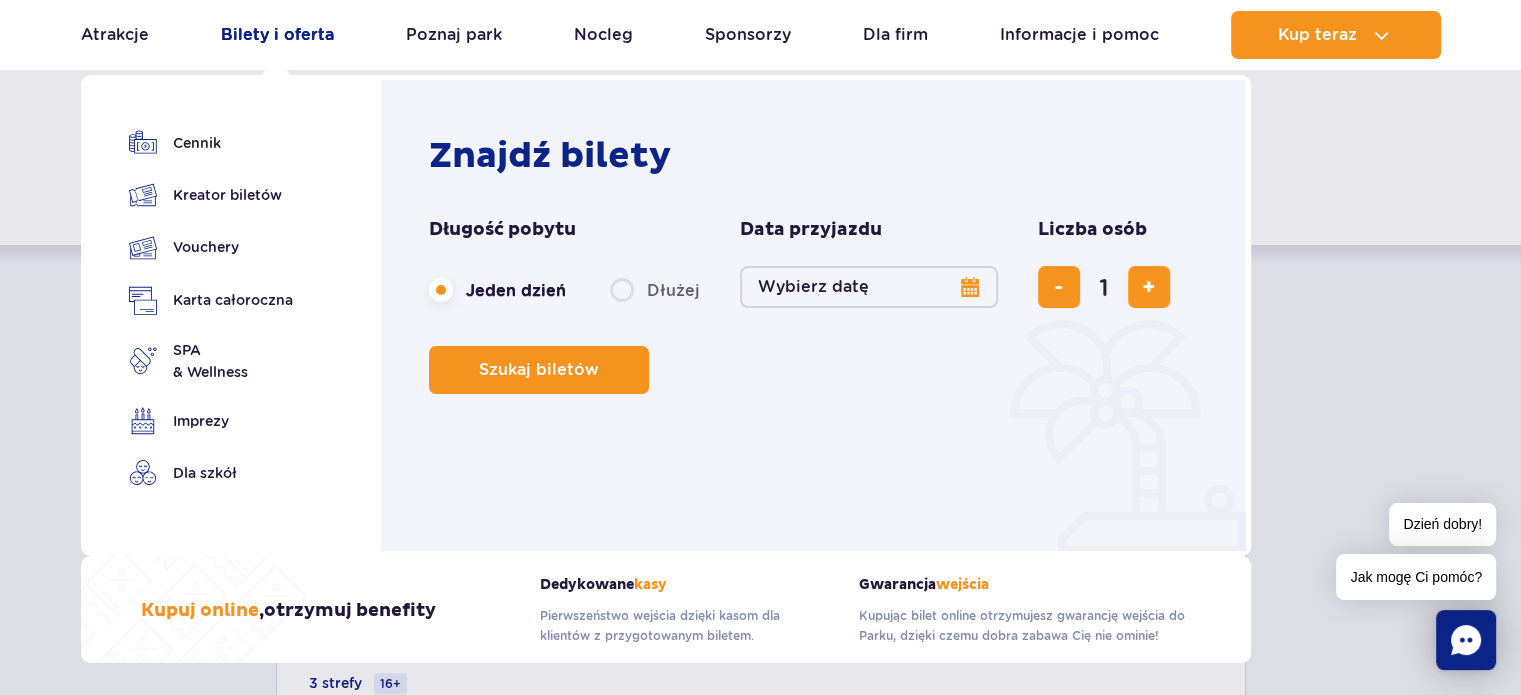 click on "Bilety i oferta" at bounding box center [277, 35] 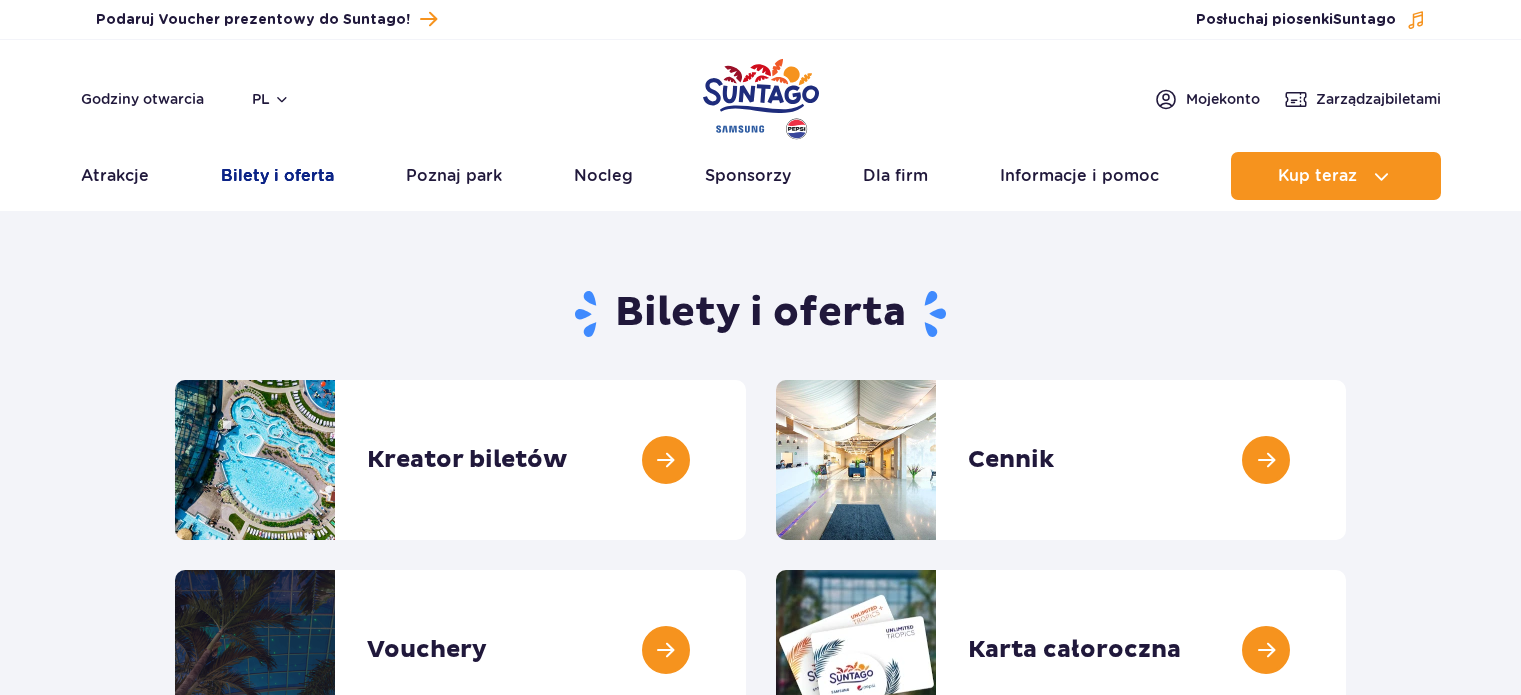 scroll, scrollTop: 0, scrollLeft: 0, axis: both 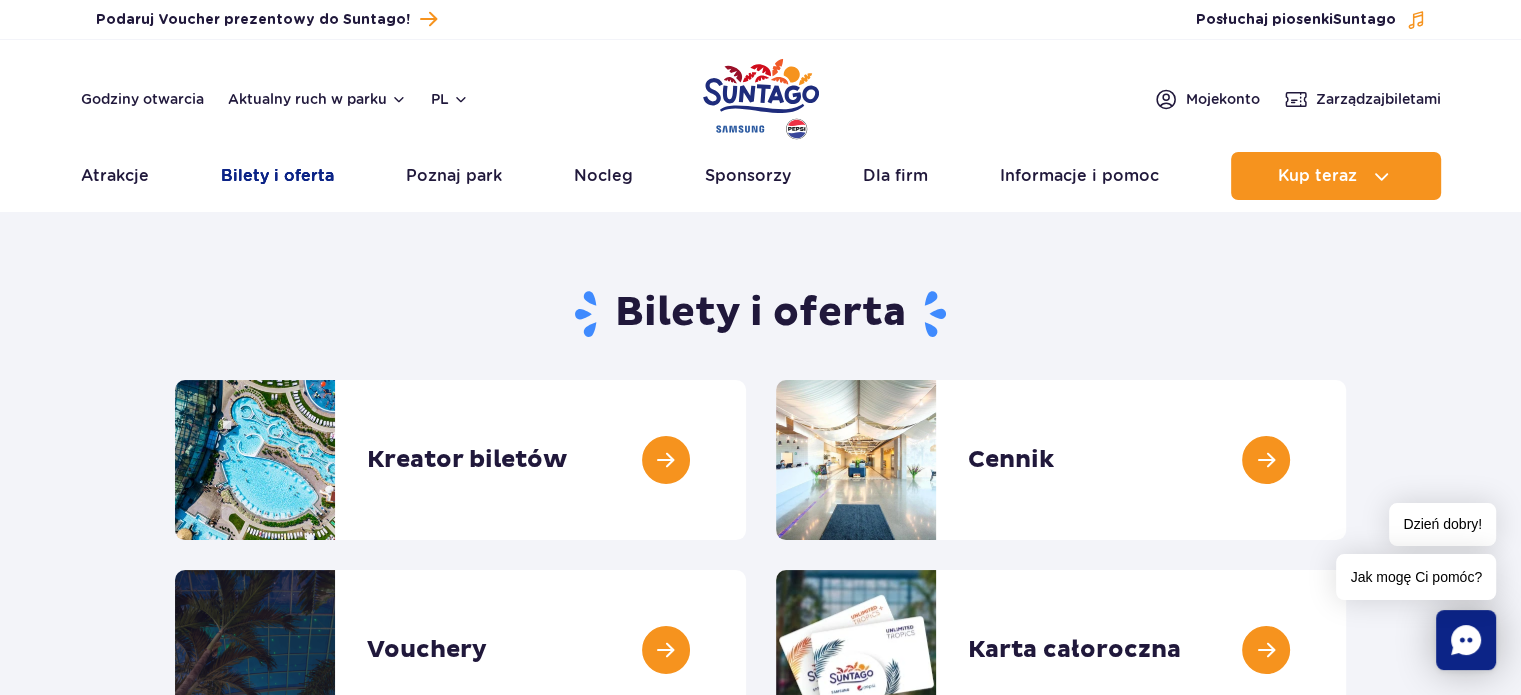 click on "Bilety i oferta" at bounding box center (277, 176) 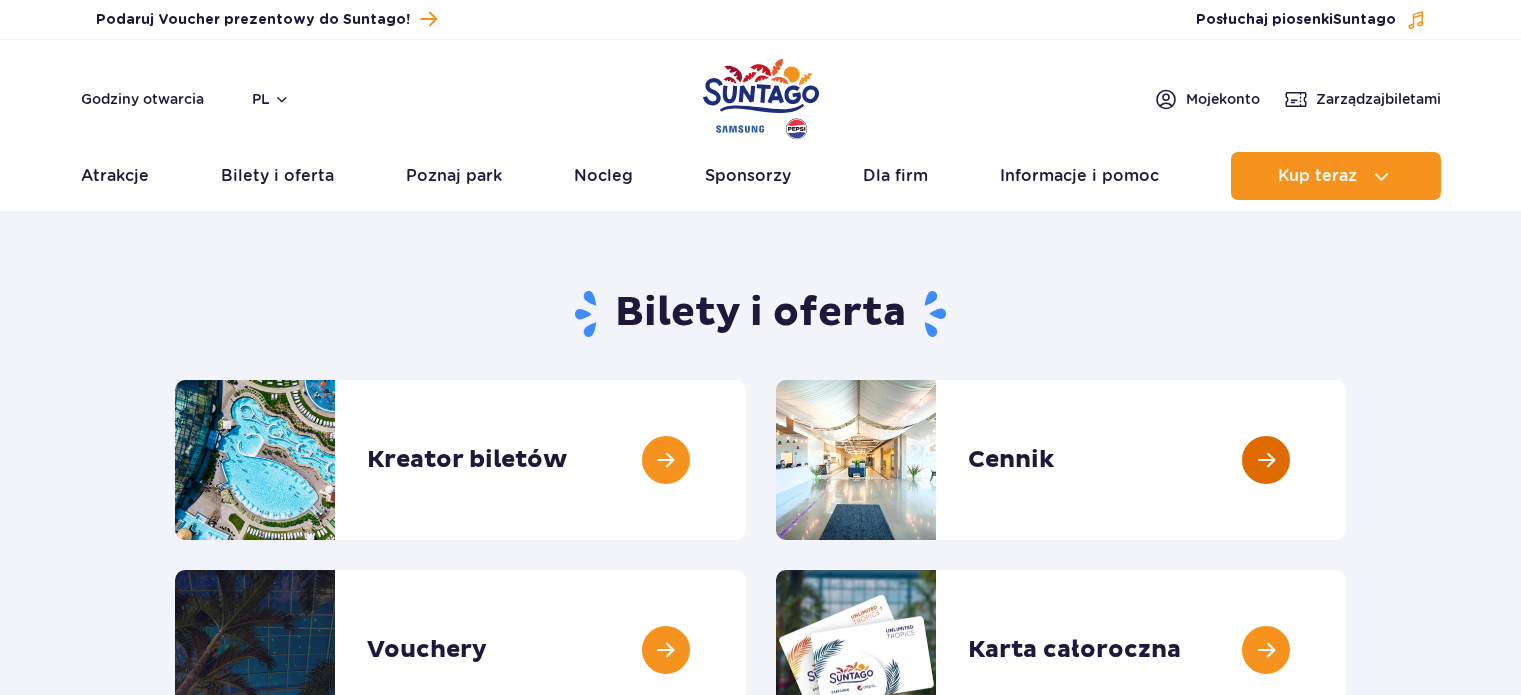 scroll, scrollTop: 0, scrollLeft: 0, axis: both 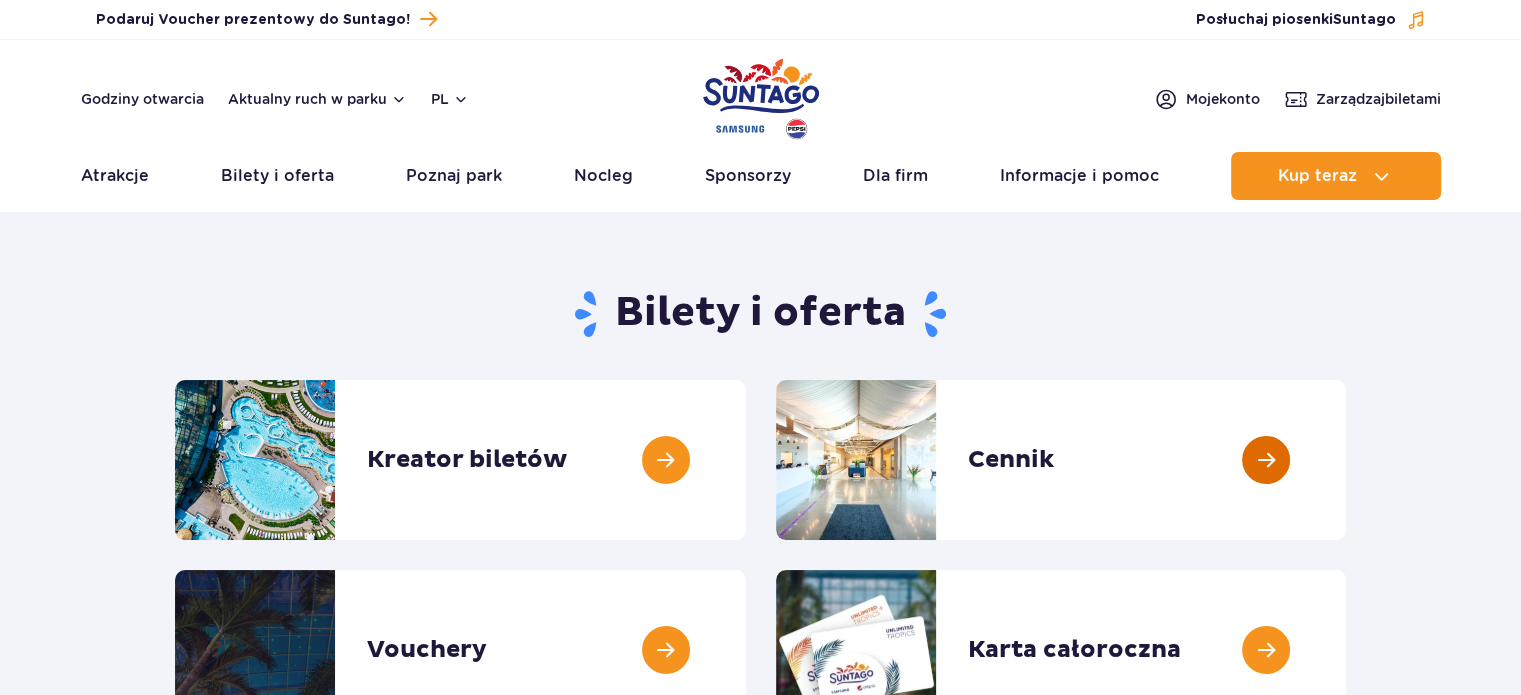 click at bounding box center [1346, 460] 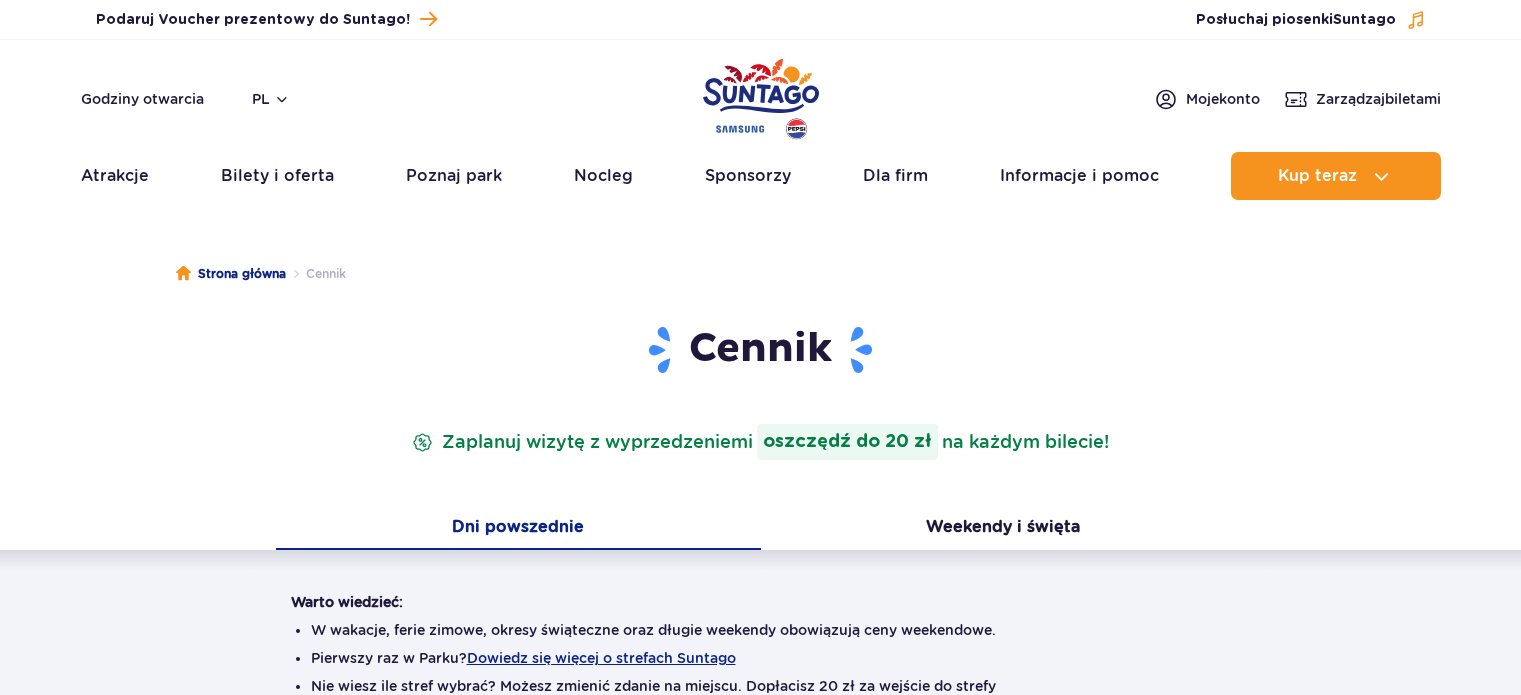 scroll, scrollTop: 0, scrollLeft: 0, axis: both 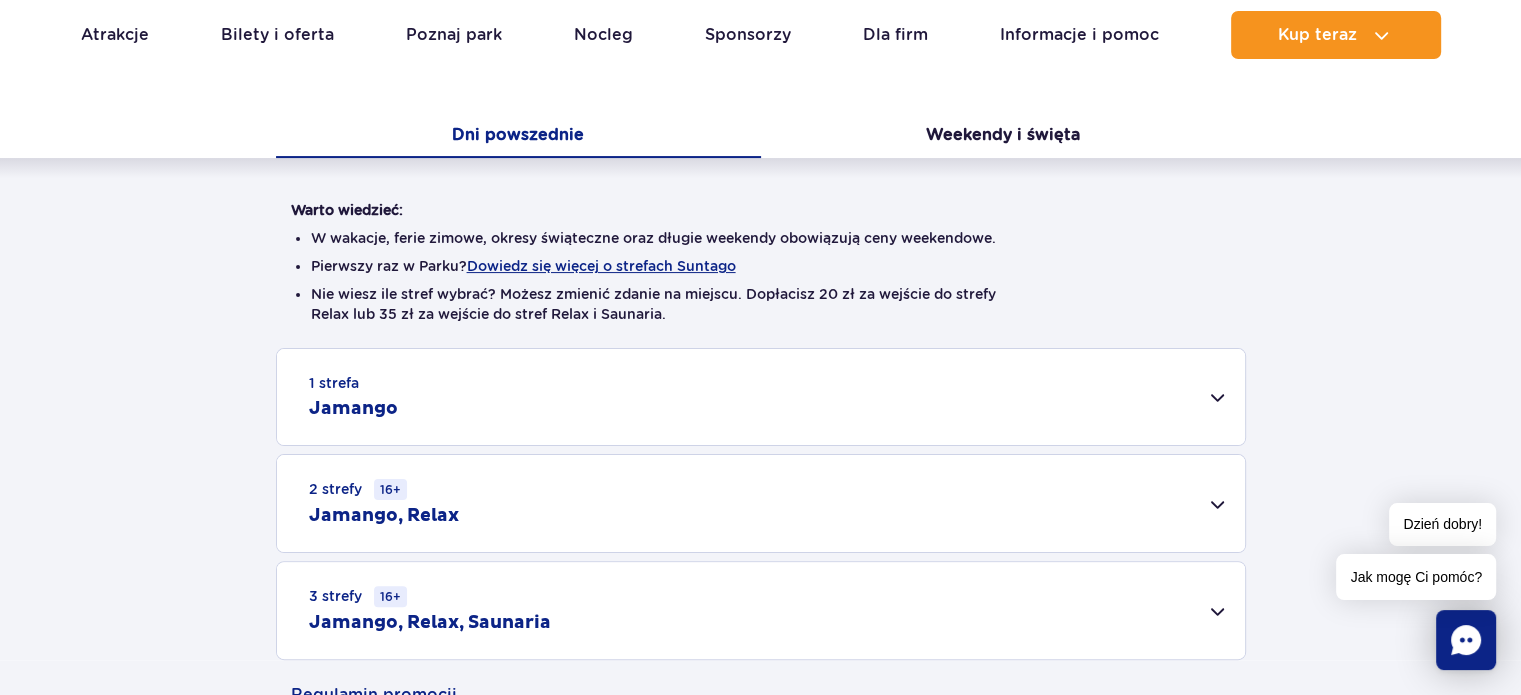 drag, startPoint x: 1535, startPoint y: 77, endPoint x: 1533, endPoint y: 141, distance: 64.03124 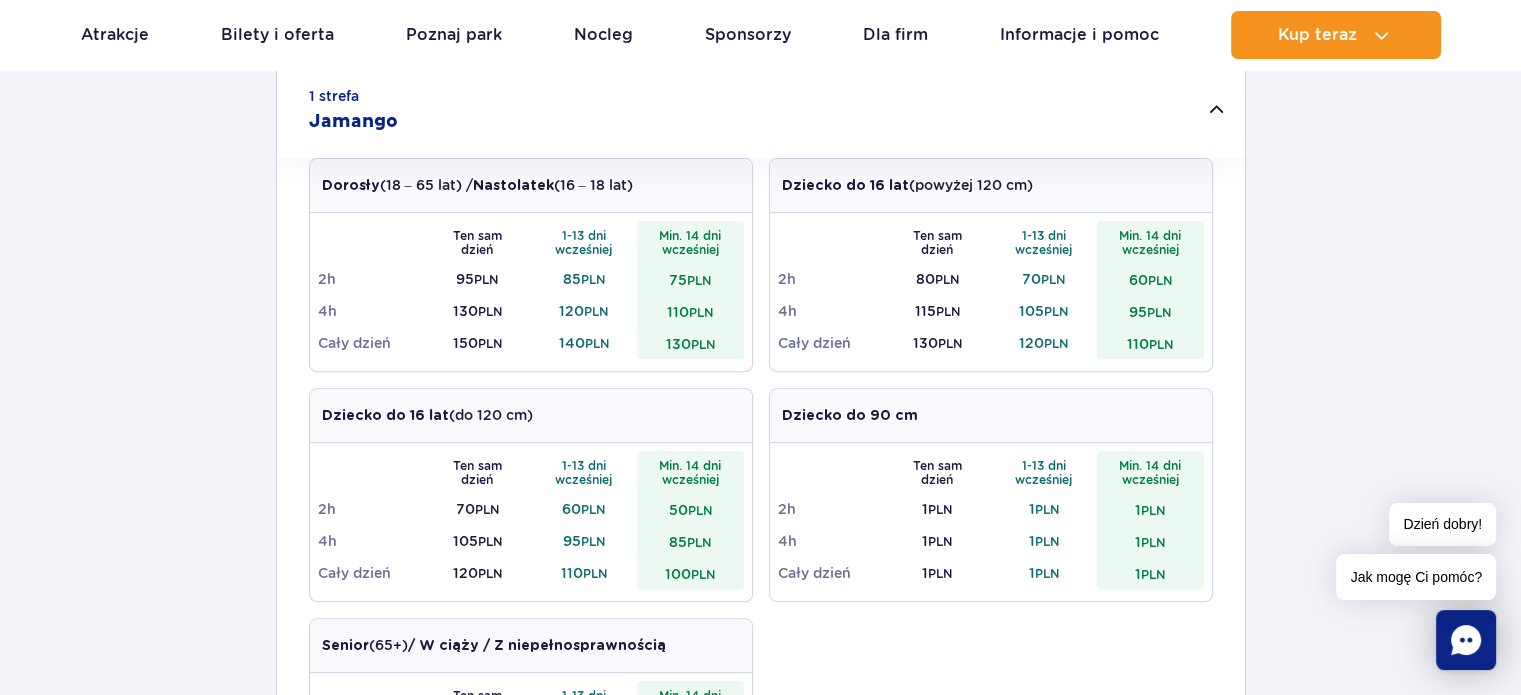 scroll, scrollTop: 684, scrollLeft: 0, axis: vertical 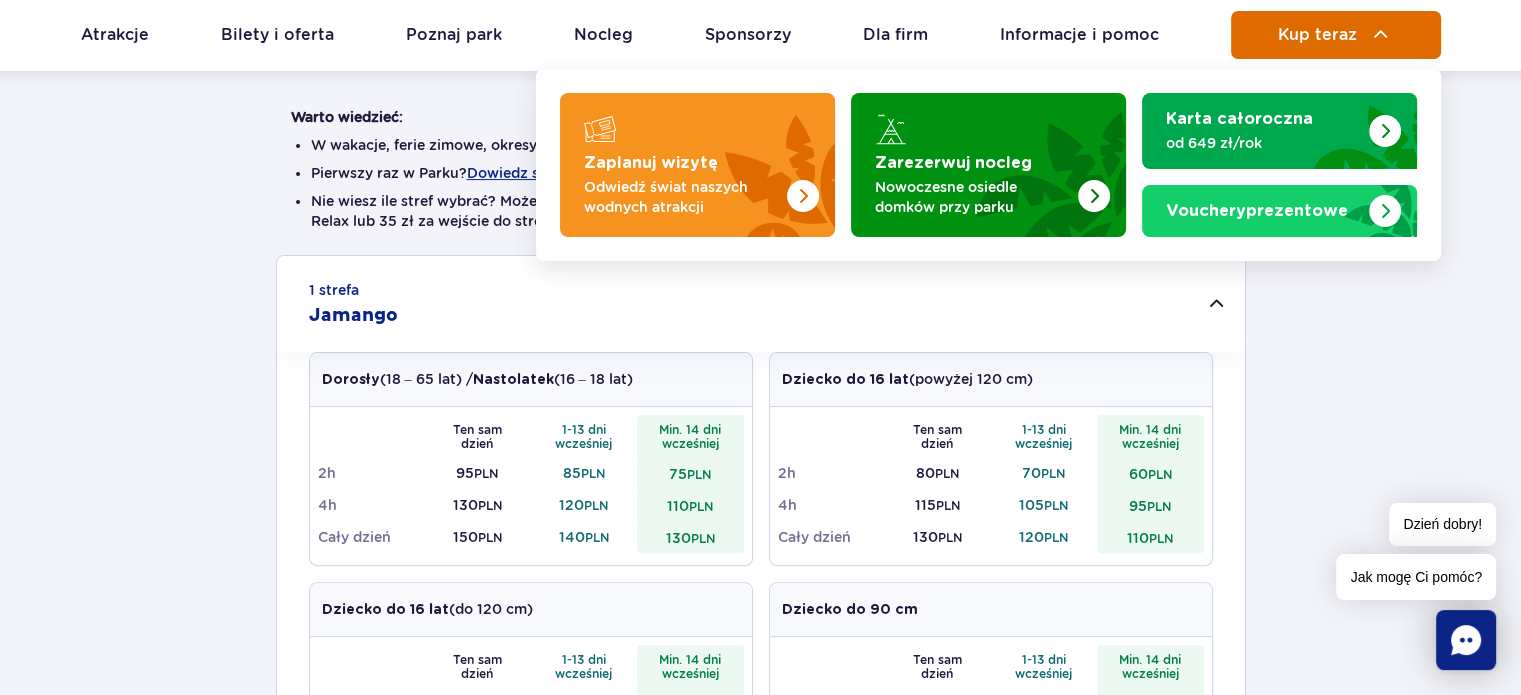 click on "Kup teraz" at bounding box center [1336, 35] 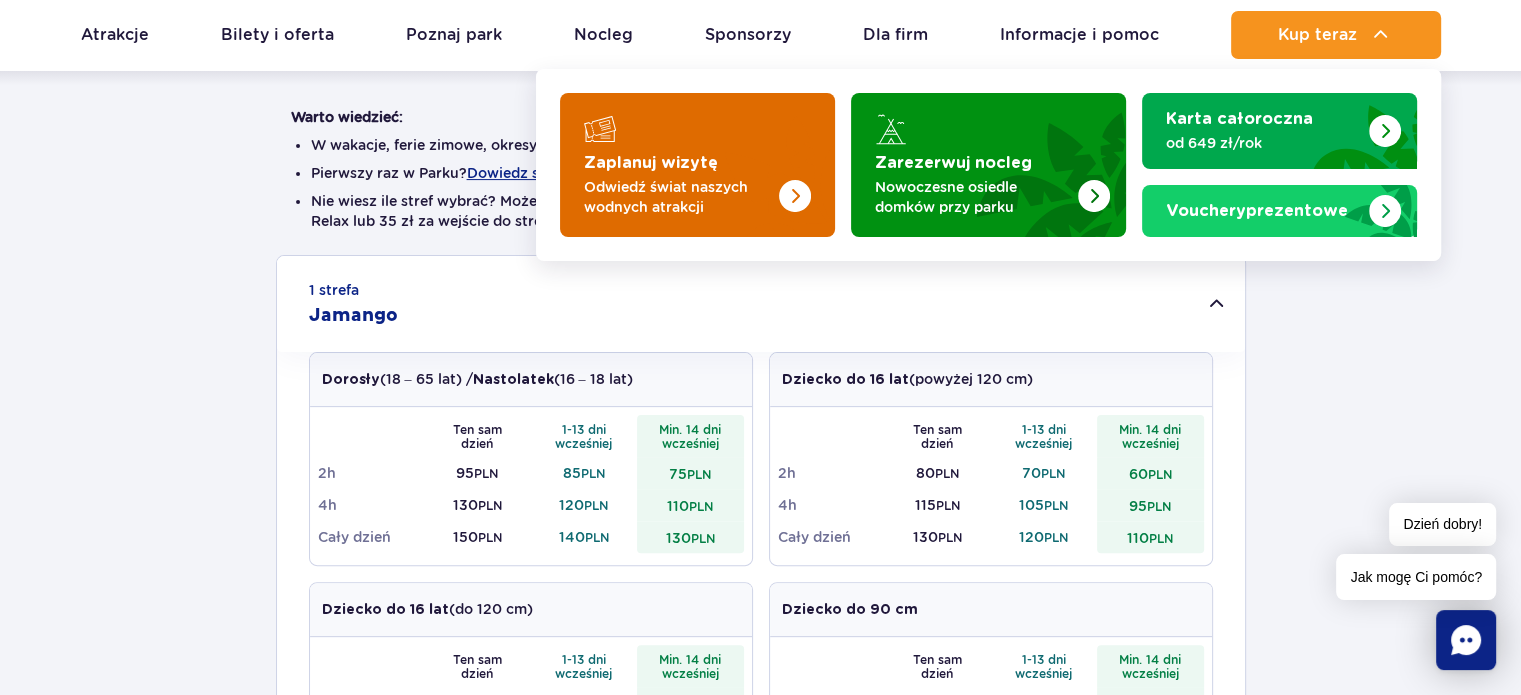 click on "Odwiedź świat naszych wodnych atrakcji" at bounding box center (681, 197) 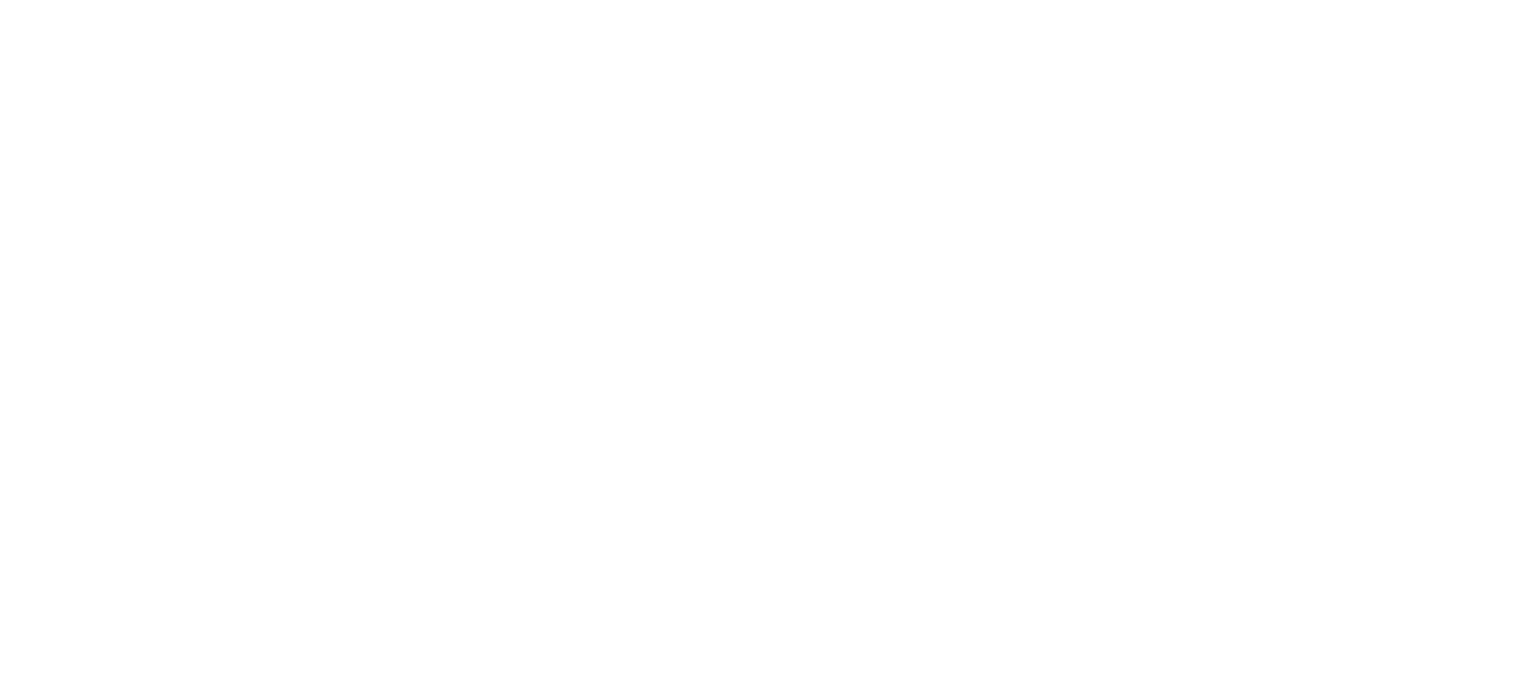 scroll, scrollTop: 0, scrollLeft: 0, axis: both 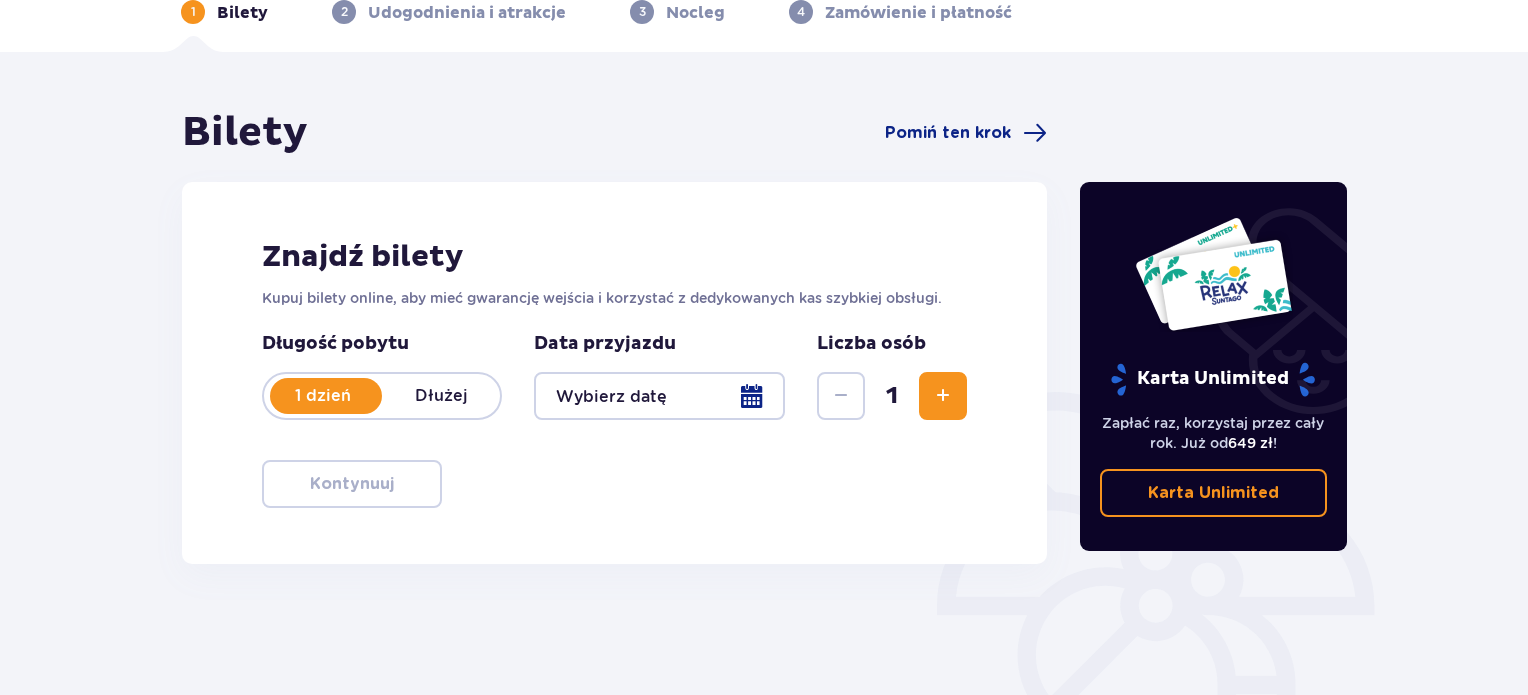 click on "1 dzień" at bounding box center (323, 396) 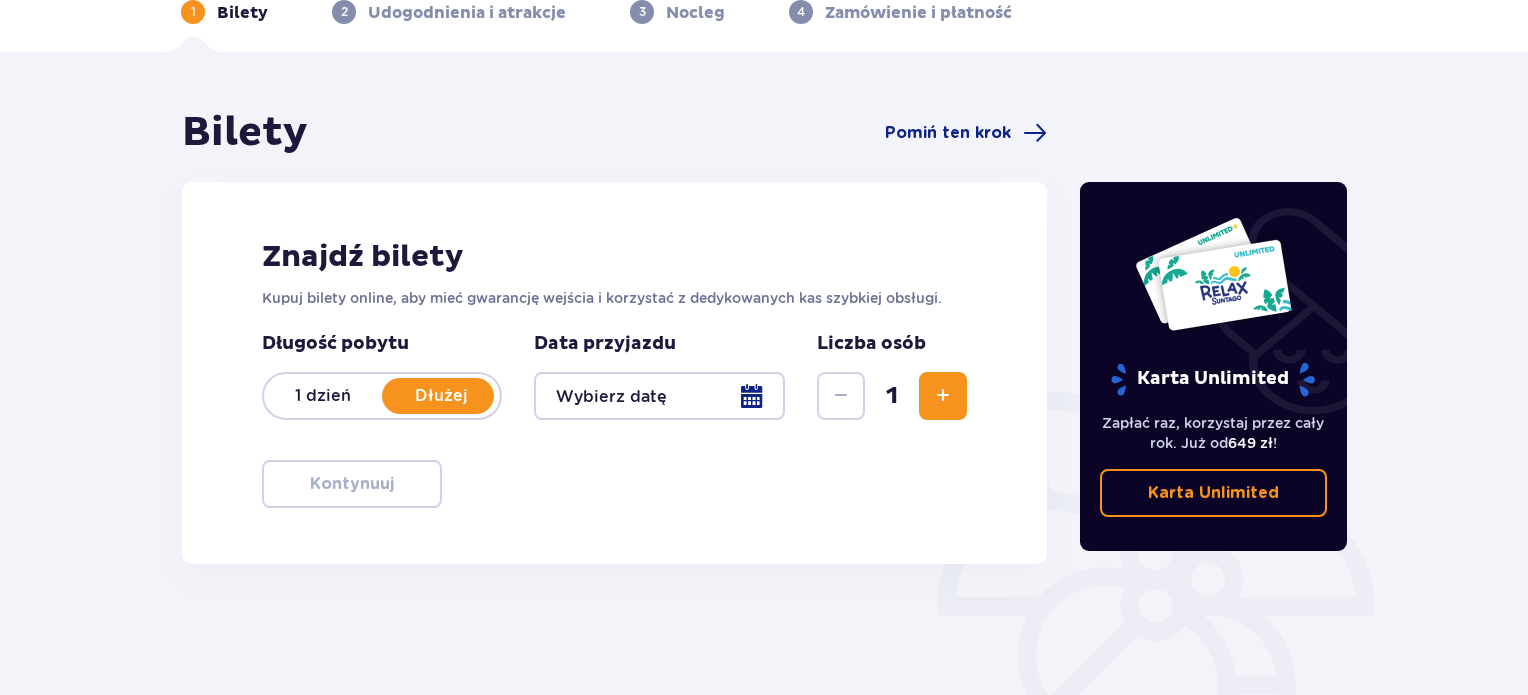 click on "1 dzień Dłużej" at bounding box center [382, 396] 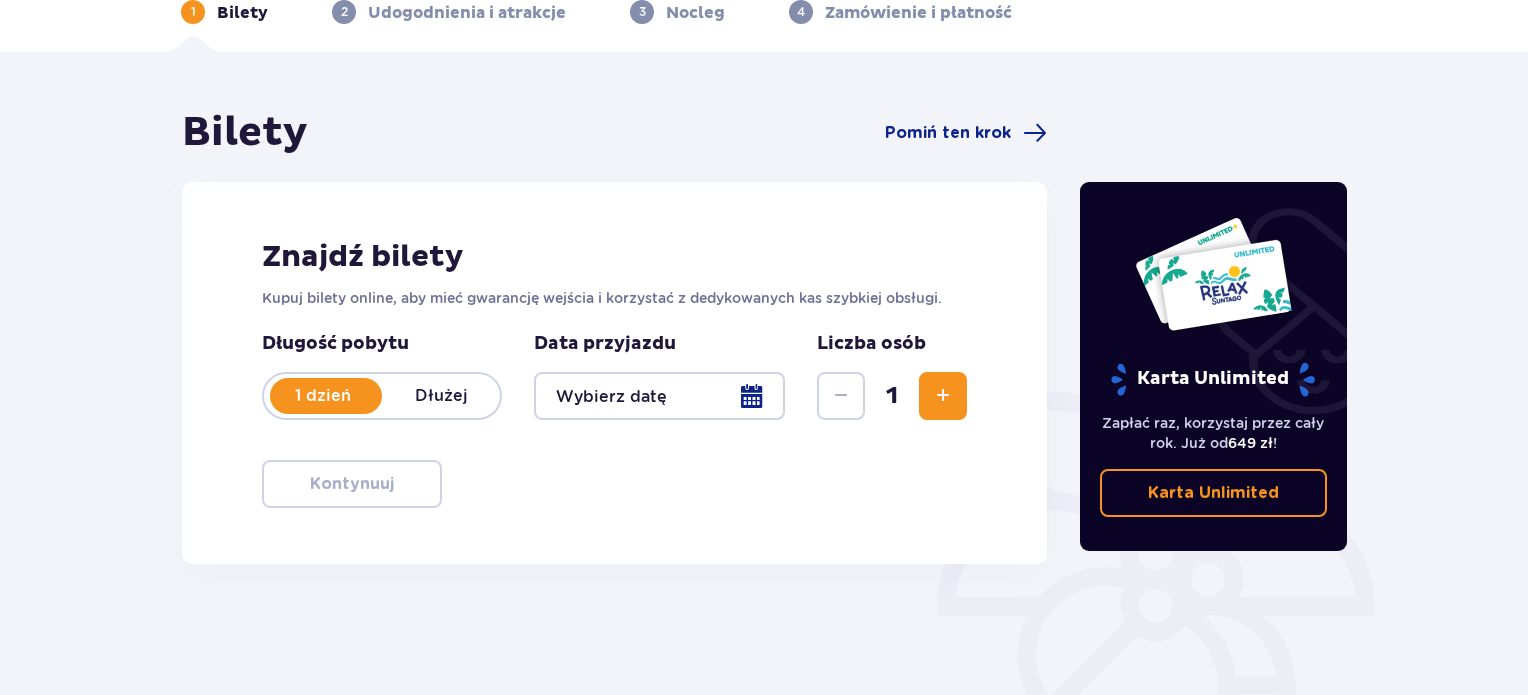 click at bounding box center [659, 396] 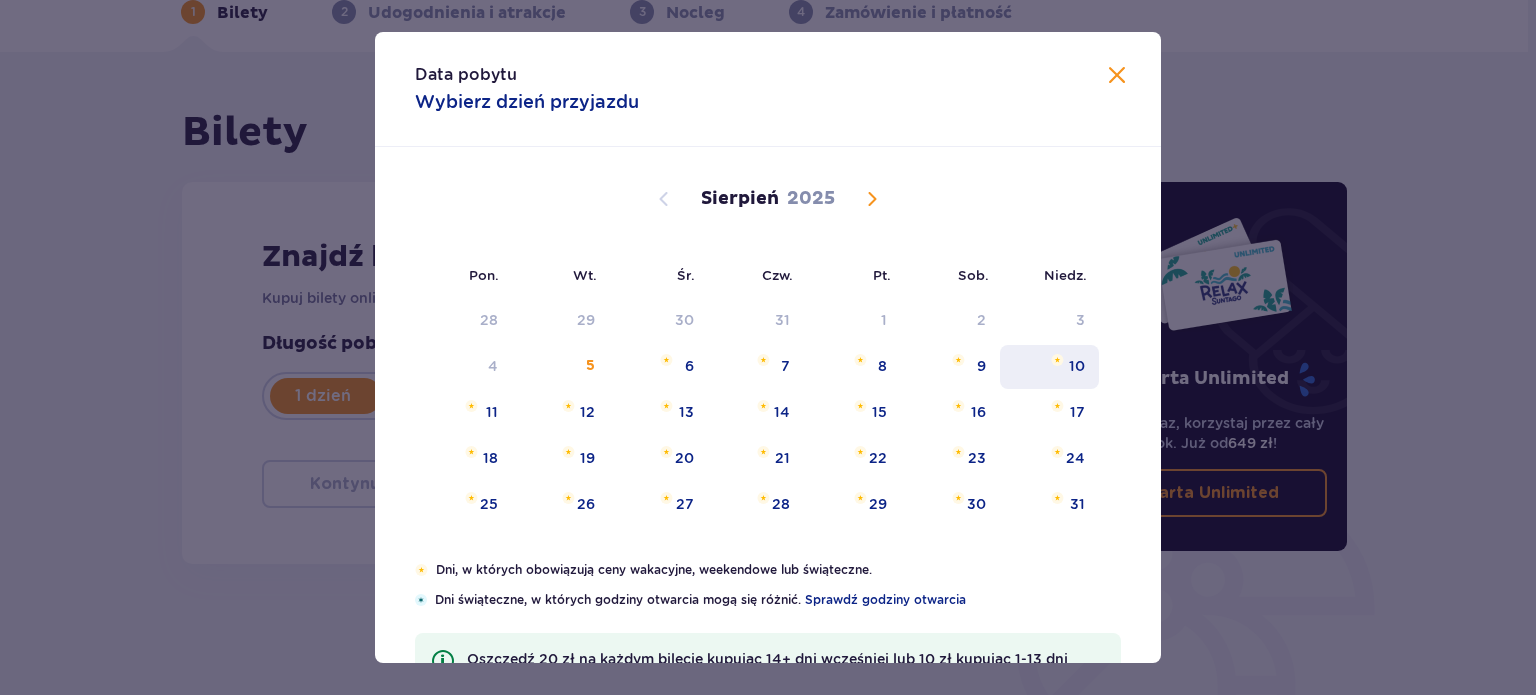 click on "10" at bounding box center [1077, 366] 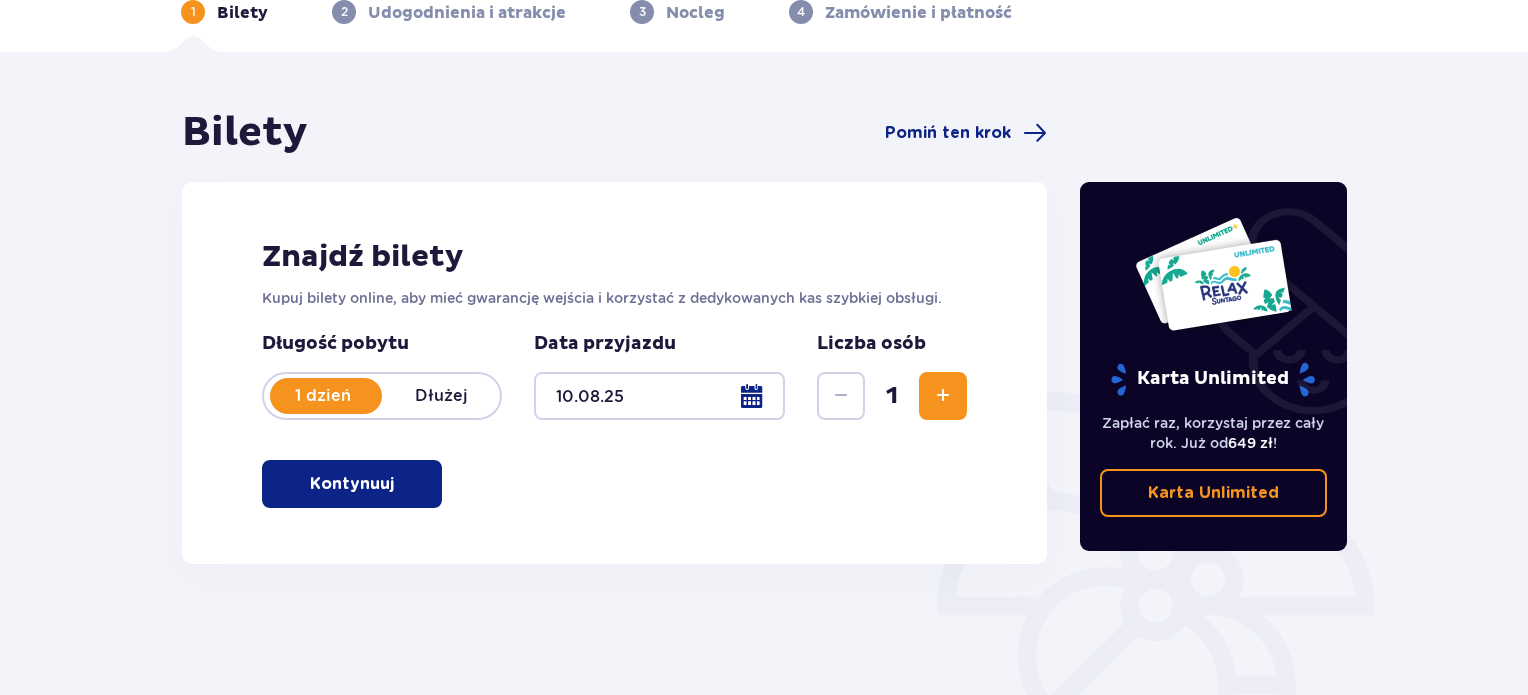 click at bounding box center [943, 396] 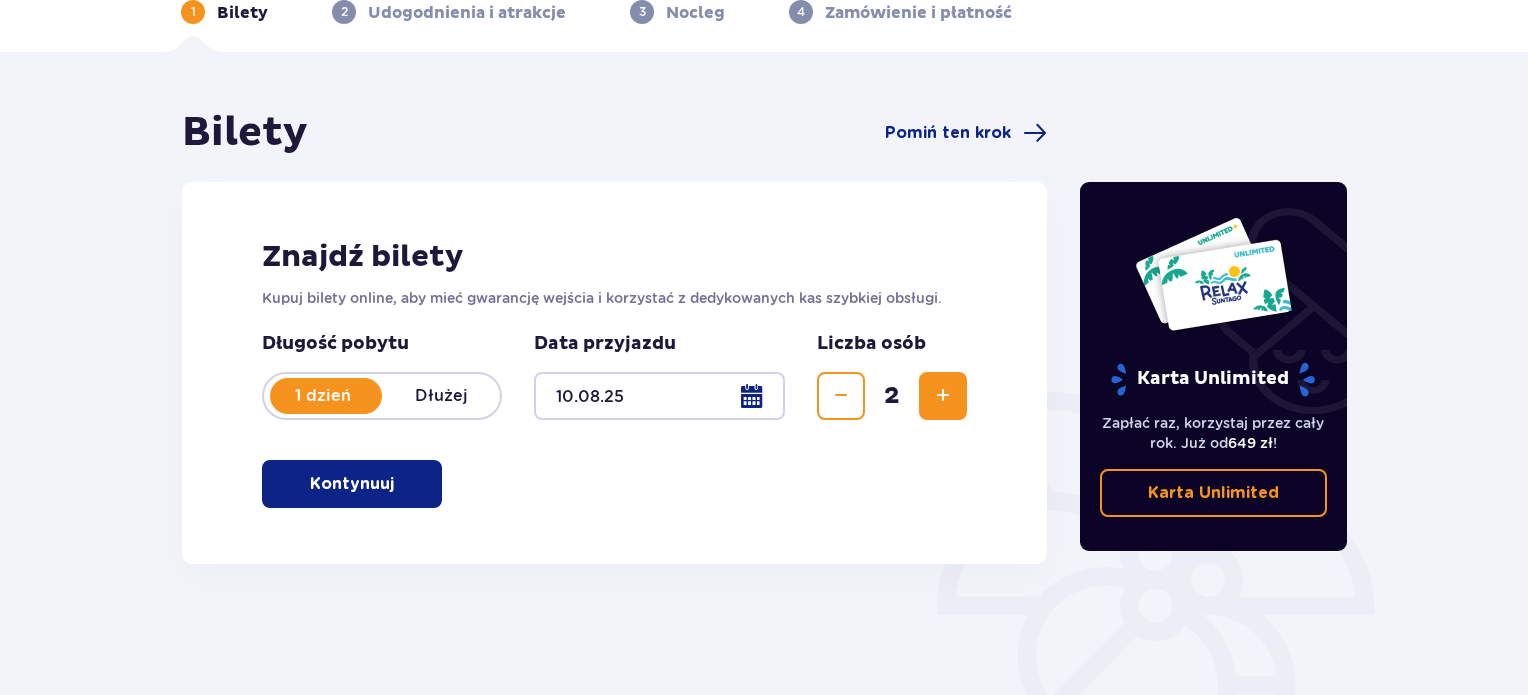 click at bounding box center [943, 396] 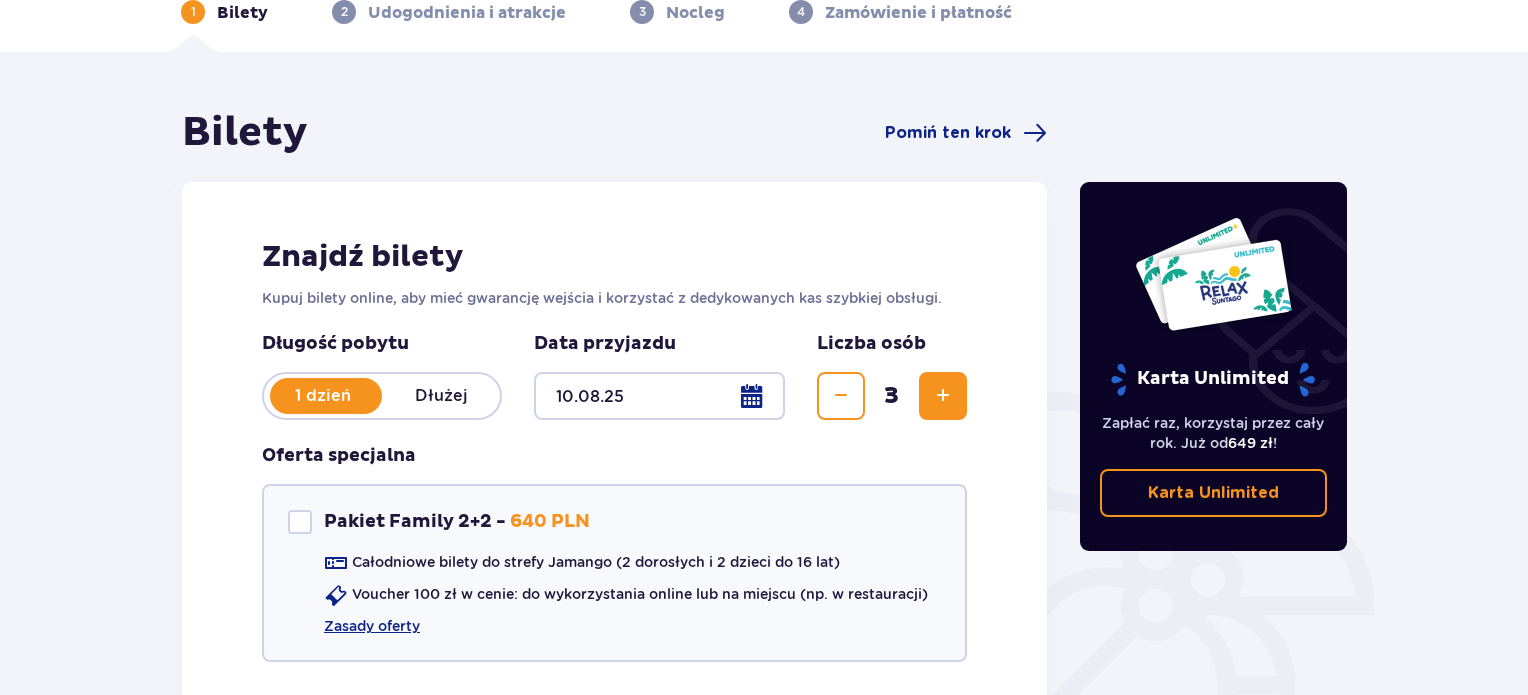 click at bounding box center [943, 396] 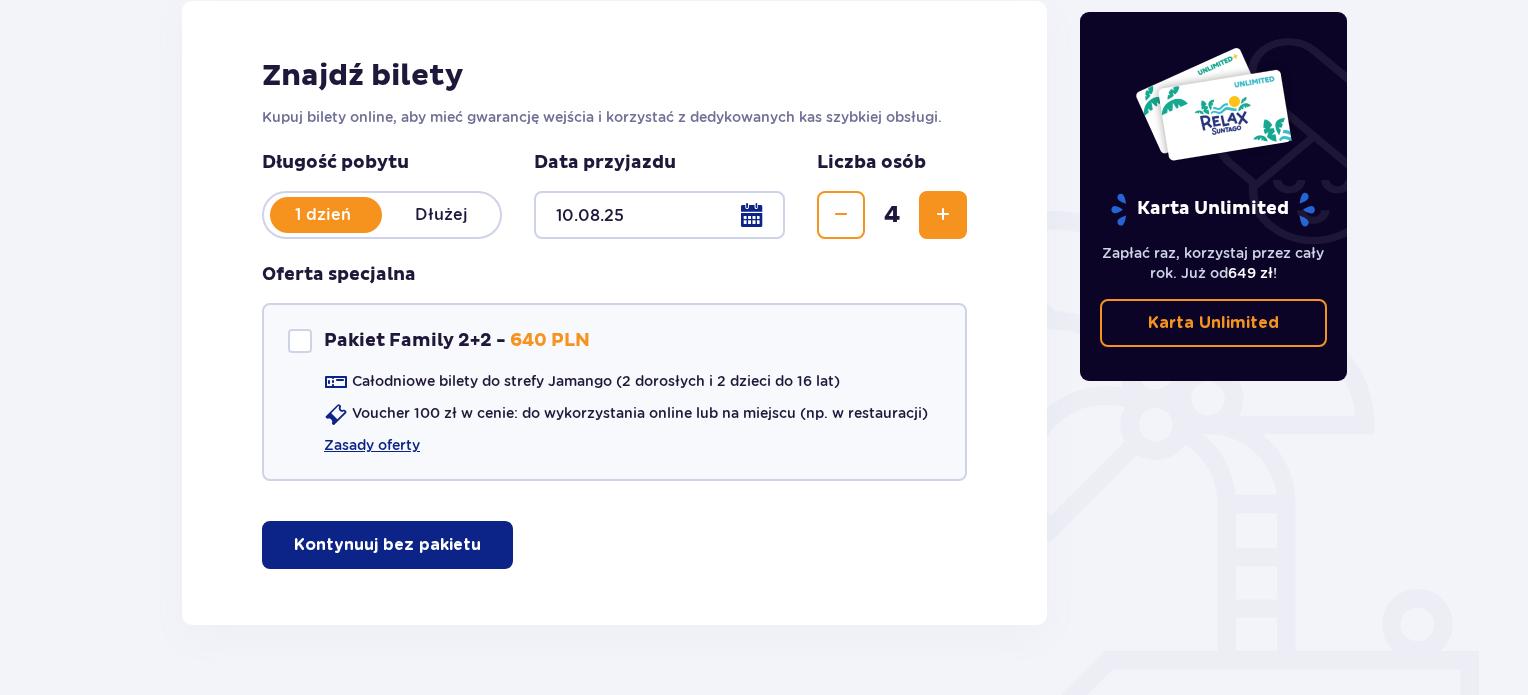 scroll, scrollTop: 286, scrollLeft: 0, axis: vertical 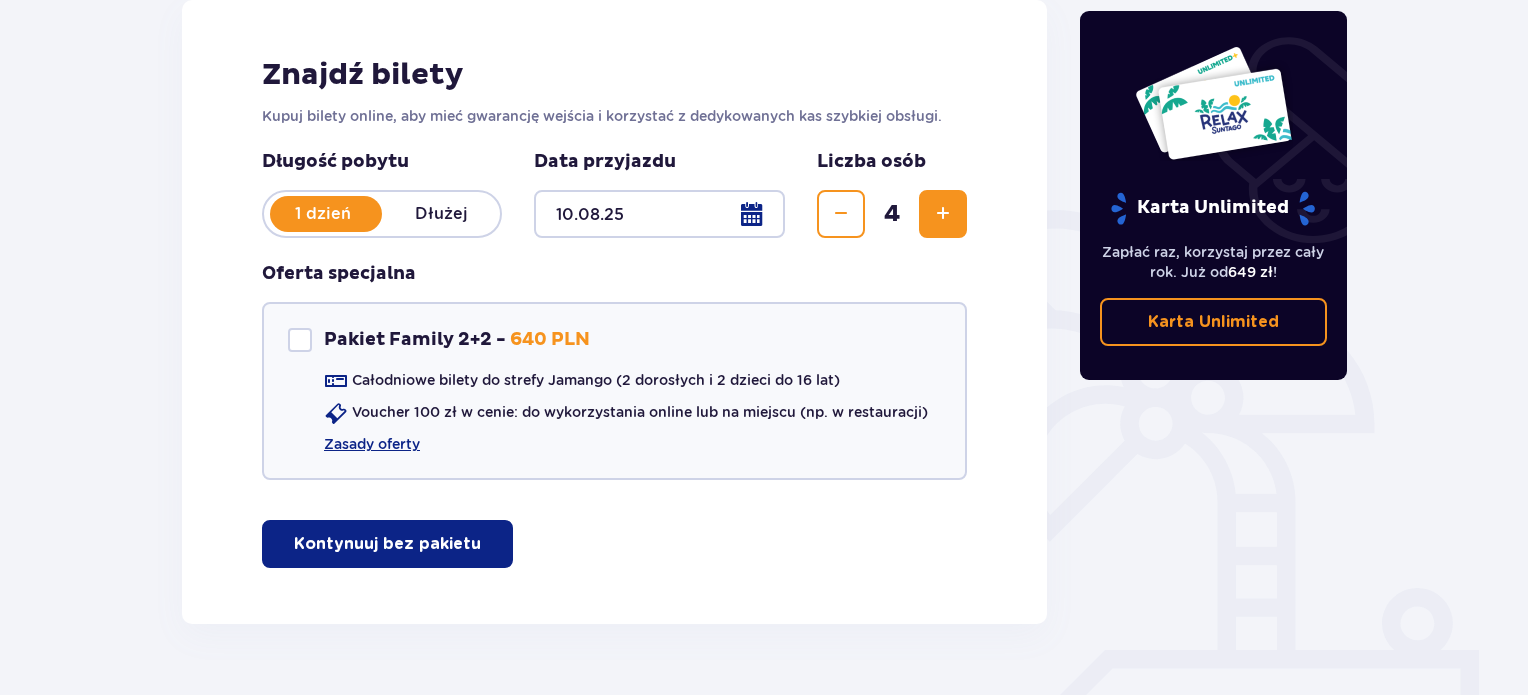 click on "Kontynuuj bez pakietu" at bounding box center [387, 544] 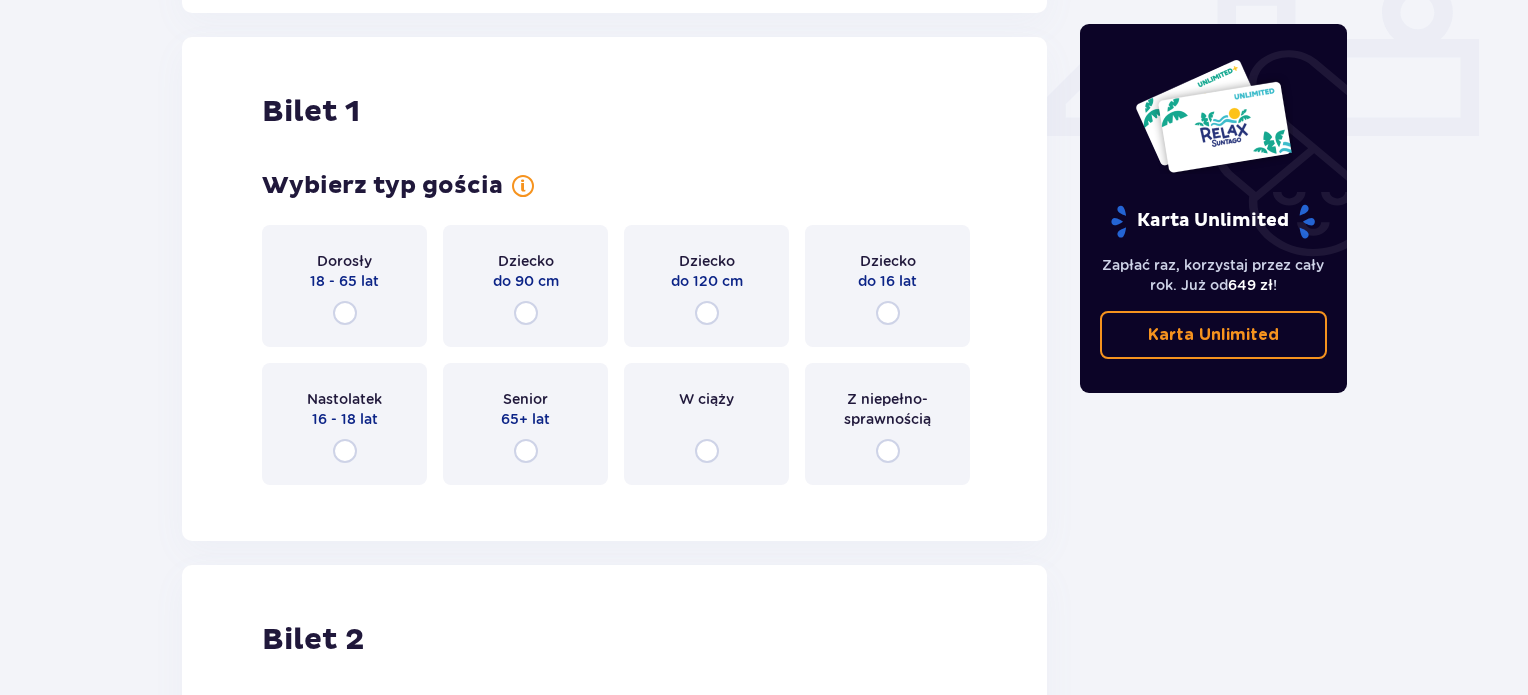 scroll, scrollTop: 909, scrollLeft: 0, axis: vertical 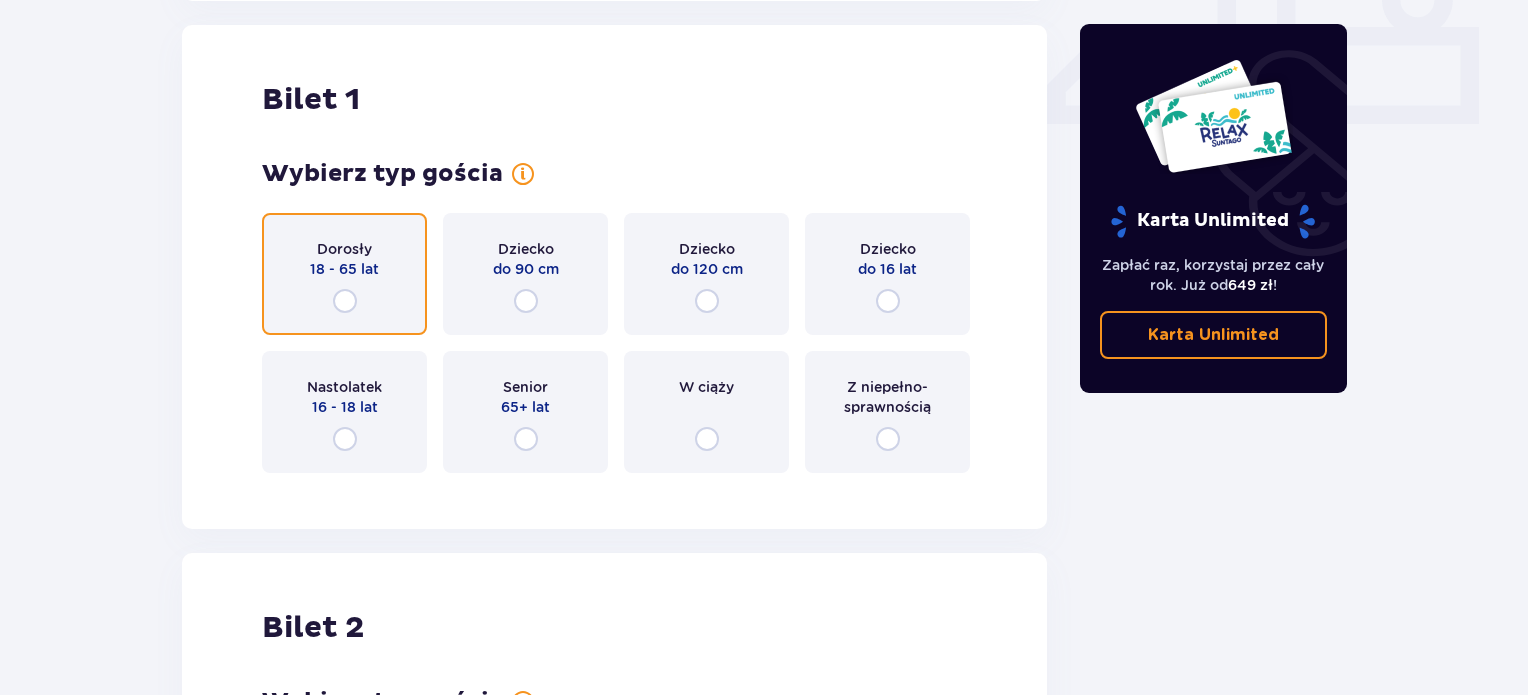click at bounding box center [345, 301] 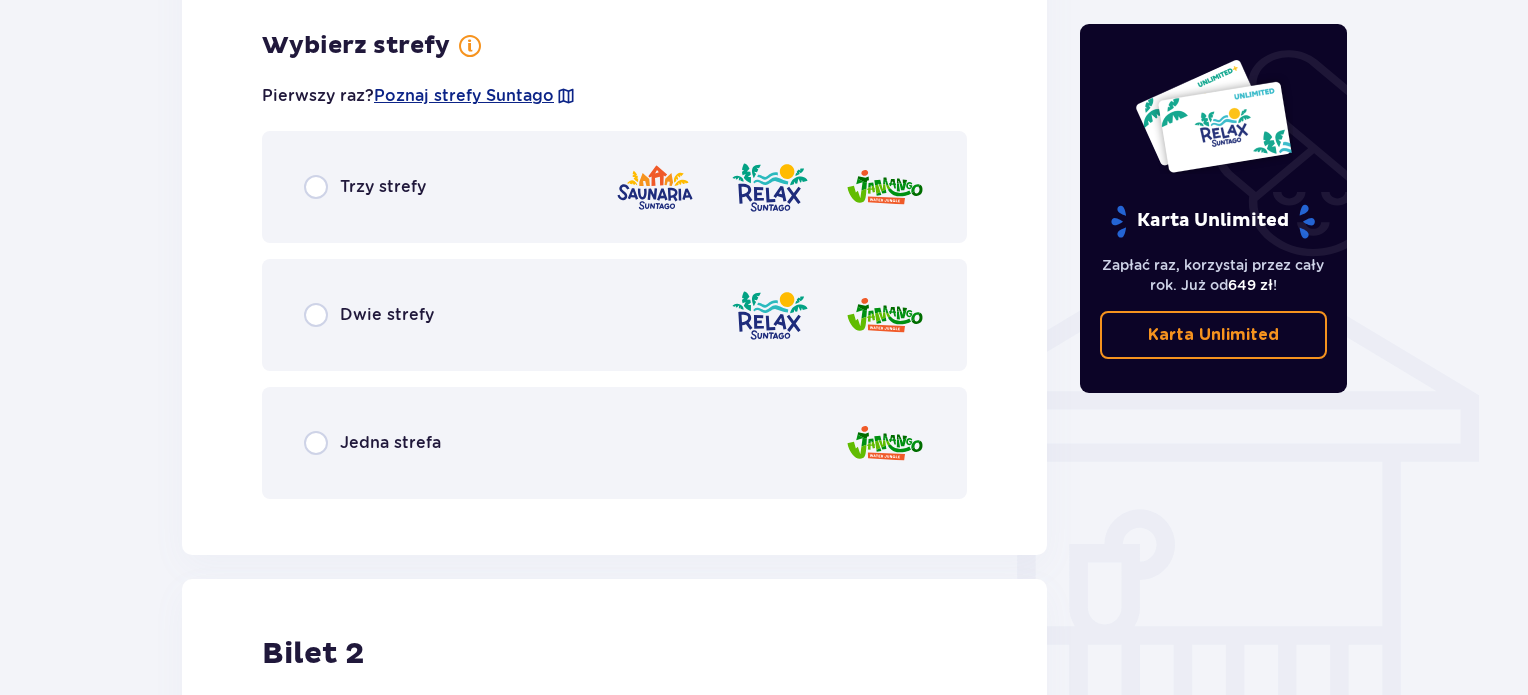 scroll, scrollTop: 1397, scrollLeft: 0, axis: vertical 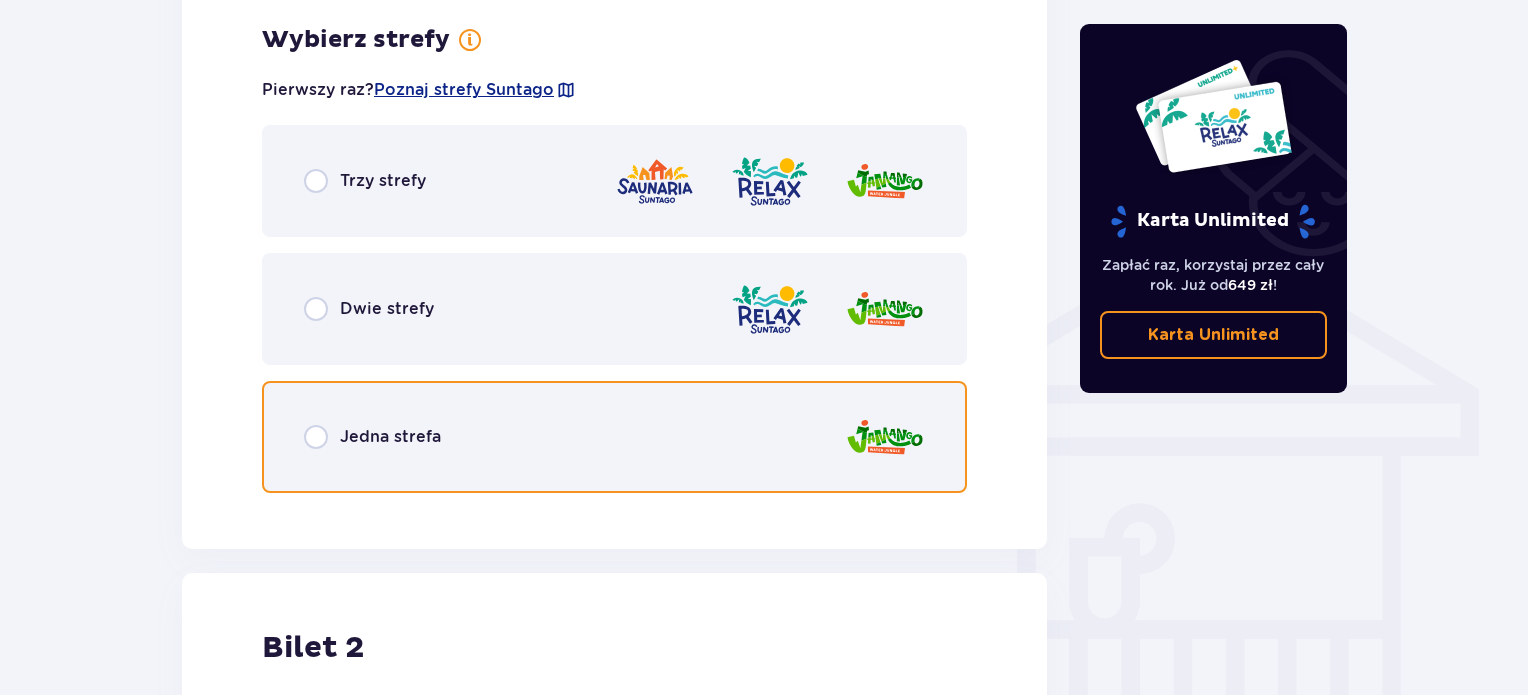 click at bounding box center (316, 437) 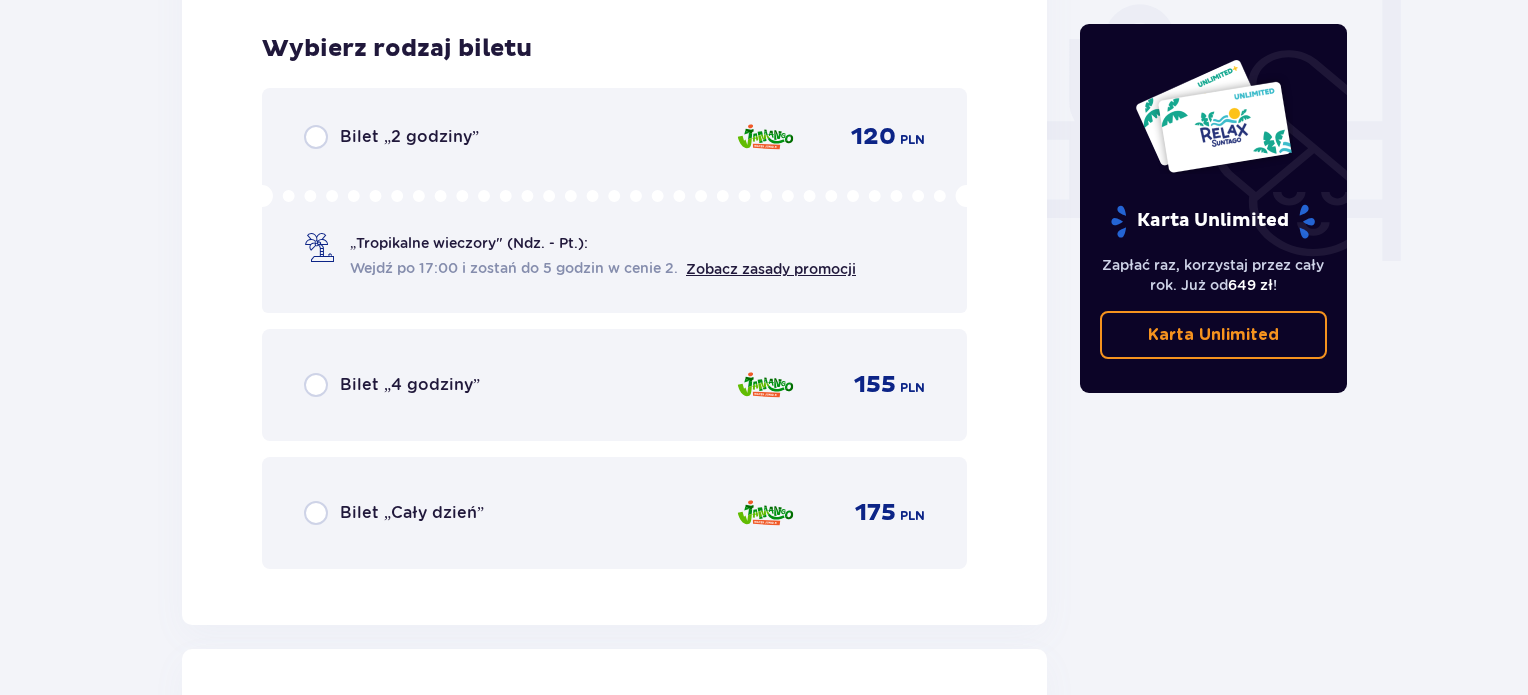 scroll, scrollTop: 1905, scrollLeft: 0, axis: vertical 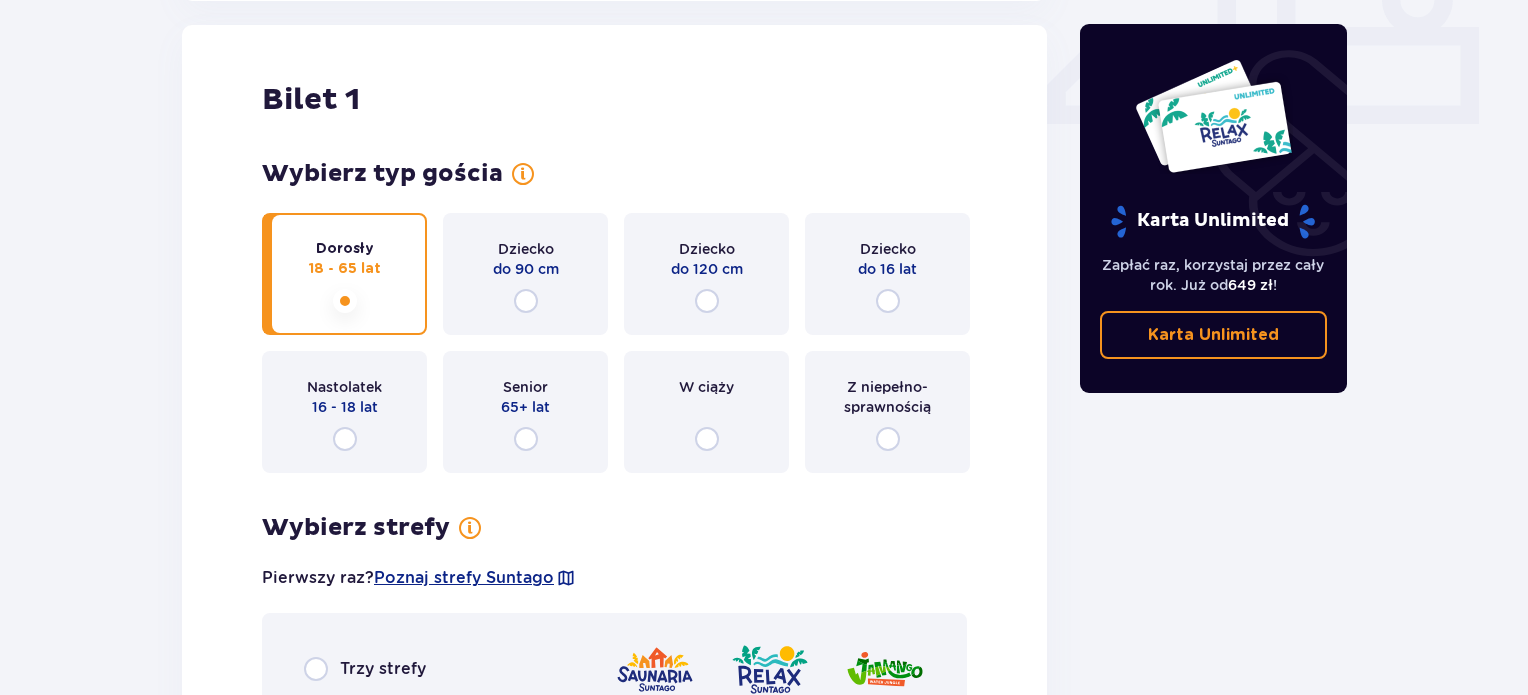 drag, startPoint x: 1526, startPoint y: 184, endPoint x: 1535, endPoint y: 290, distance: 106.381386 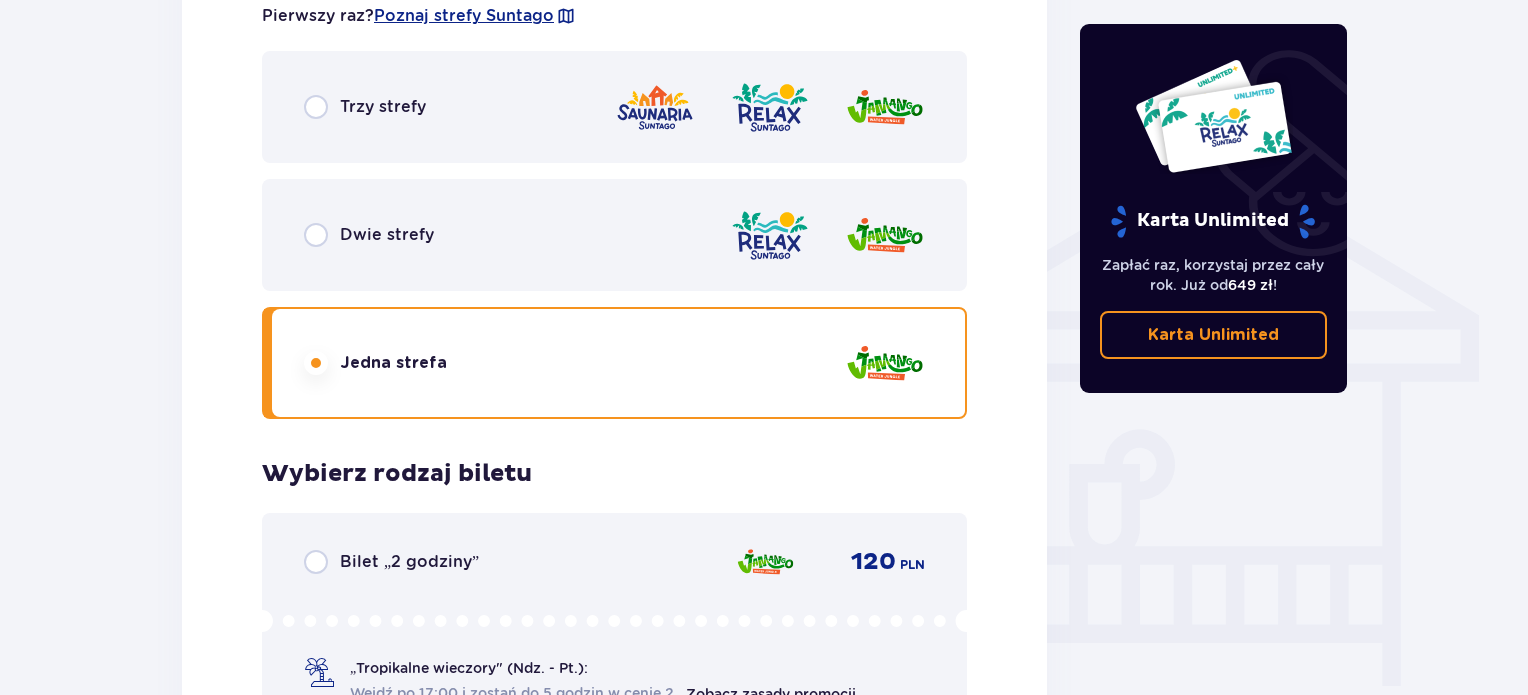scroll, scrollTop: 1545, scrollLeft: 0, axis: vertical 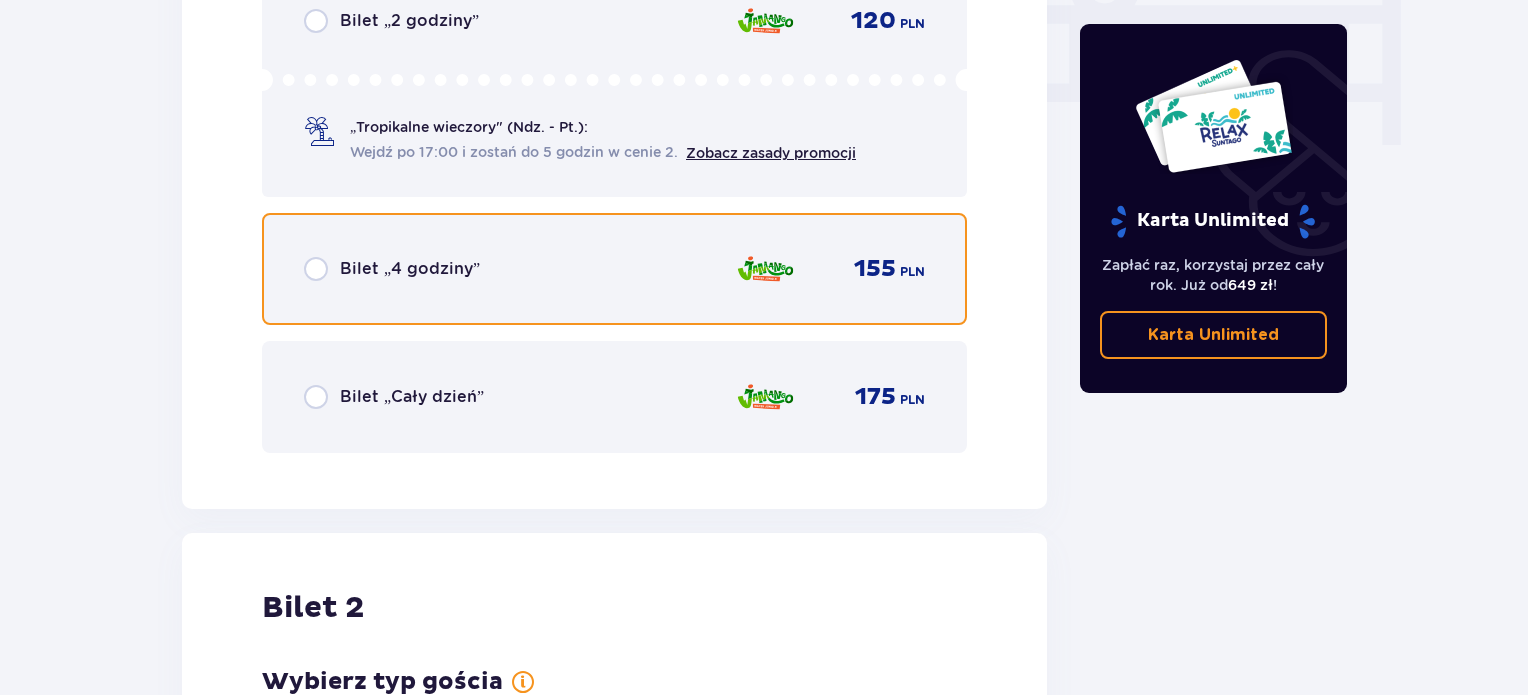 click at bounding box center [316, 269] 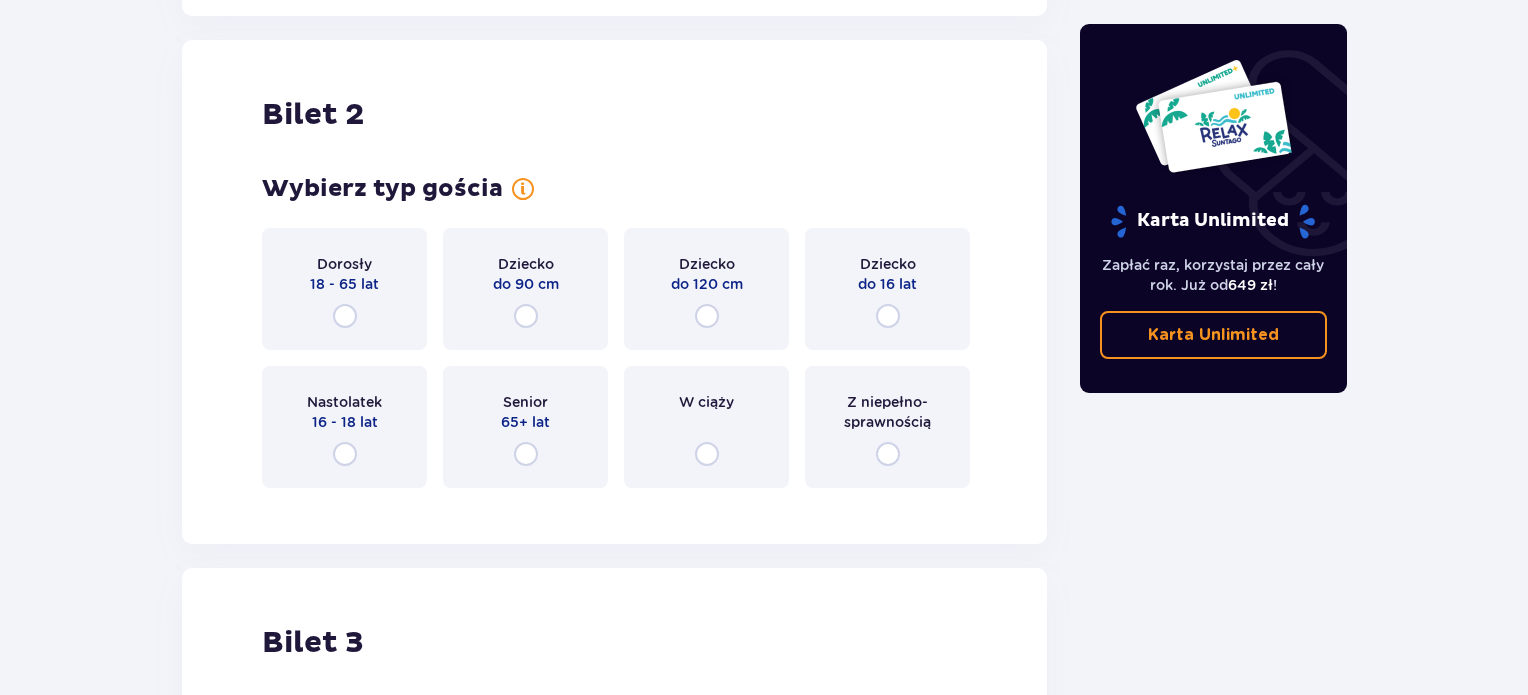 scroll, scrollTop: 2519, scrollLeft: 0, axis: vertical 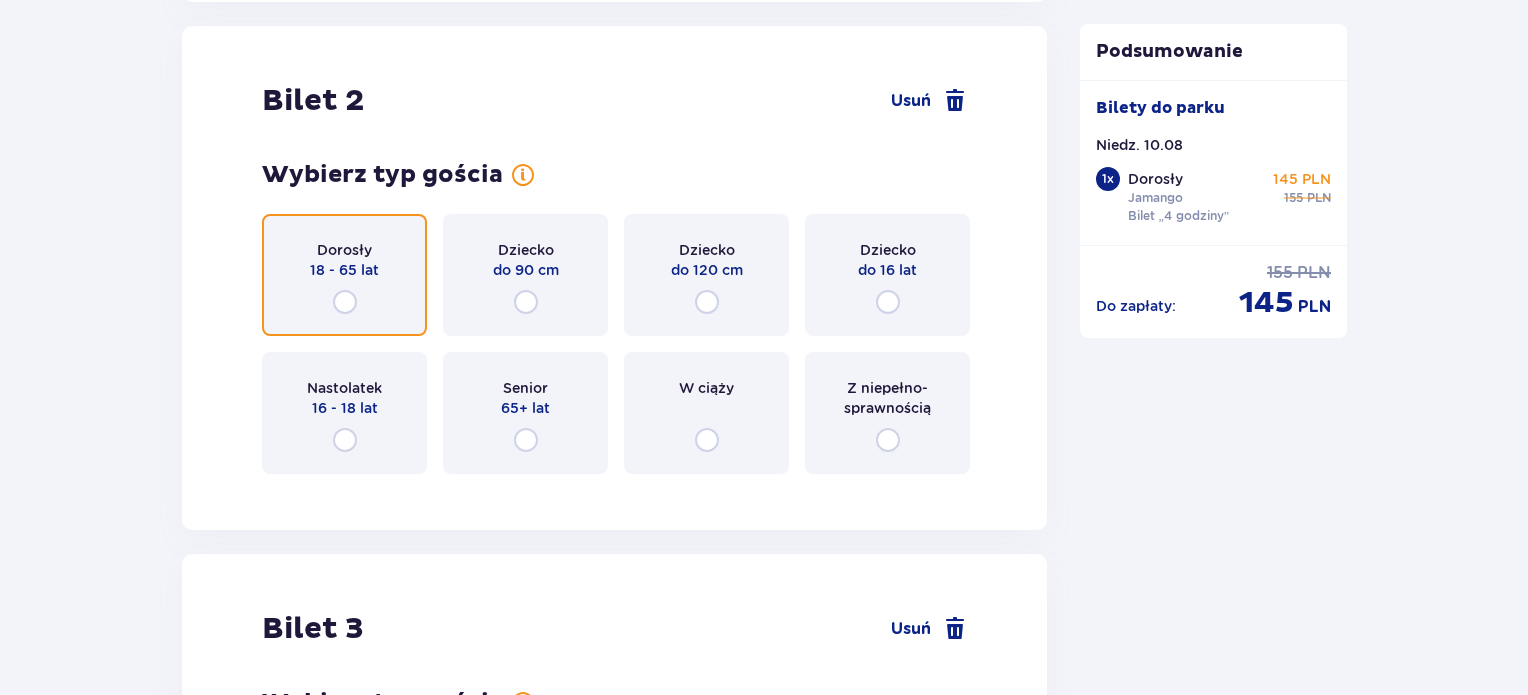 click at bounding box center (345, 302) 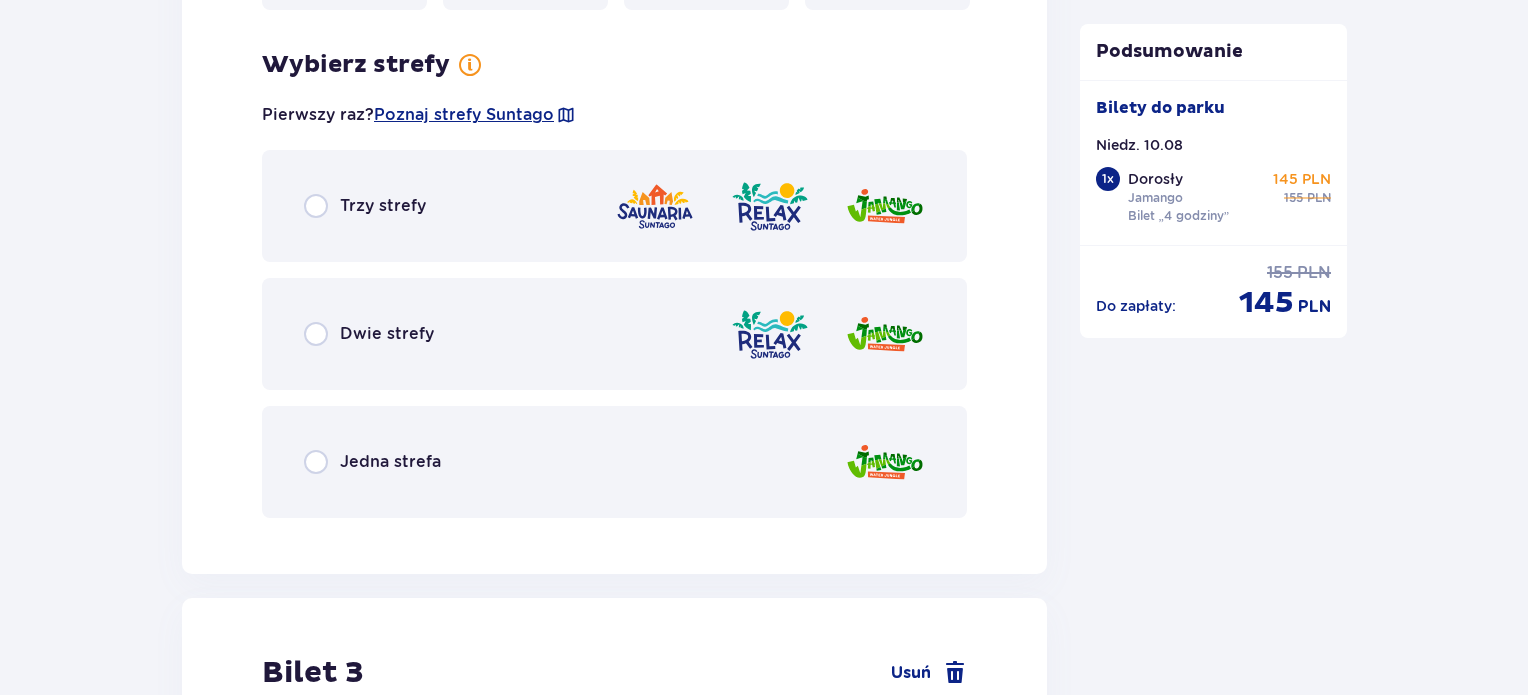 scroll, scrollTop: 3007, scrollLeft: 0, axis: vertical 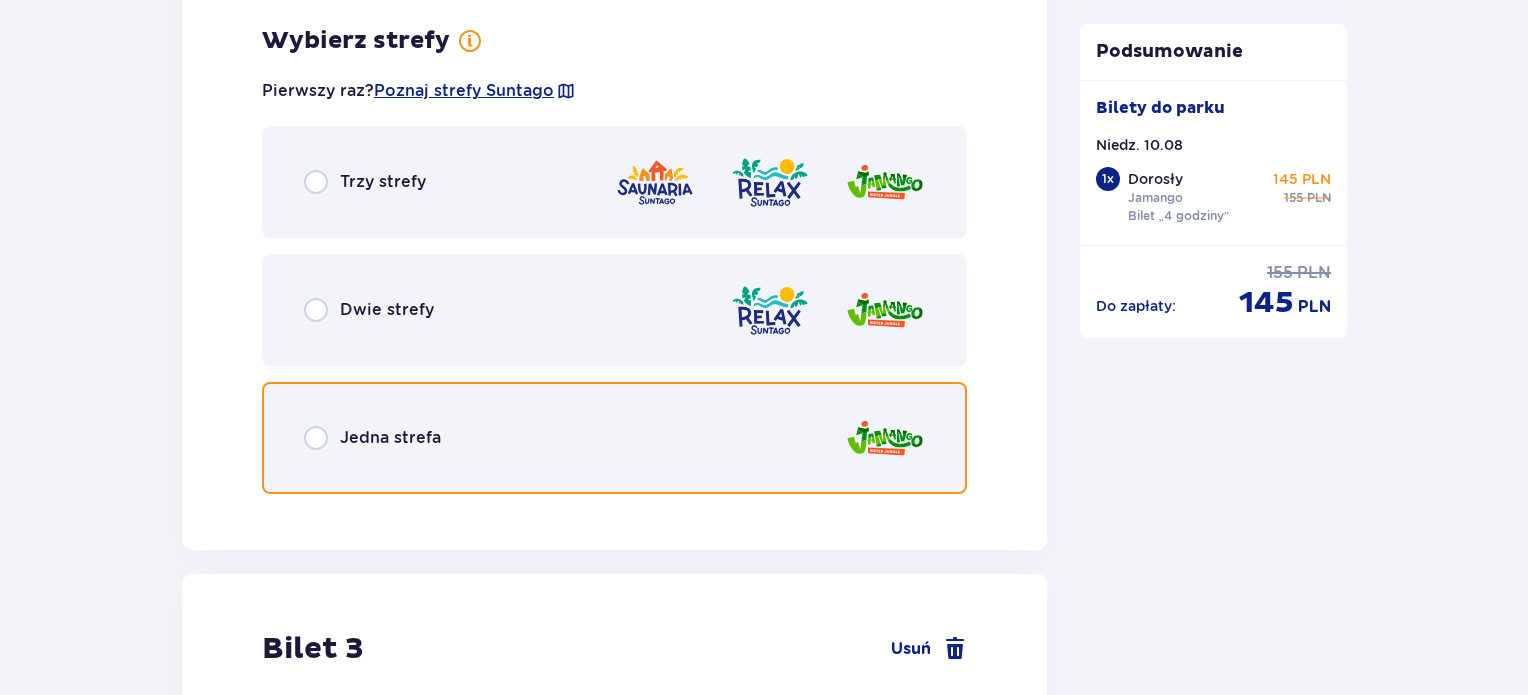 click at bounding box center (316, 438) 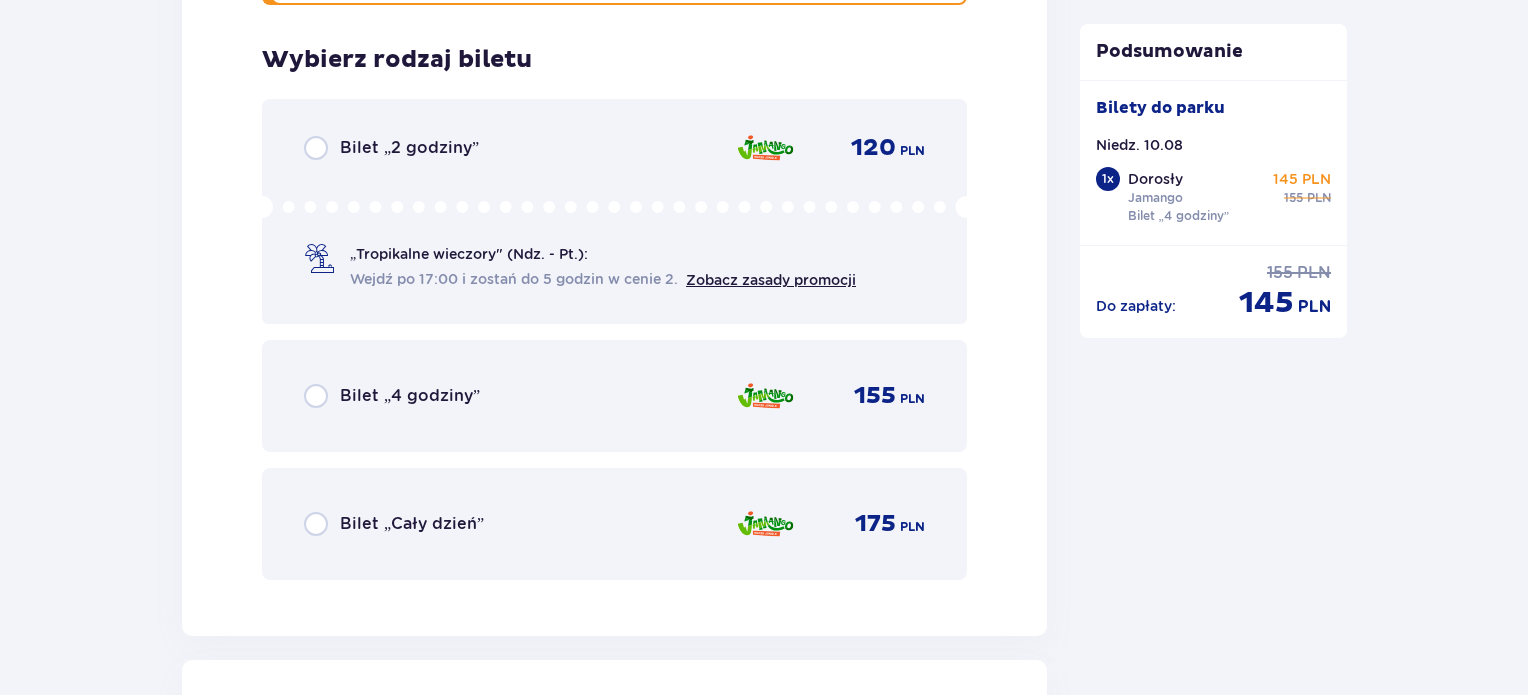 scroll, scrollTop: 3515, scrollLeft: 0, axis: vertical 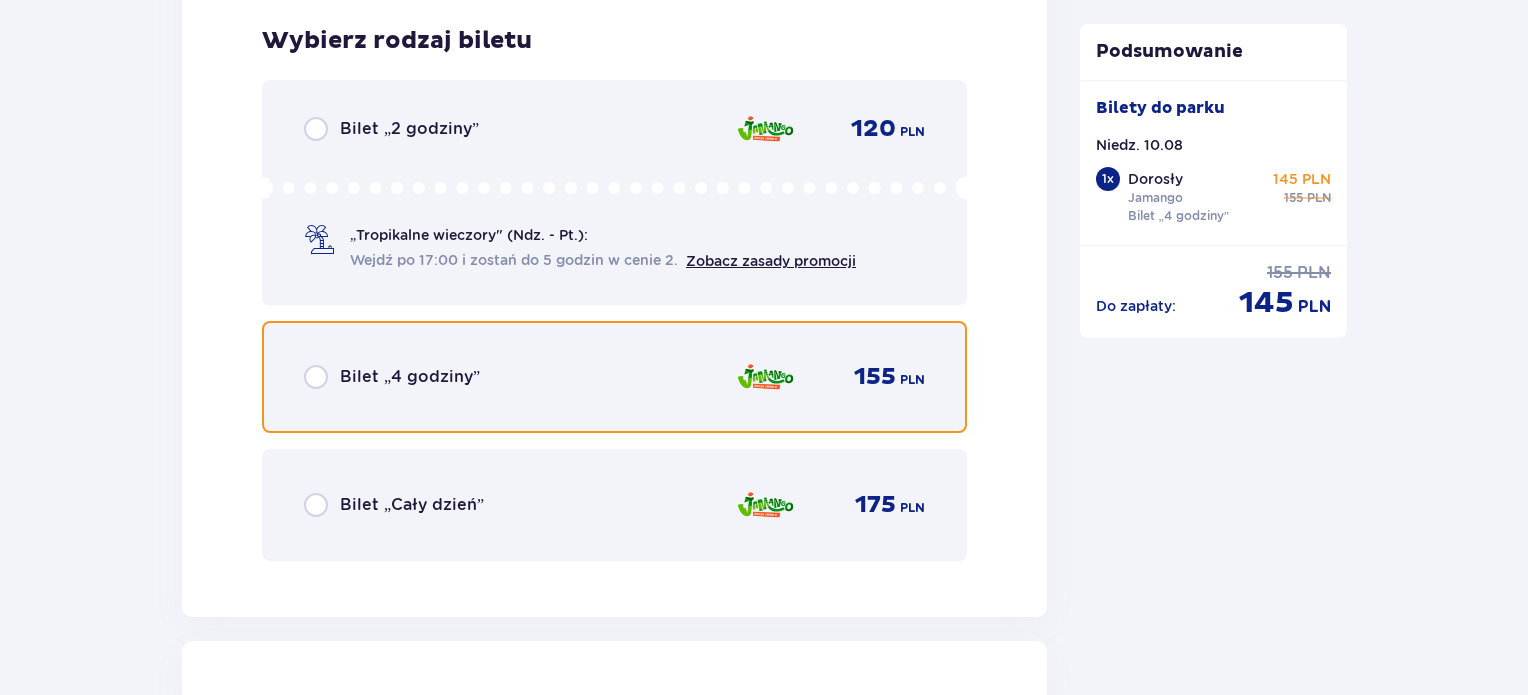 click at bounding box center [316, 377] 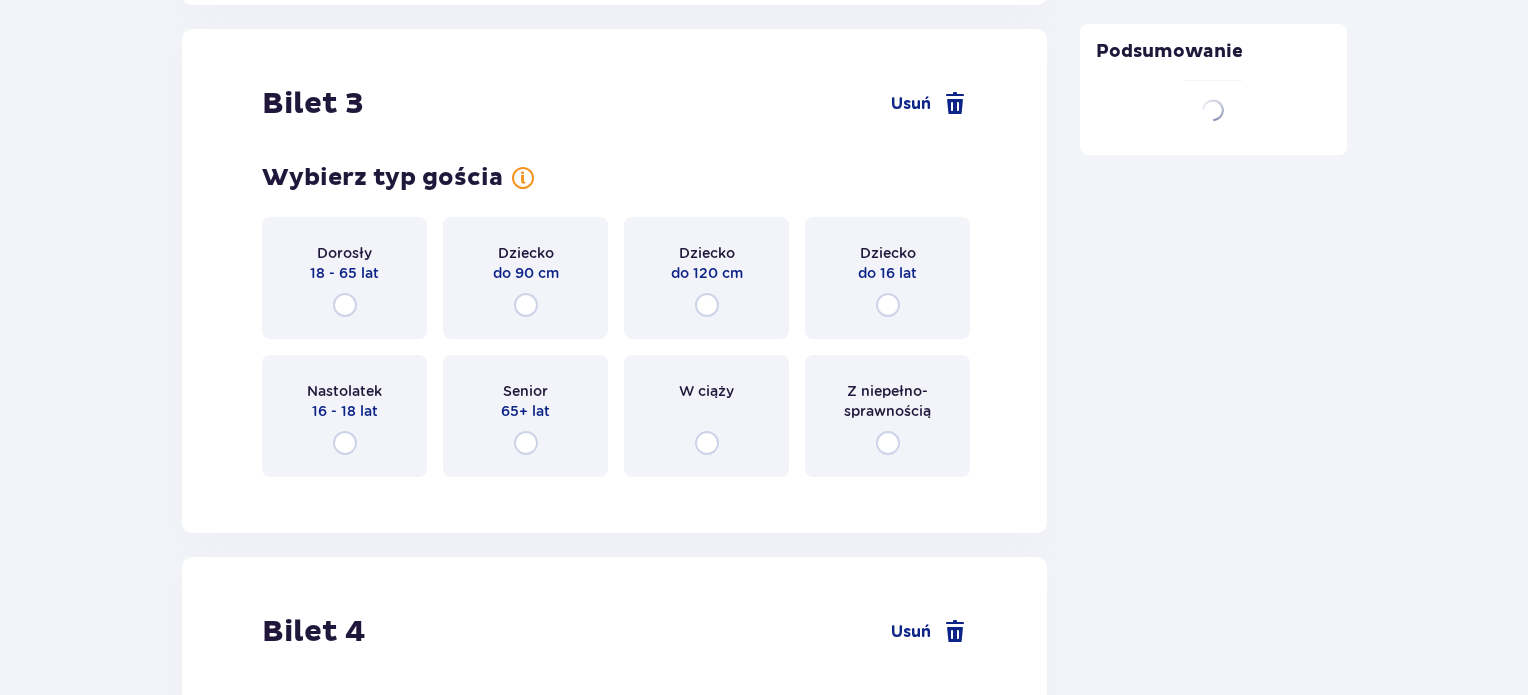 scroll, scrollTop: 4129, scrollLeft: 0, axis: vertical 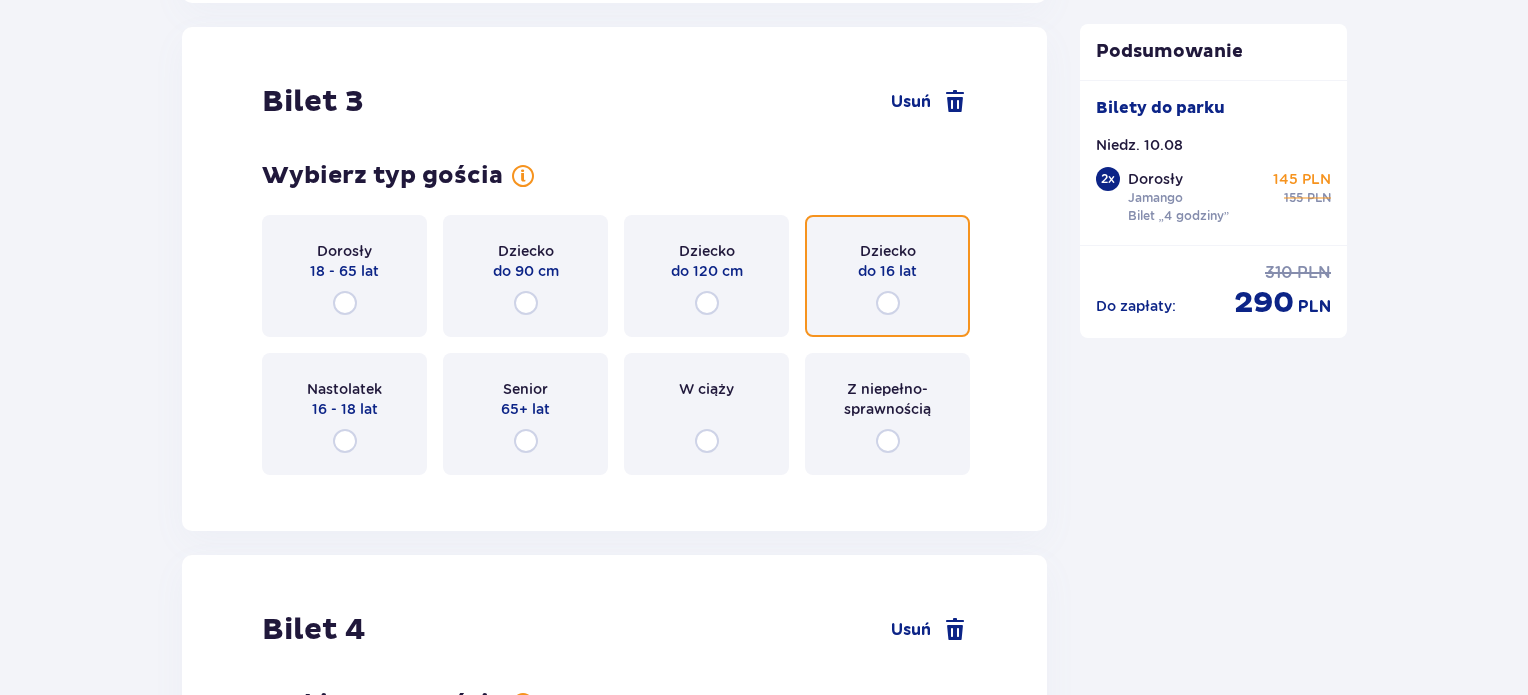 click at bounding box center [888, 303] 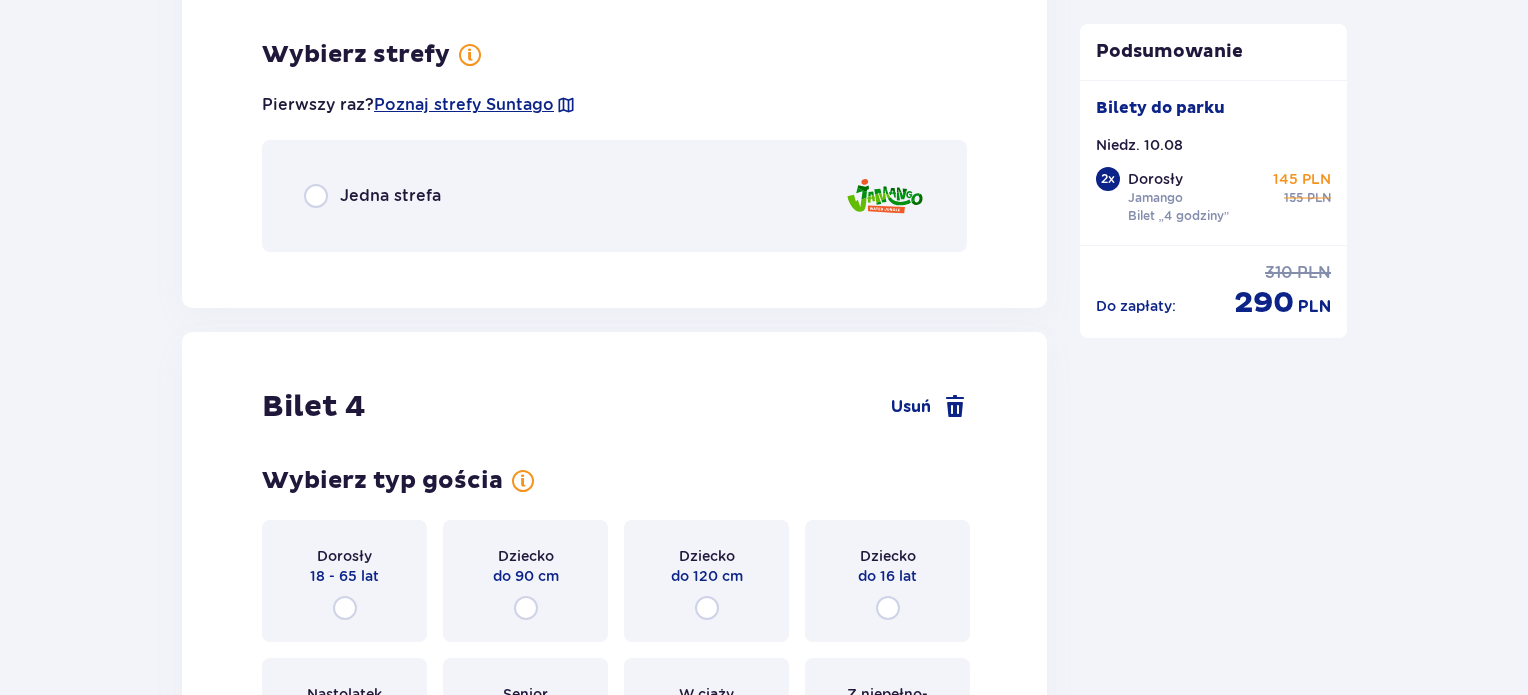 scroll, scrollTop: 4617, scrollLeft: 0, axis: vertical 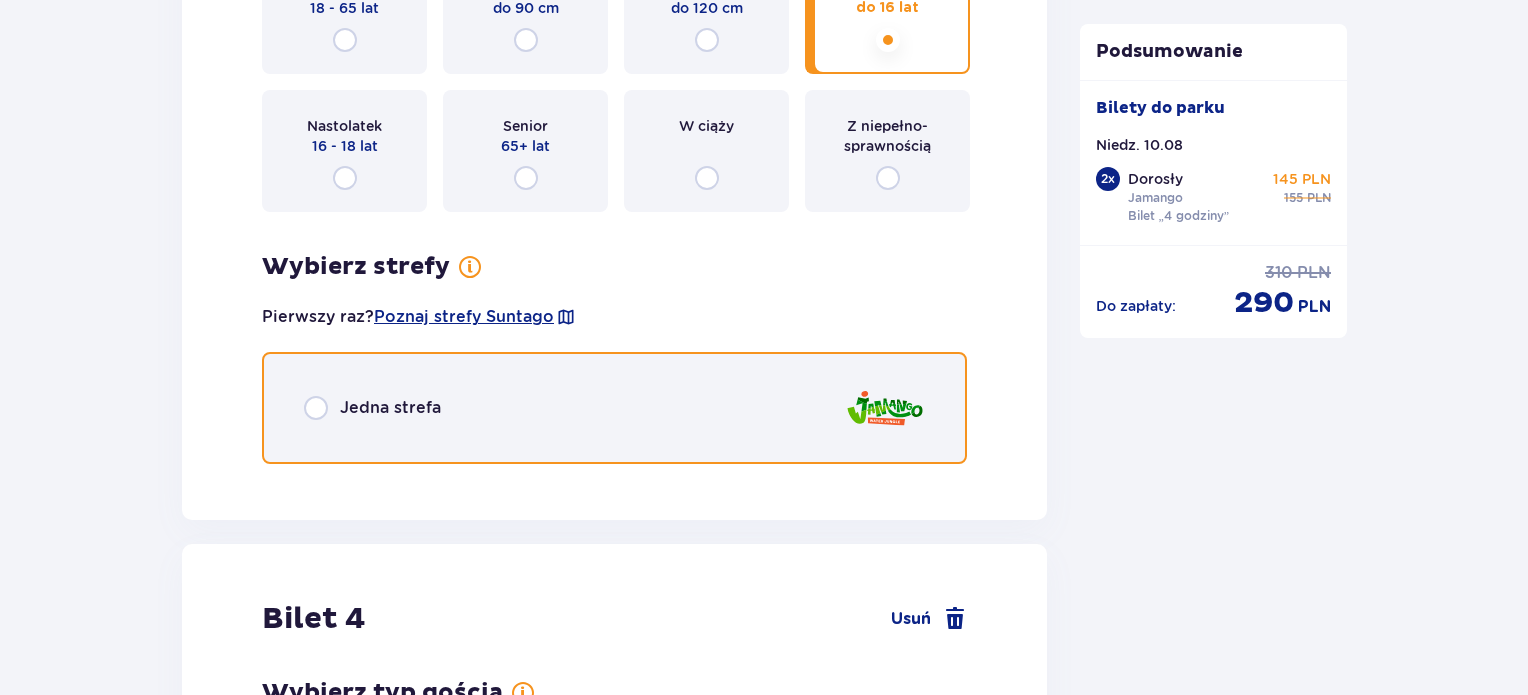 click at bounding box center (316, 408) 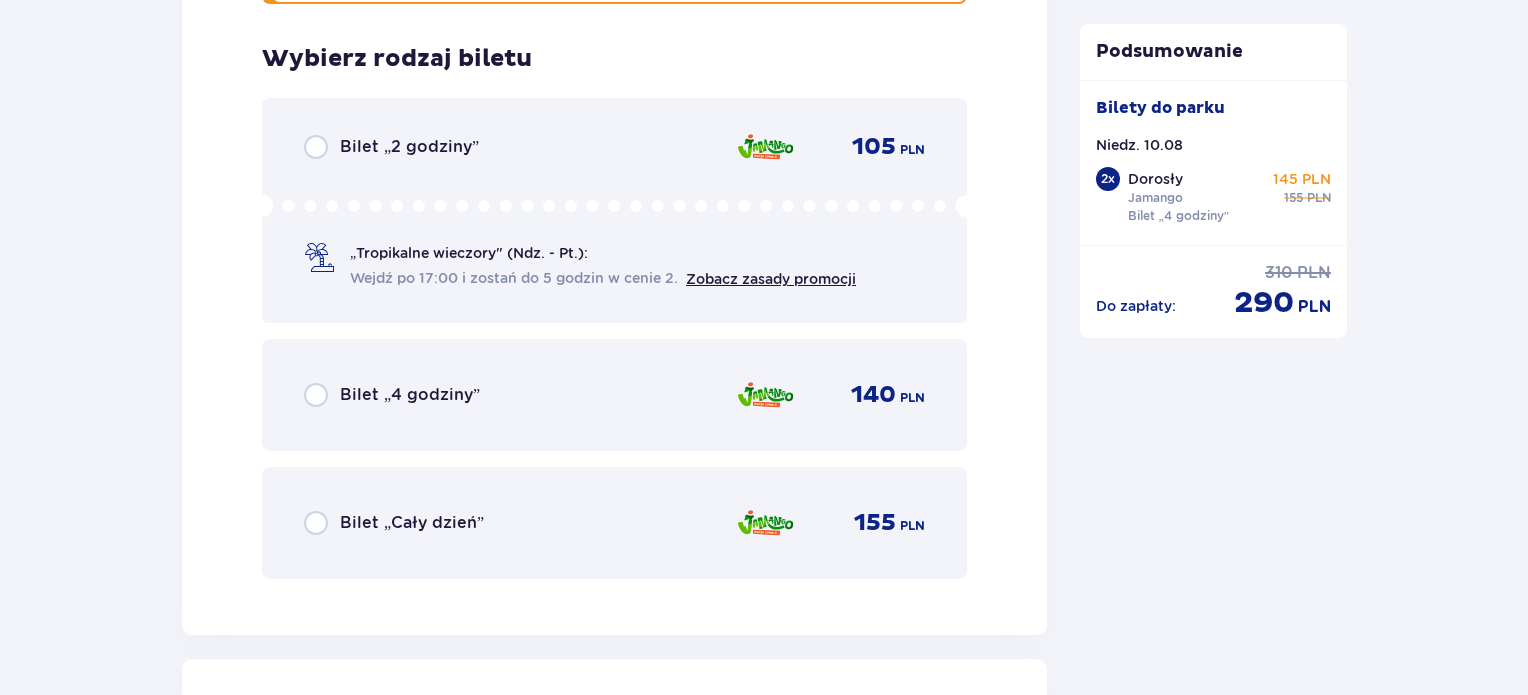 scroll, scrollTop: 4869, scrollLeft: 0, axis: vertical 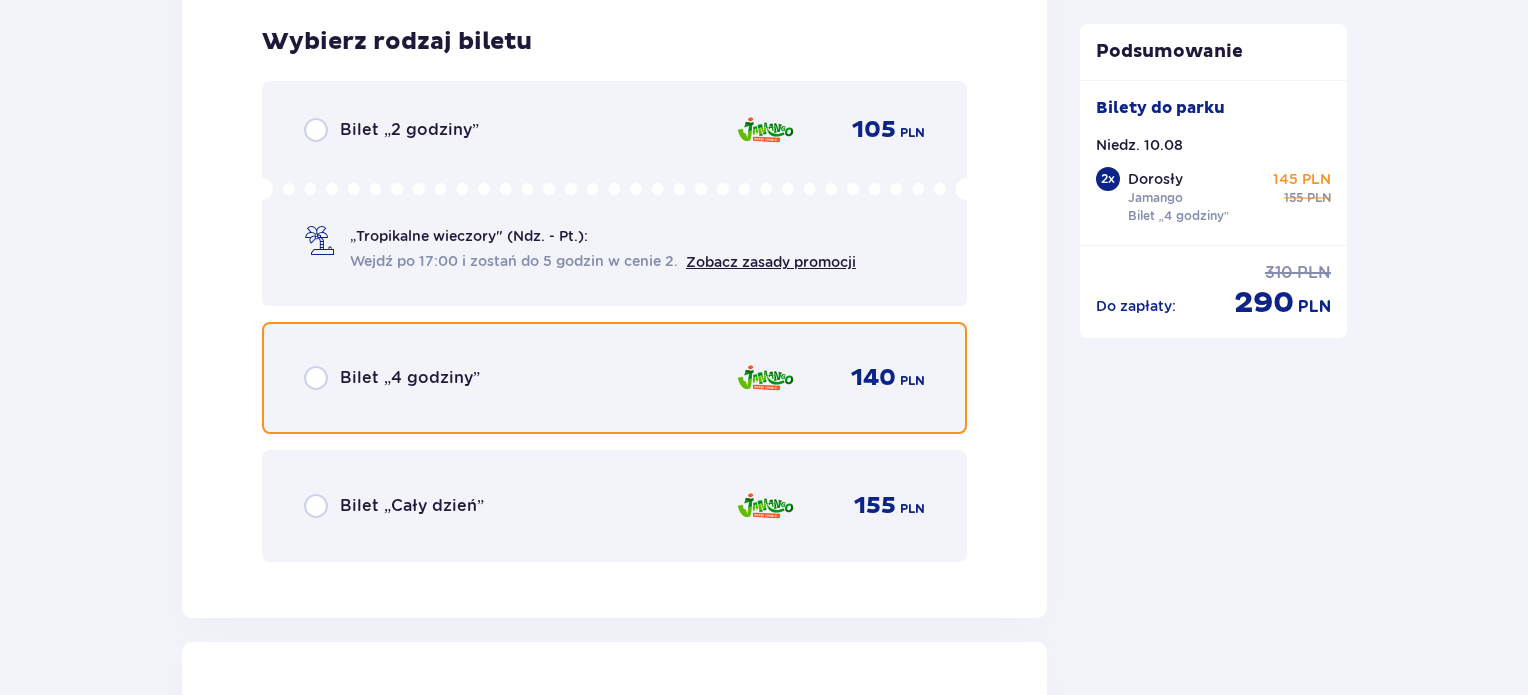 click at bounding box center (316, 378) 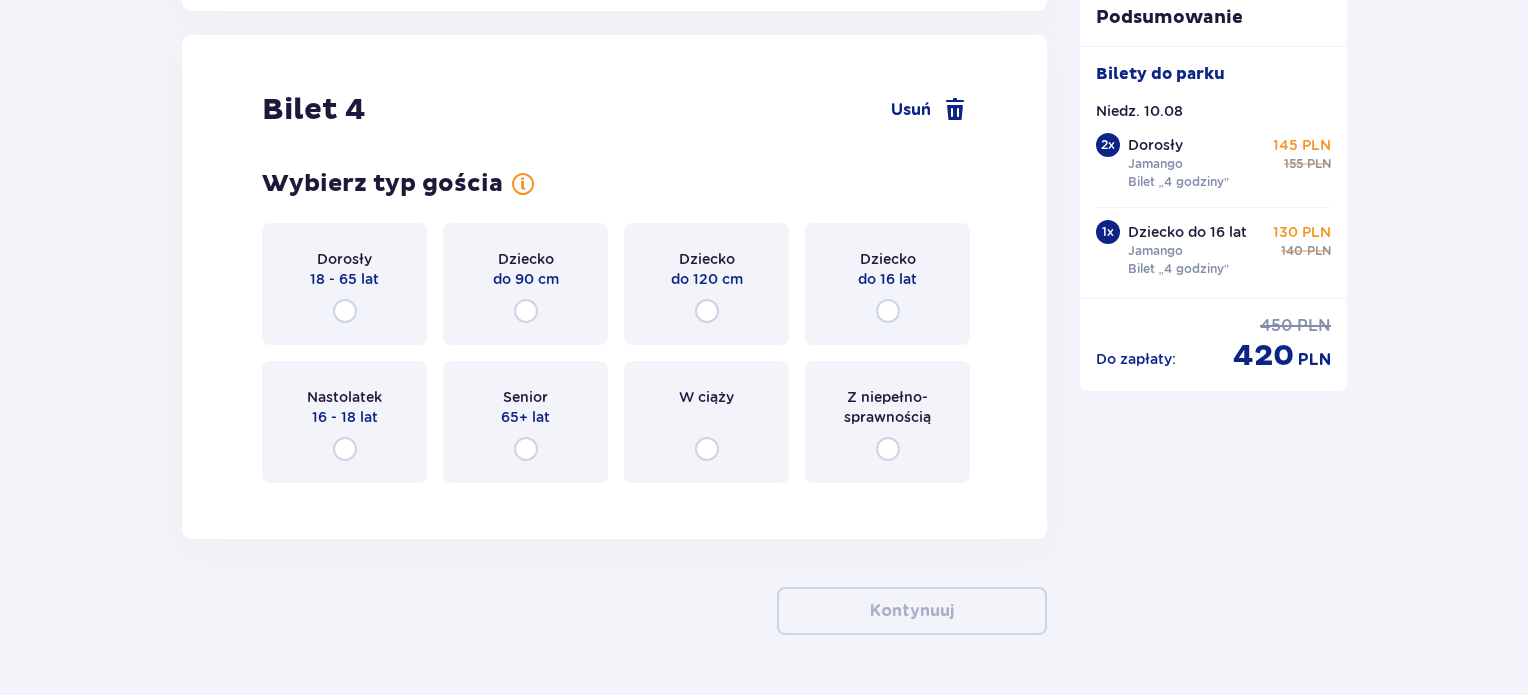 scroll, scrollTop: 5484, scrollLeft: 0, axis: vertical 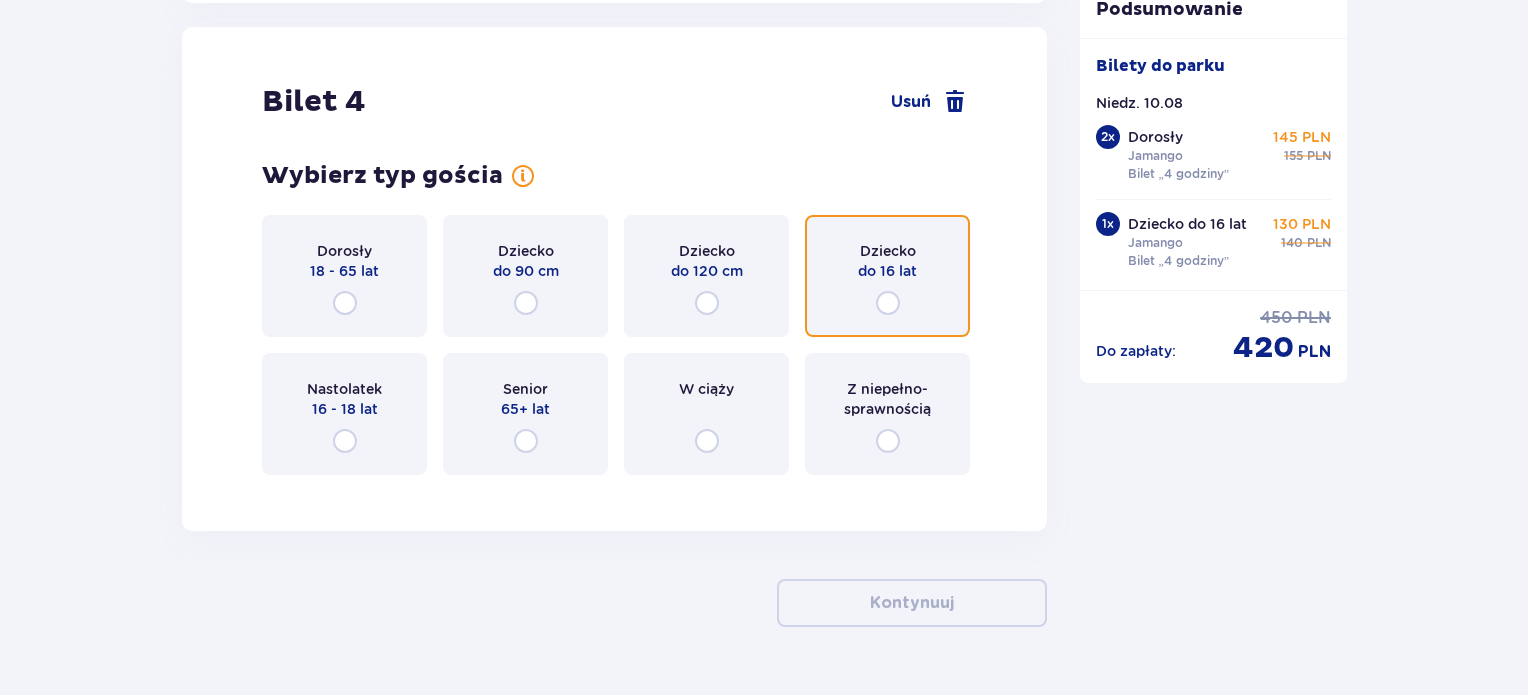 click at bounding box center [888, 303] 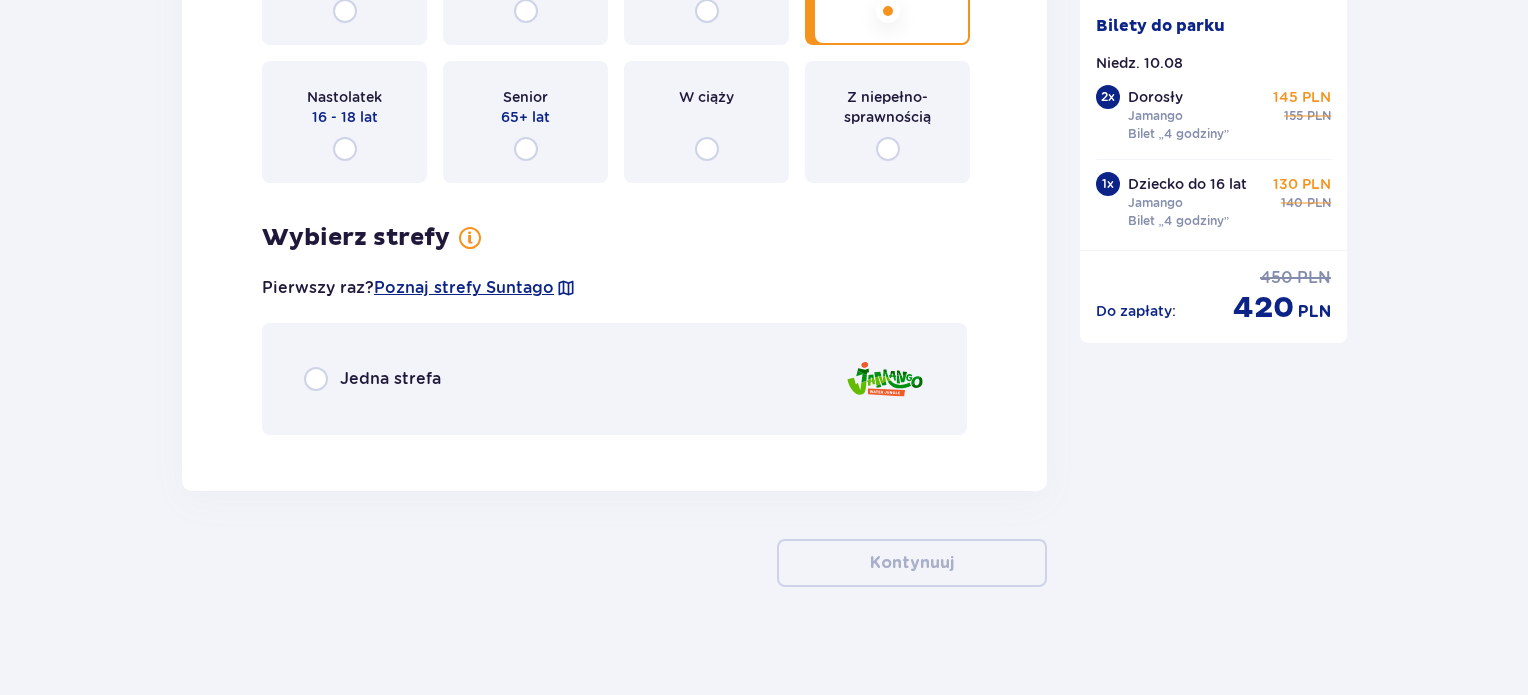scroll, scrollTop: 5784, scrollLeft: 0, axis: vertical 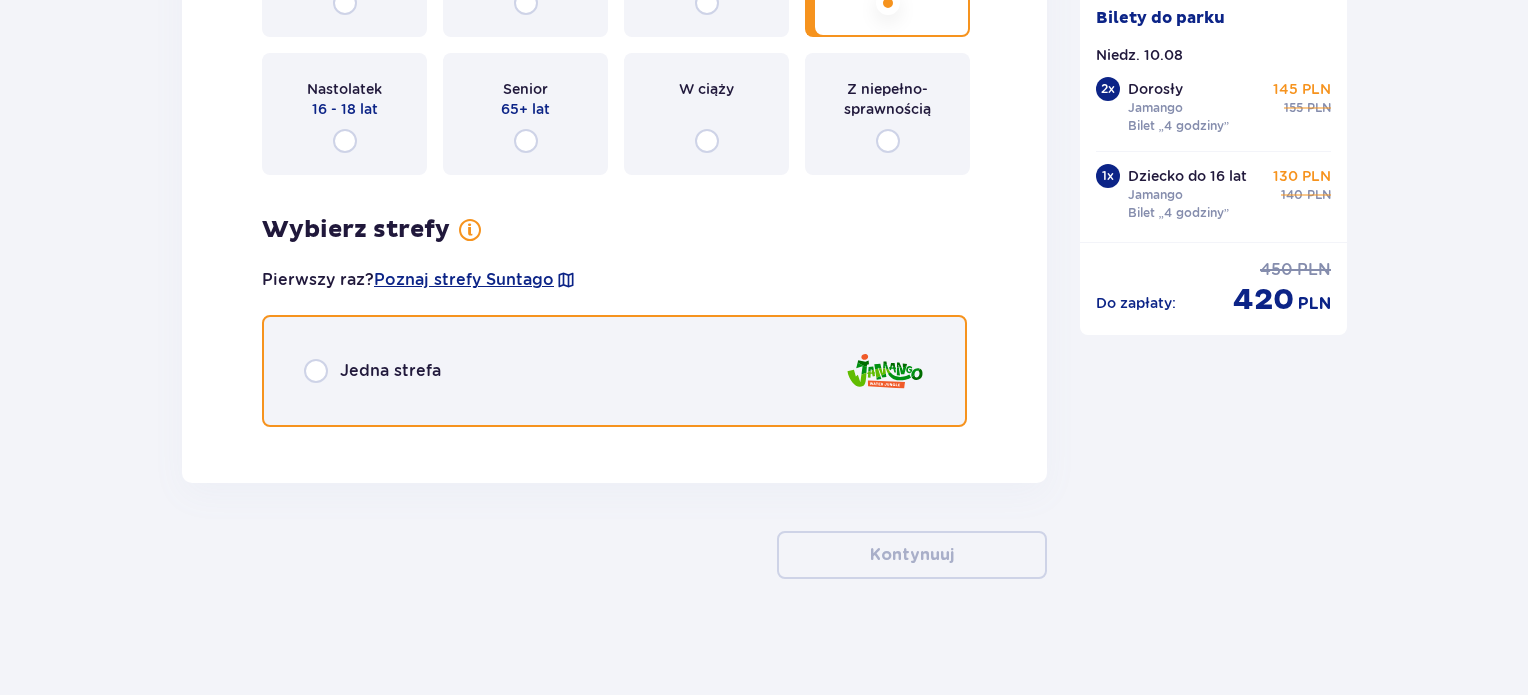 click at bounding box center [316, 371] 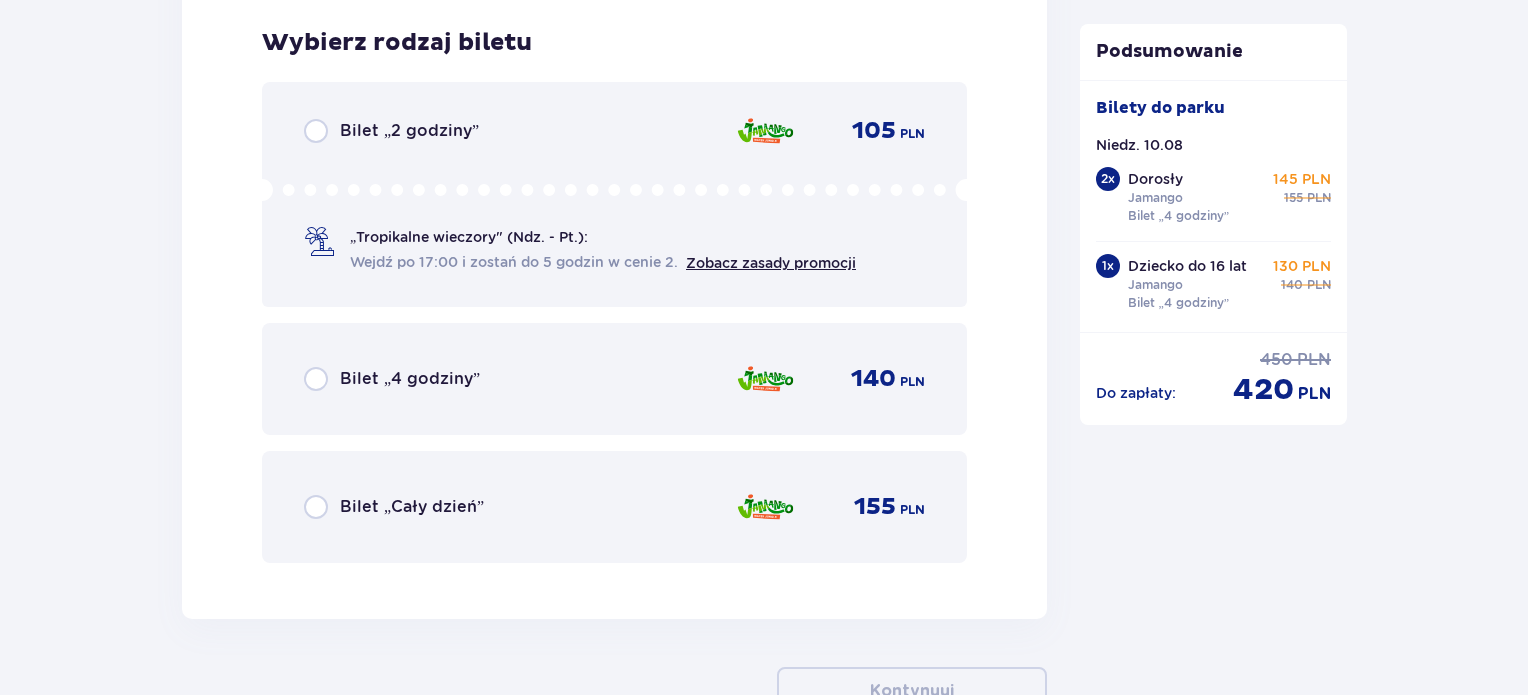 scroll, scrollTop: 6224, scrollLeft: 0, axis: vertical 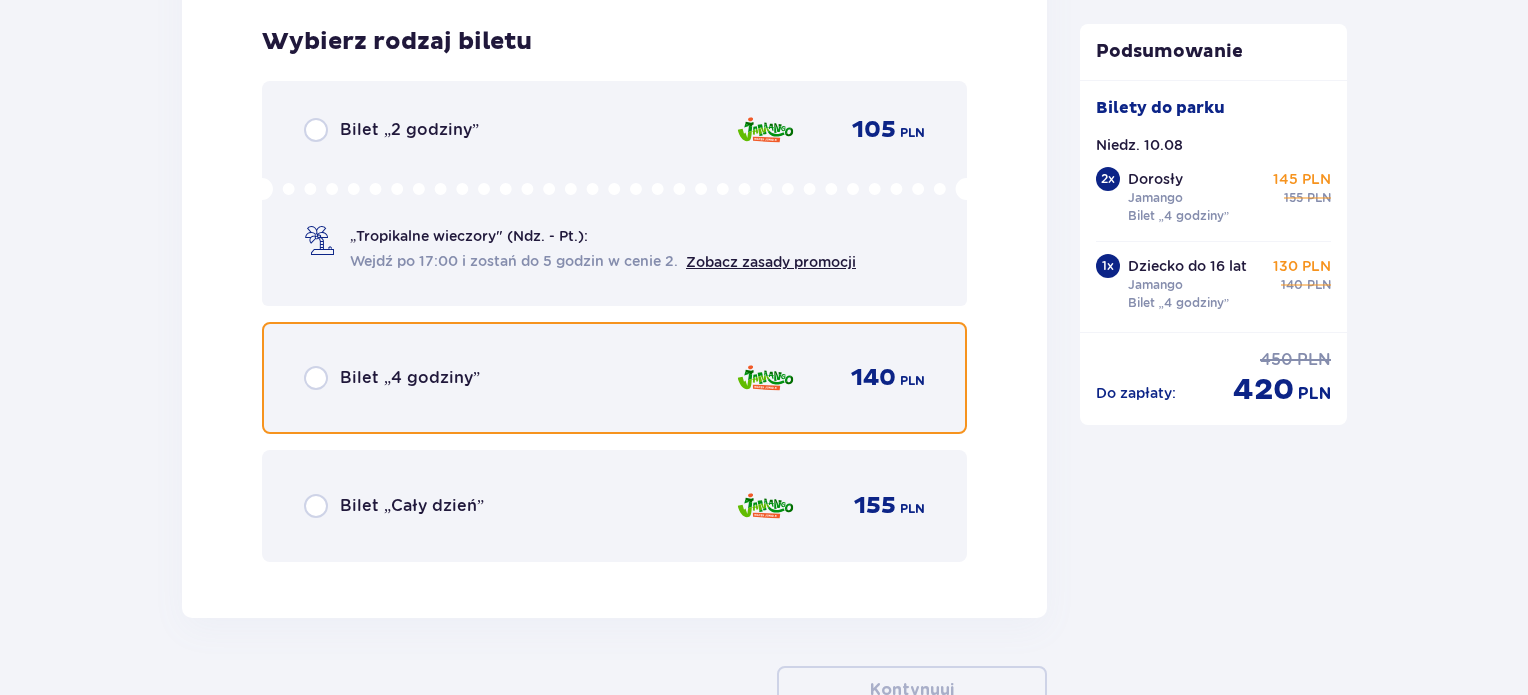 click at bounding box center (316, 378) 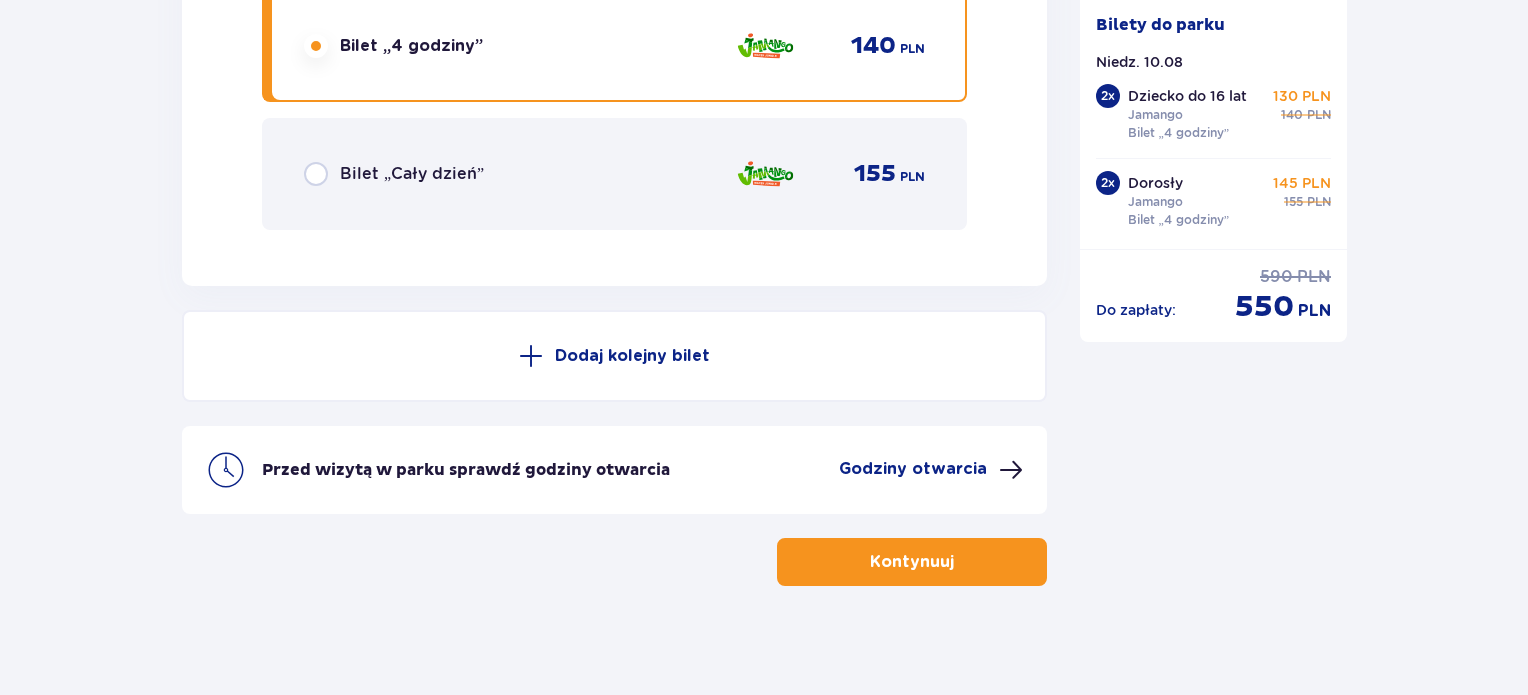 scroll, scrollTop: 6562, scrollLeft: 0, axis: vertical 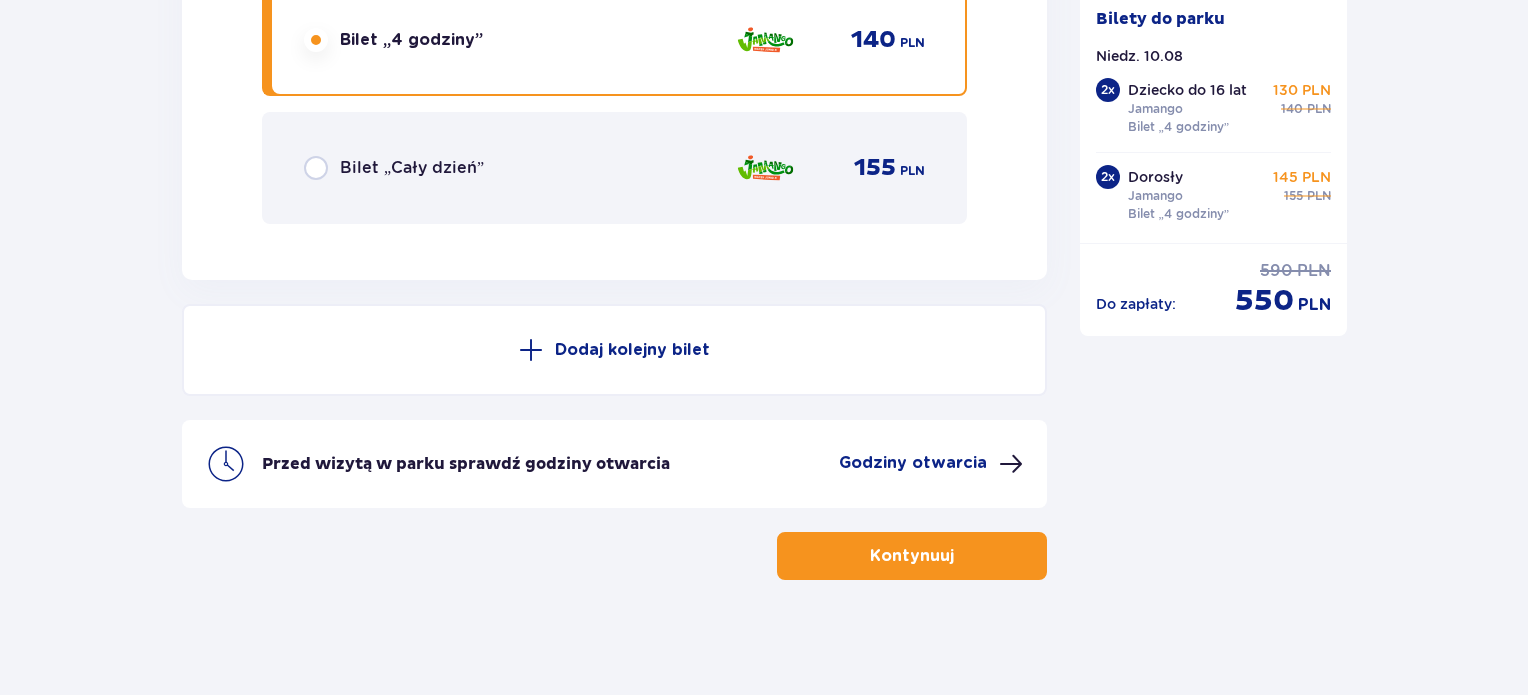 click on "Kontynuuj" at bounding box center (912, 556) 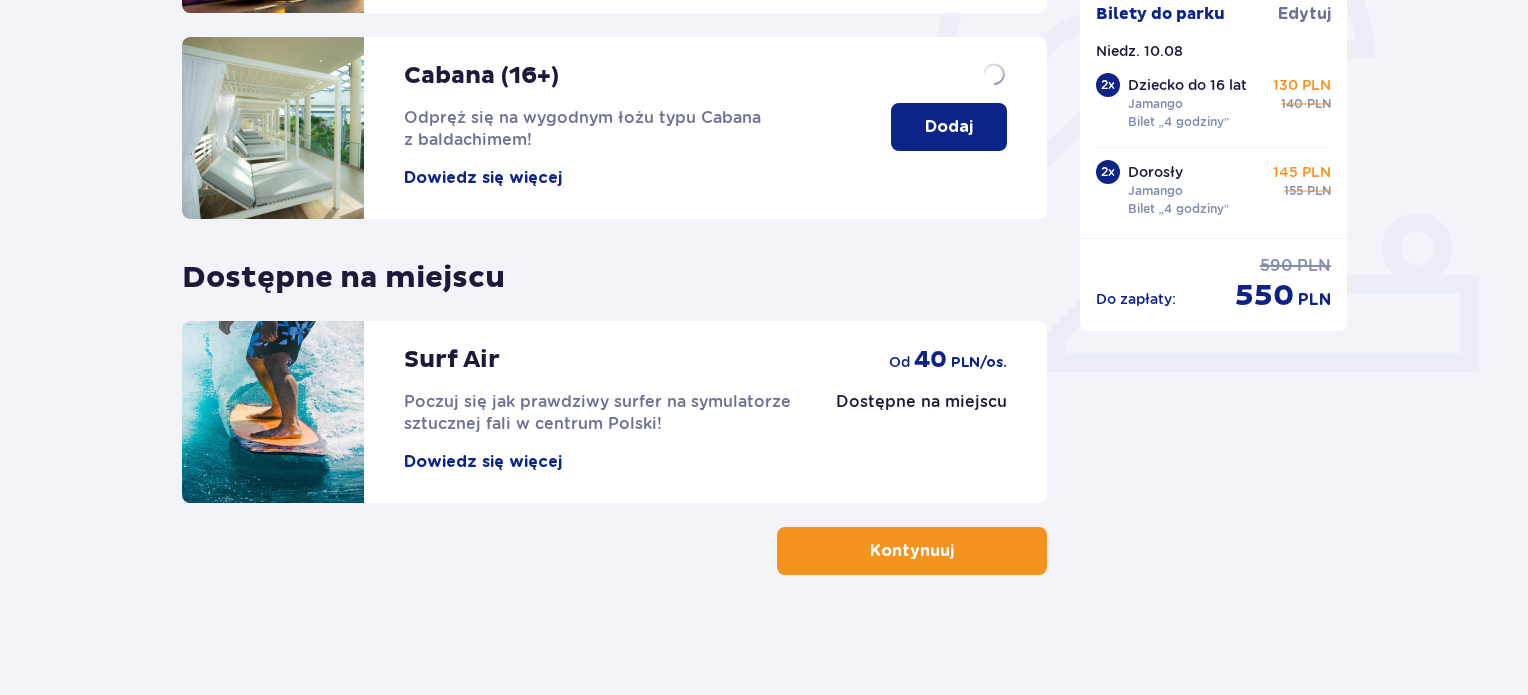 scroll, scrollTop: 0, scrollLeft: 0, axis: both 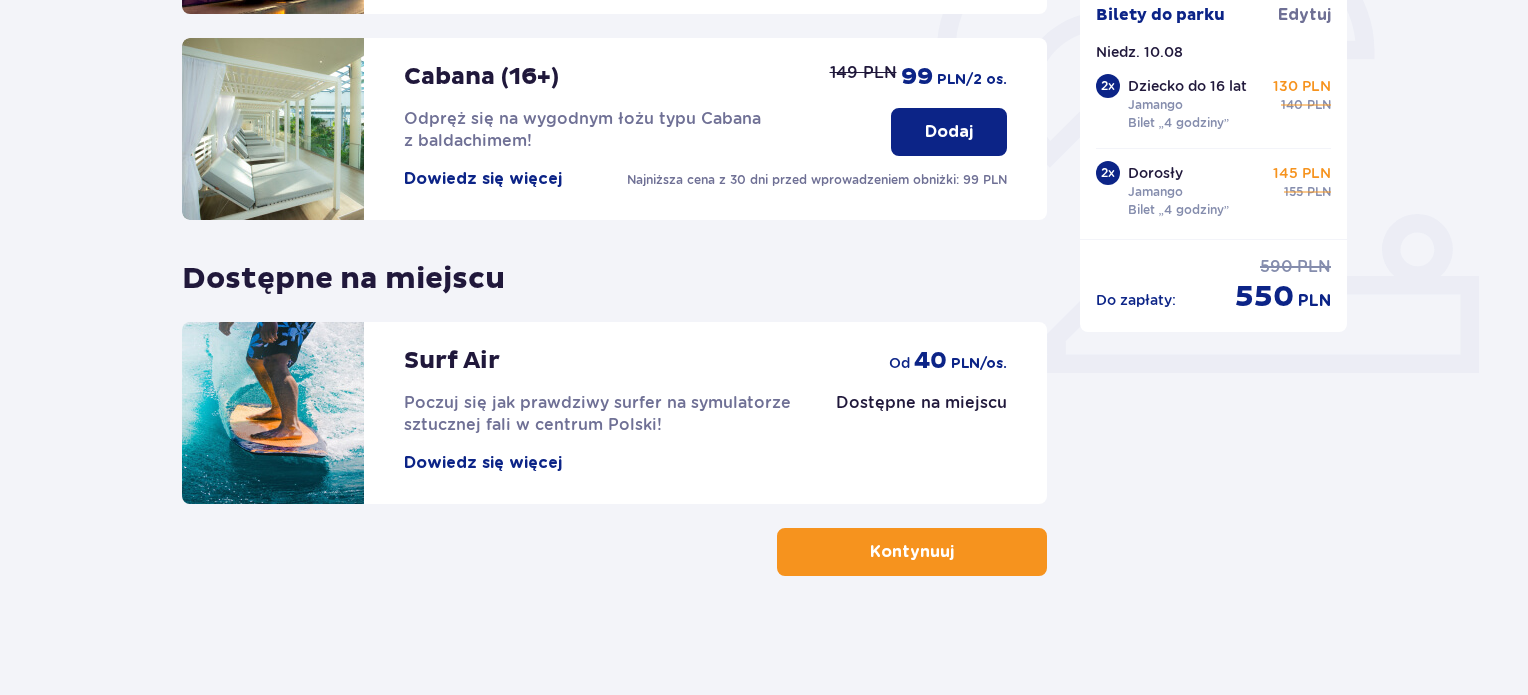 click on "Kontynuuj" at bounding box center [912, 552] 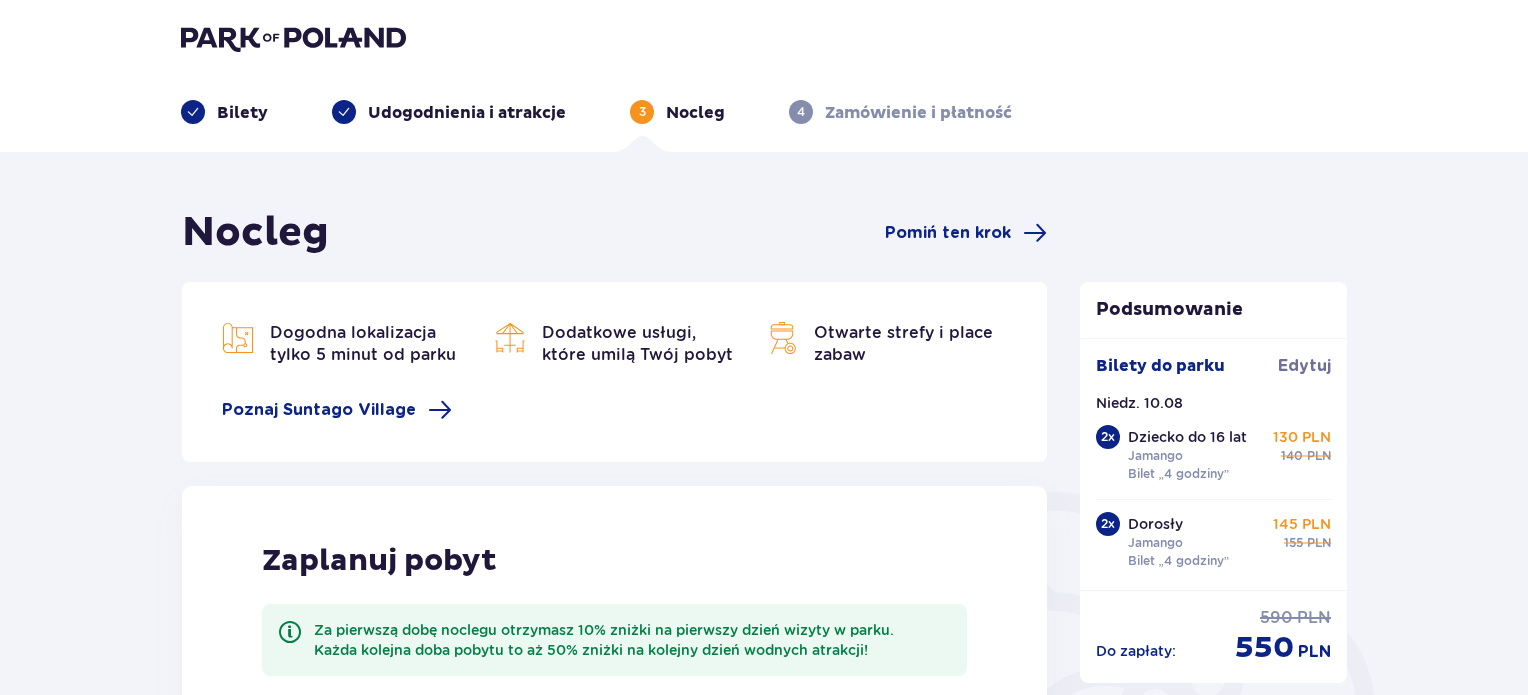 scroll, scrollTop: 0, scrollLeft: 0, axis: both 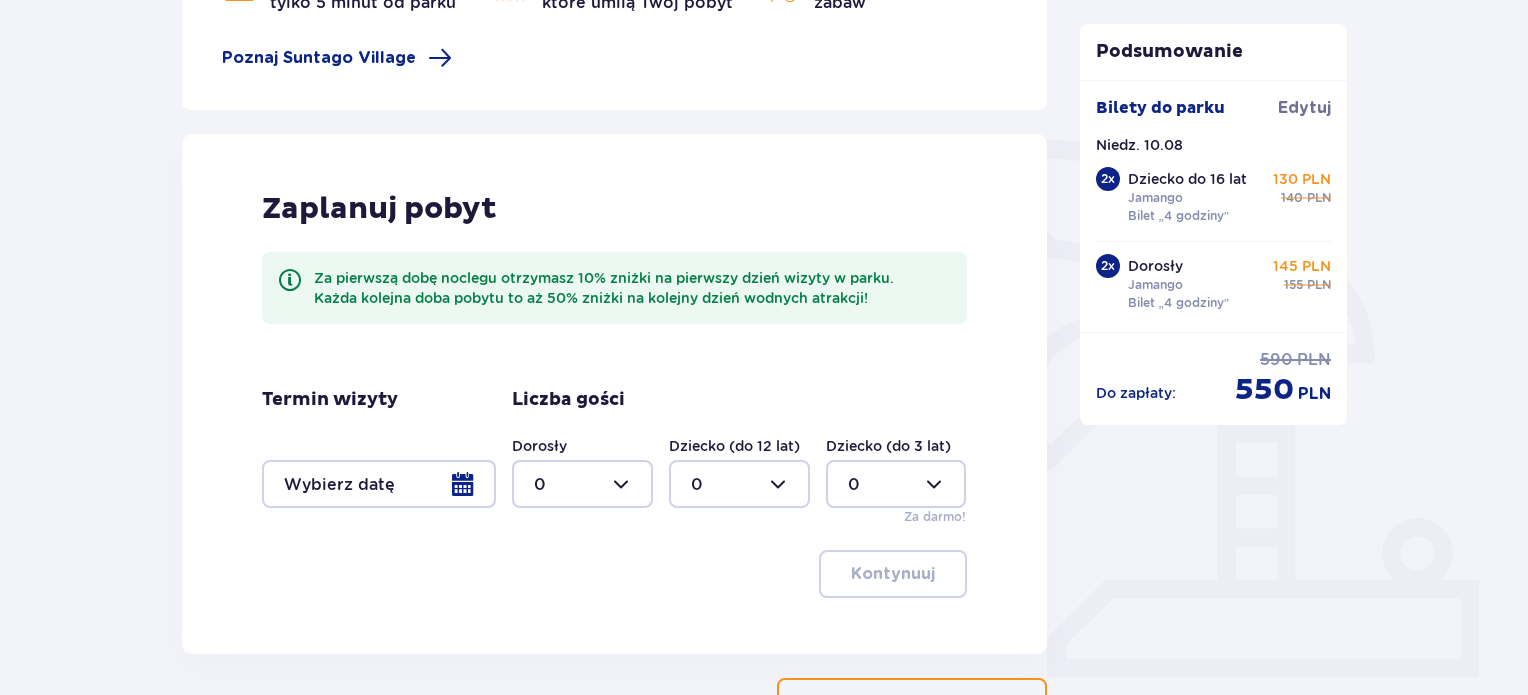 click at bounding box center (379, 484) 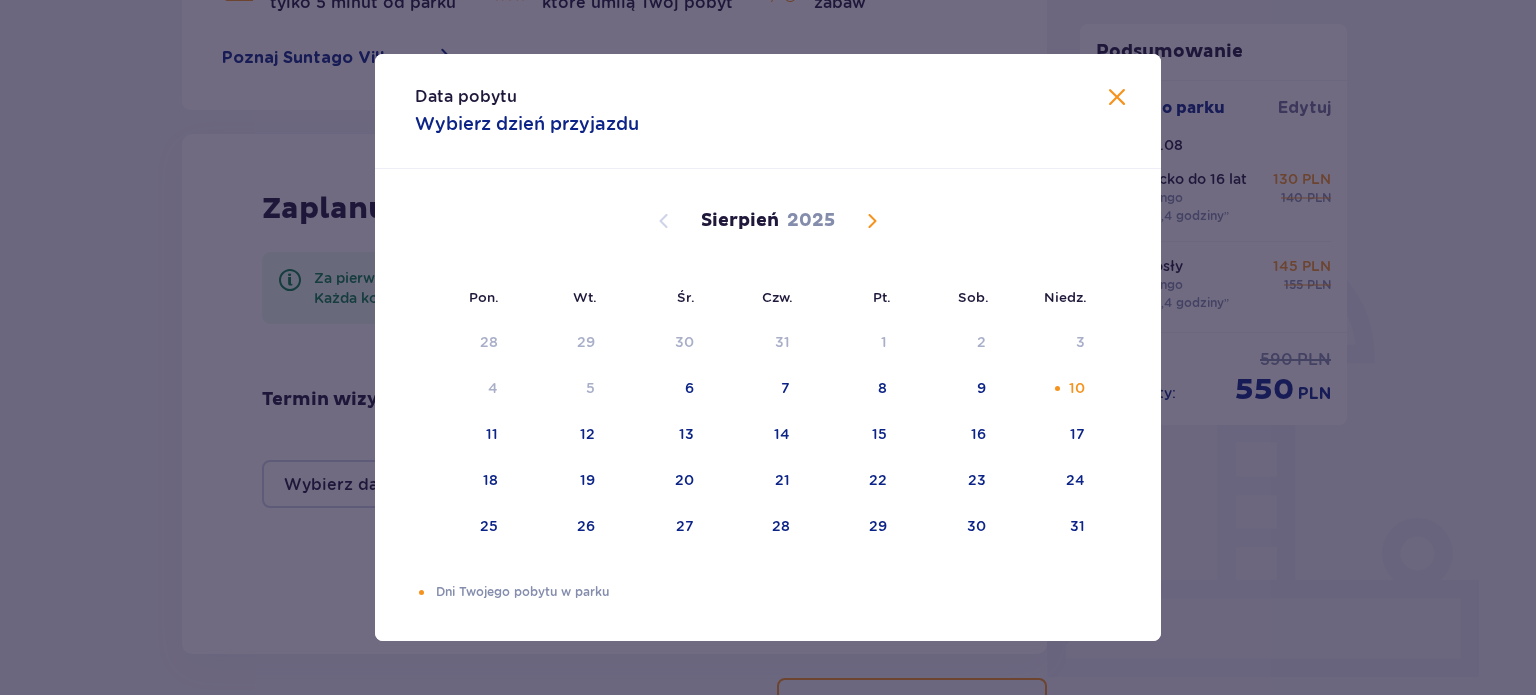 click on "Data pobytu Wybierz dzień przyjazdu Pon. Wt. Śr. Czw. Pt. Sob. Niedz. Lipiec 2025 30 1 2 3 4 5 6 7 8 9 10 11 12 13 14 15 16 17 18 19 20 21 22 23 24 25 26 27 28 29 30 31 1 2 3 Sierpień 2025 28 29 30 31 1 2 3 4 5 6 7 8 9 10 11 12 13 14 15 16 17 18 19 20 21 22 23 24 25 26 27 28 29 30 31 Wrzesień 2025 1 2 3 4 5 6 7 8 9 10 11 12 13 14 15 16 17 18 19 20 21 22 23 24 25 26 27 28 29 30 1 2 3 4 5 Dni Twojego pobytu w parku" at bounding box center (768, 347) 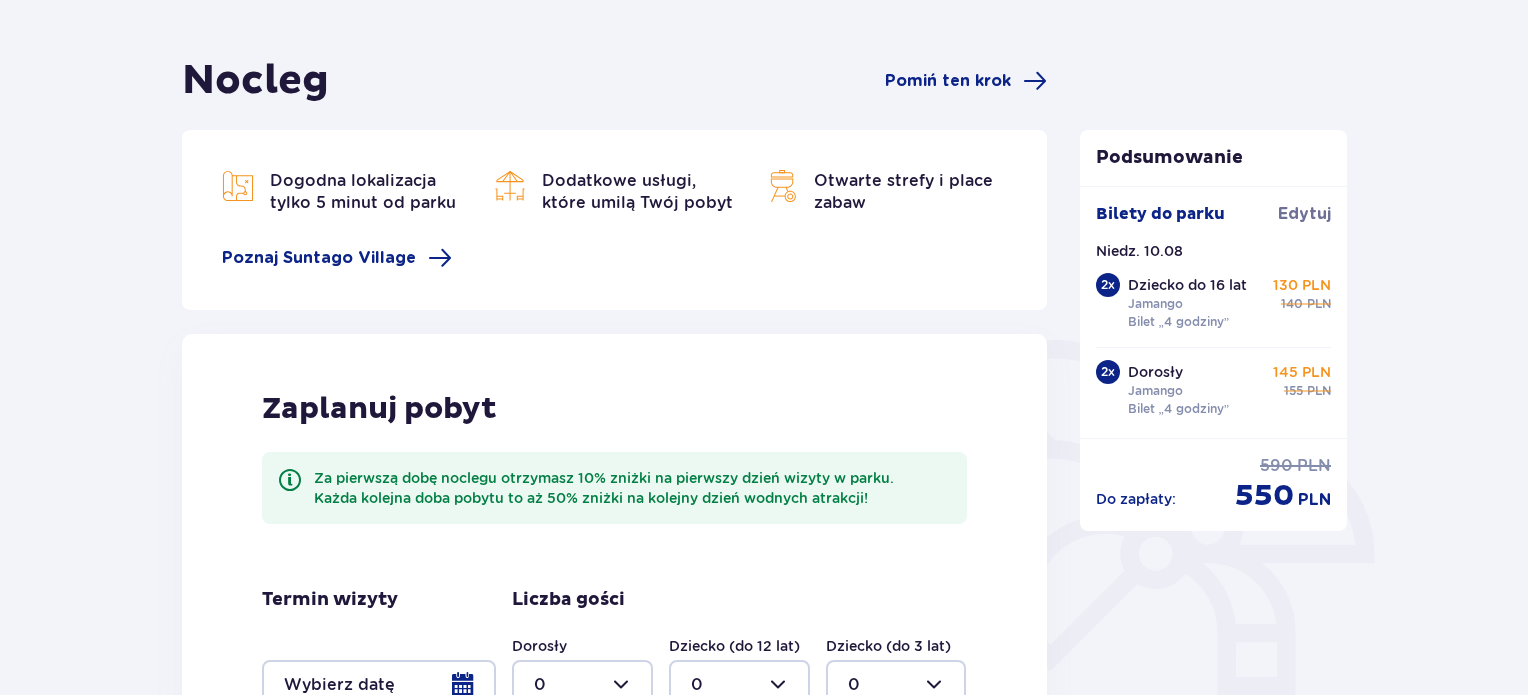 scroll, scrollTop: 0, scrollLeft: 0, axis: both 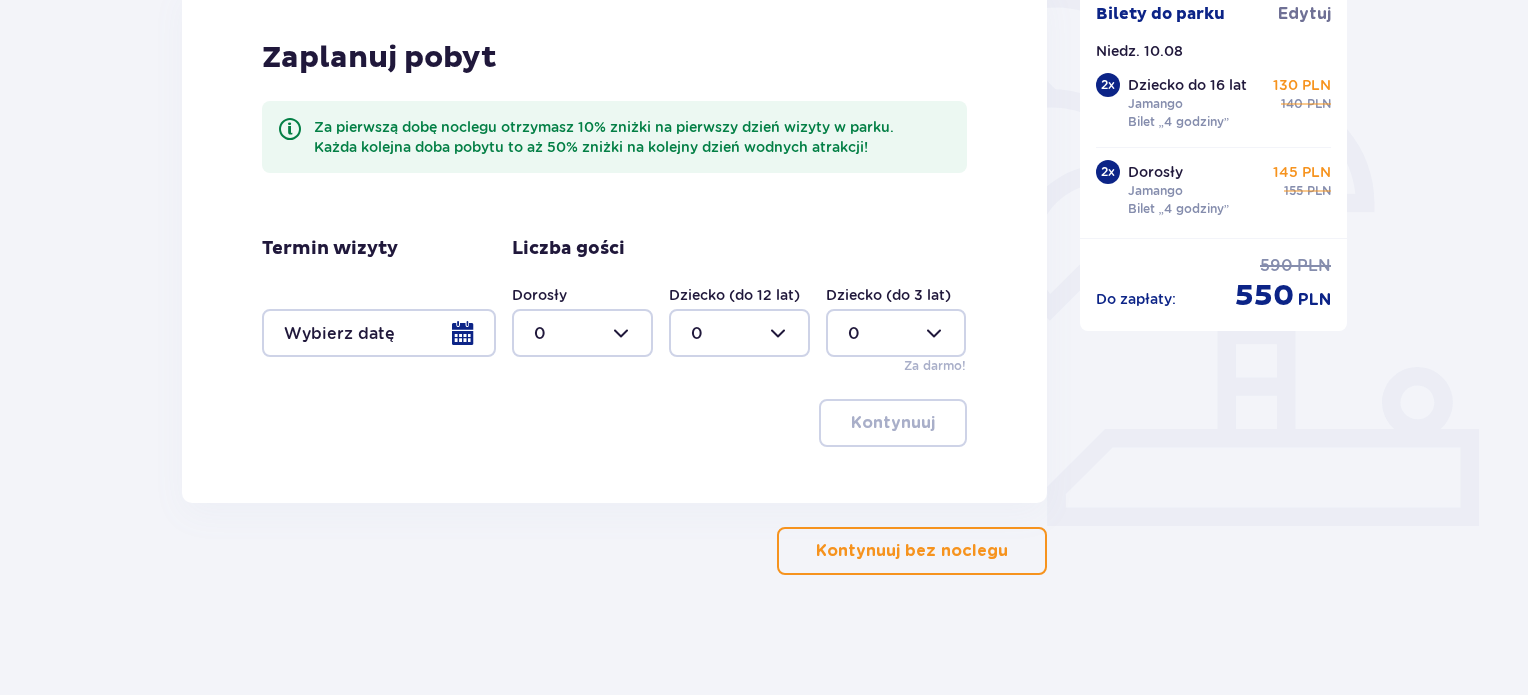 click on "Kontynuuj bez noclegu" at bounding box center [912, 551] 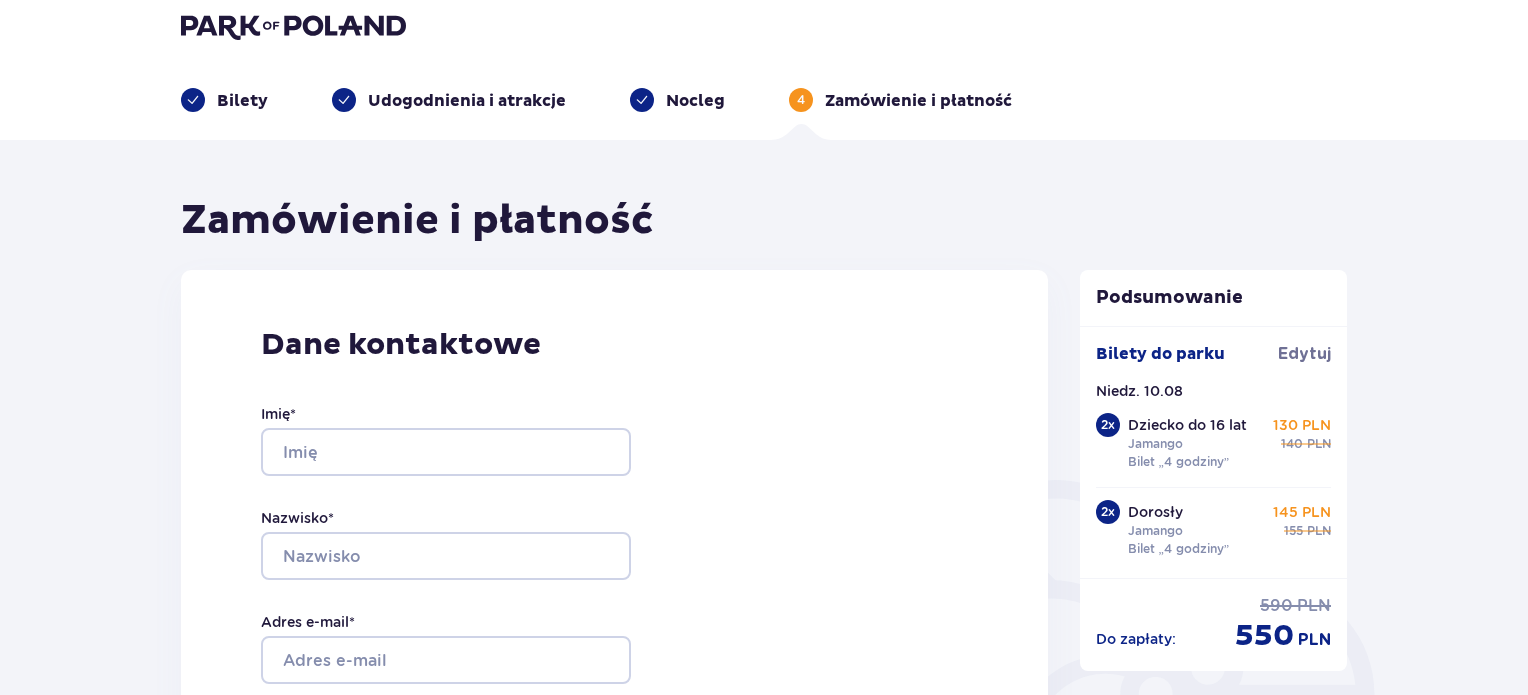 scroll, scrollTop: 0, scrollLeft: 0, axis: both 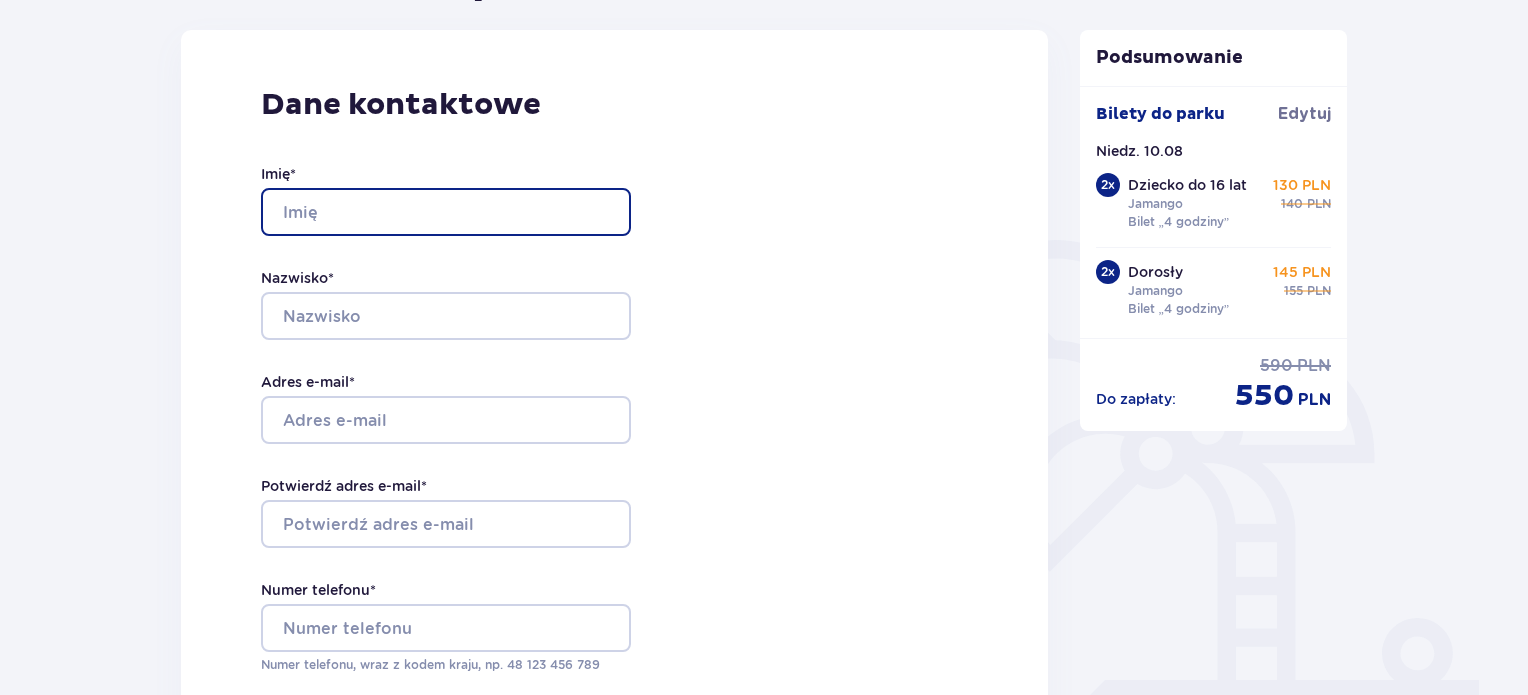 click on "Imię *" at bounding box center [446, 212] 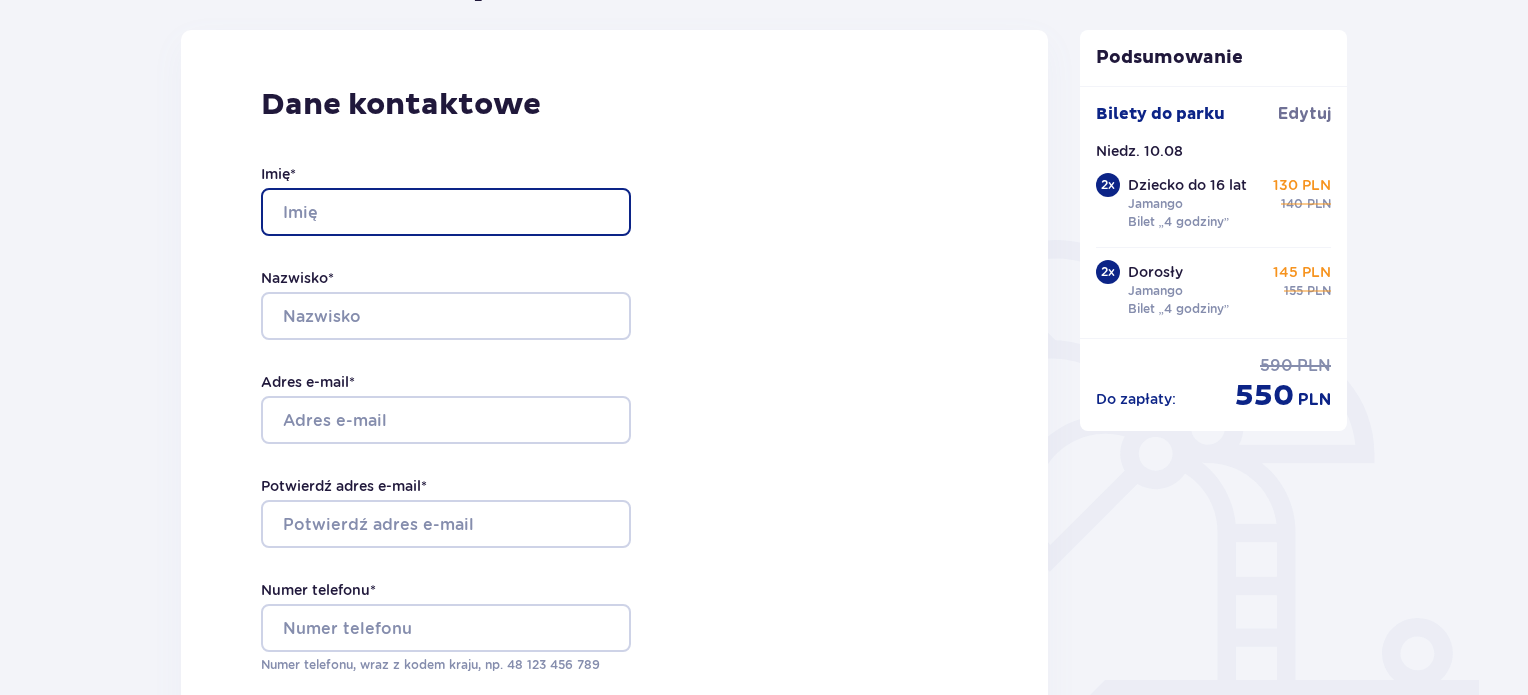 type on "Justyna" 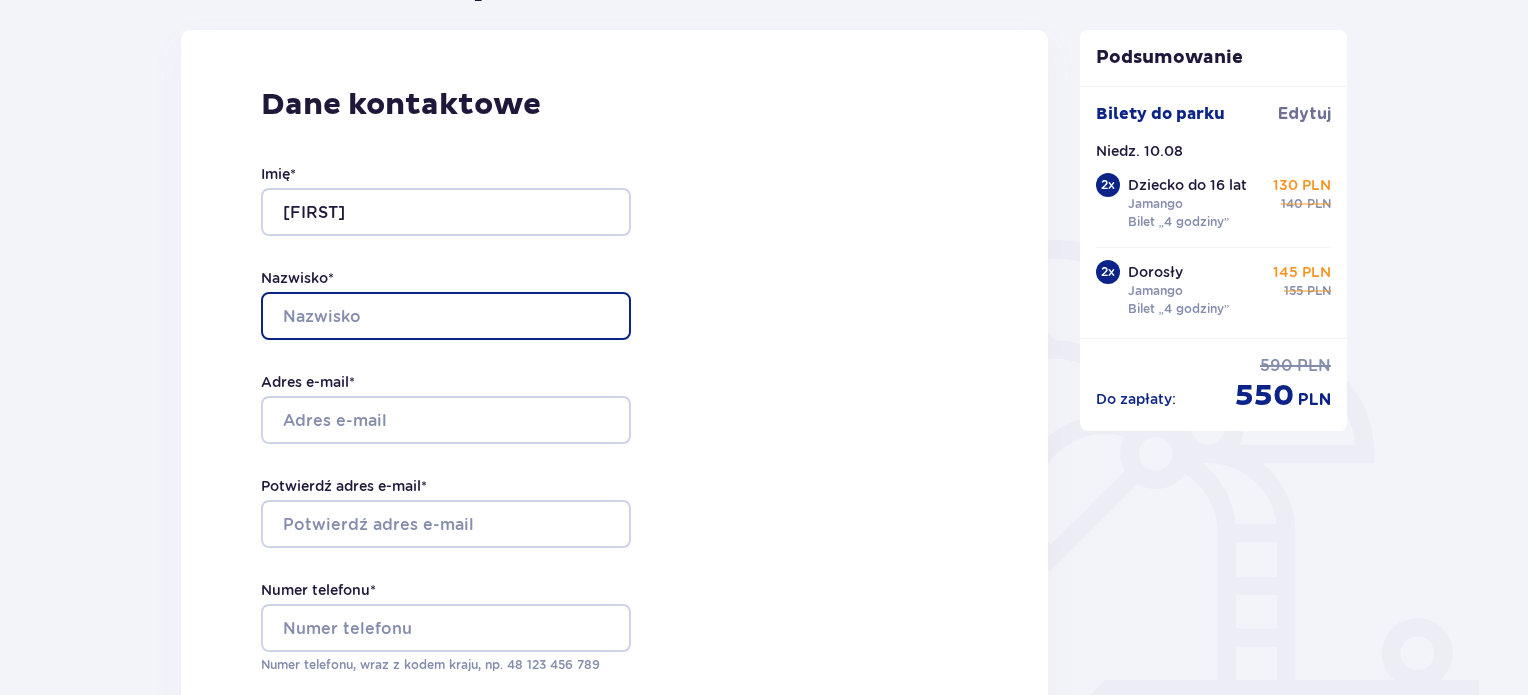 type on "Bełza" 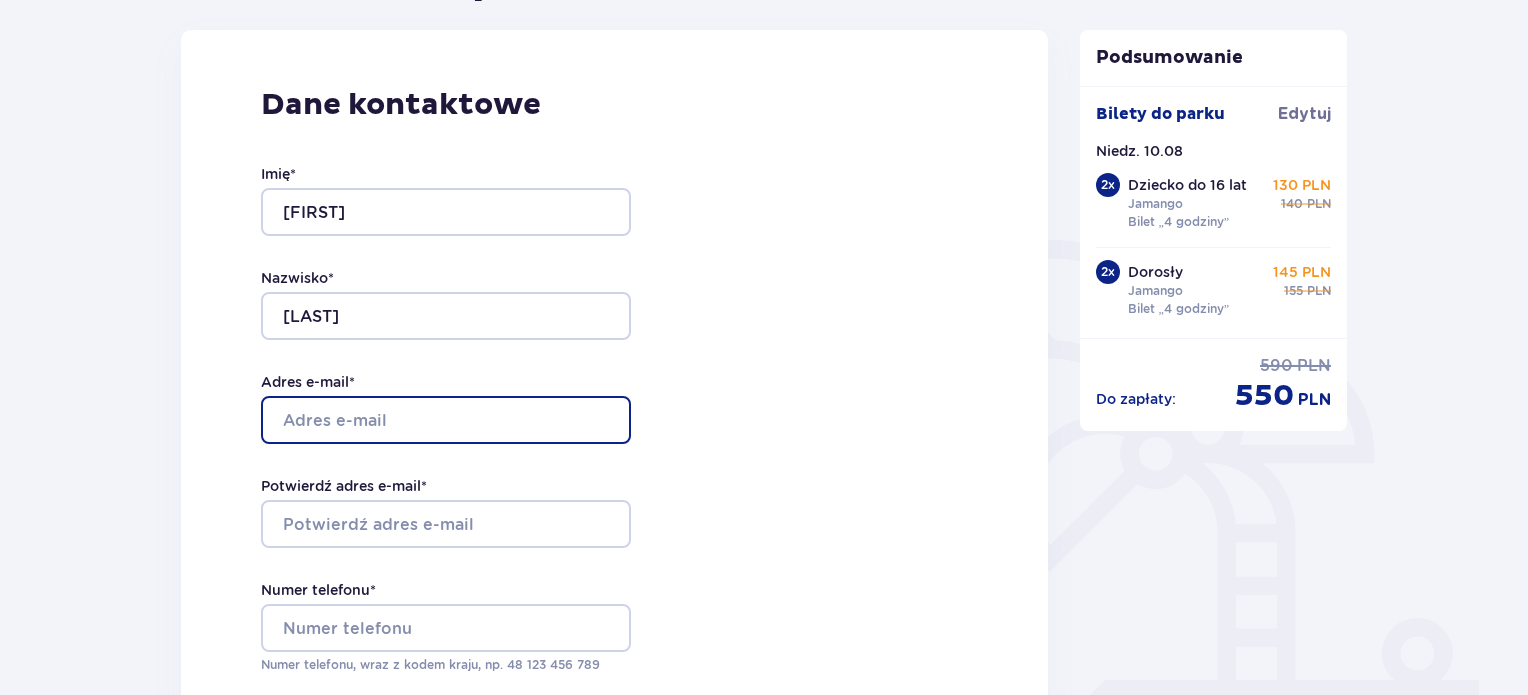 type on "[USERNAME]@[DOMAIN]" 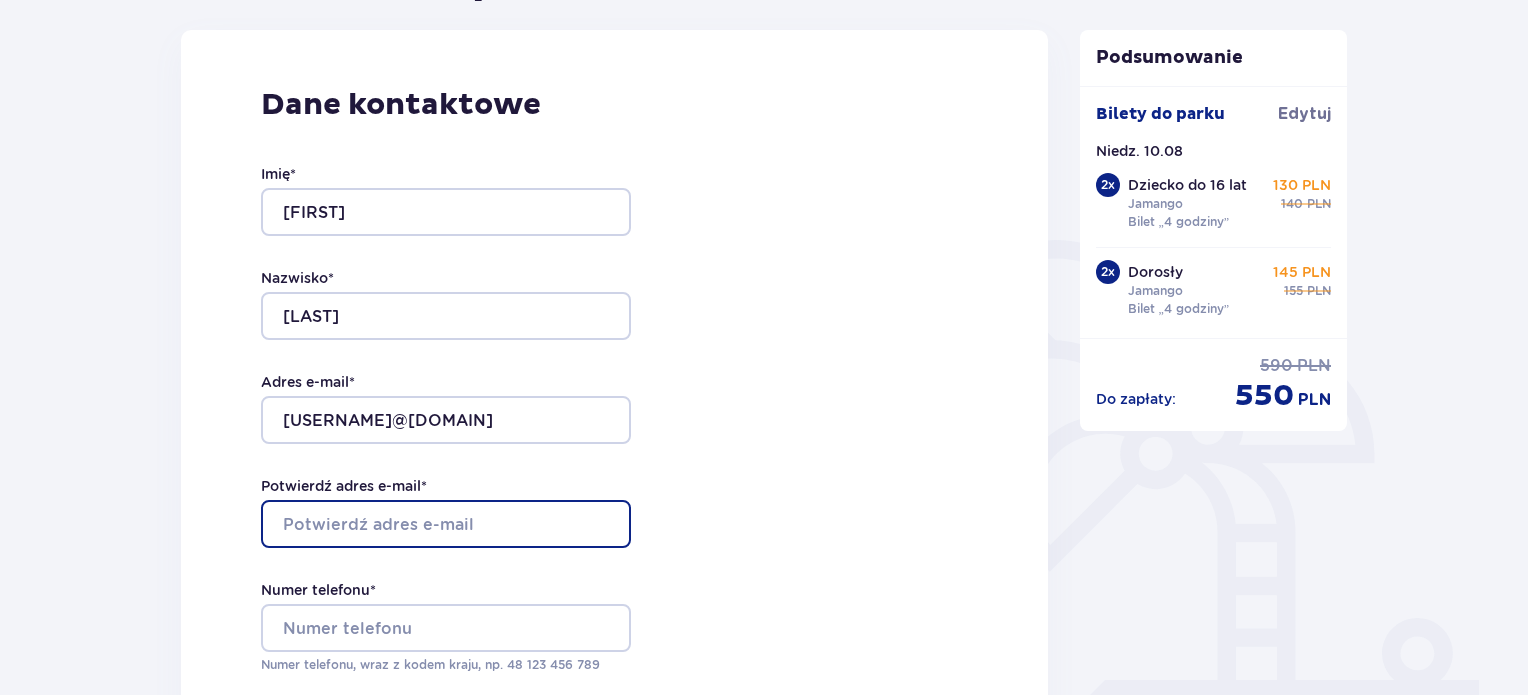 type on "[USERNAME]@[DOMAIN]" 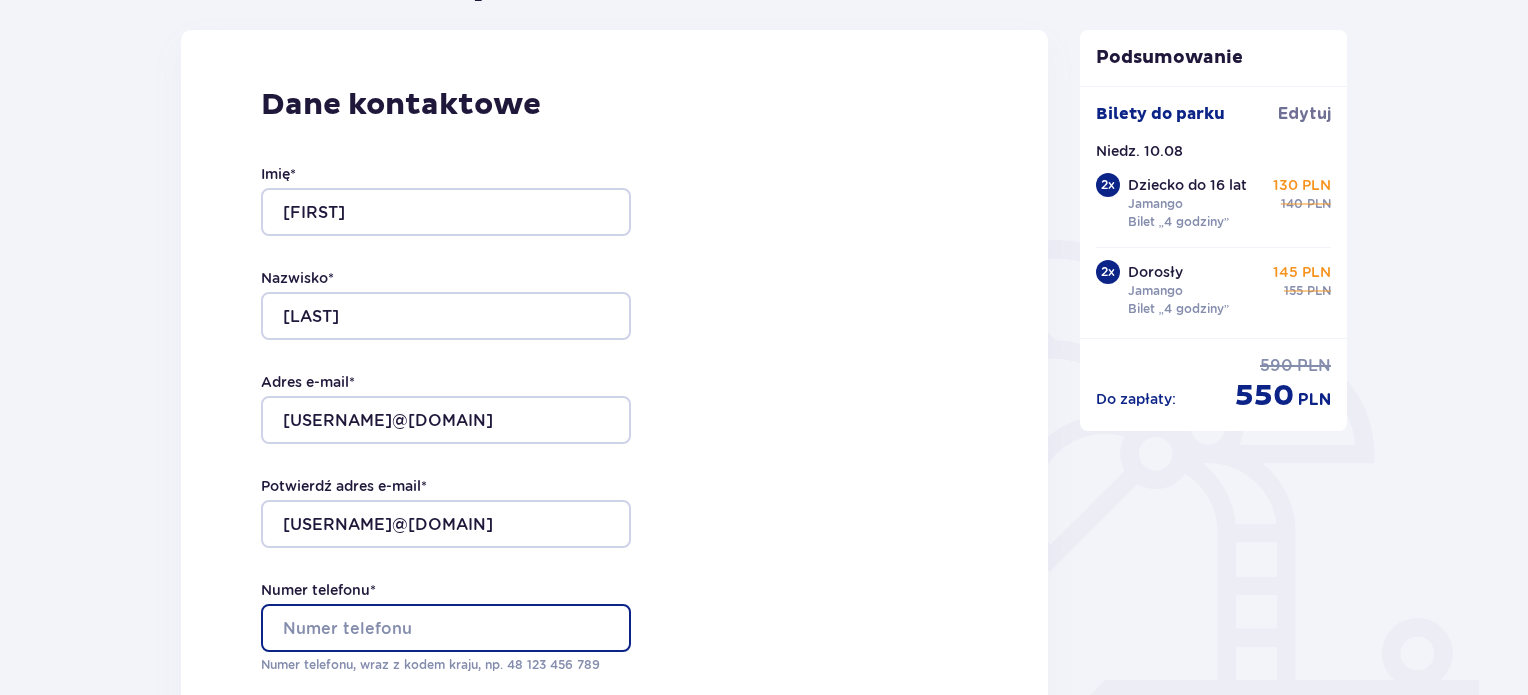 type on "508273847" 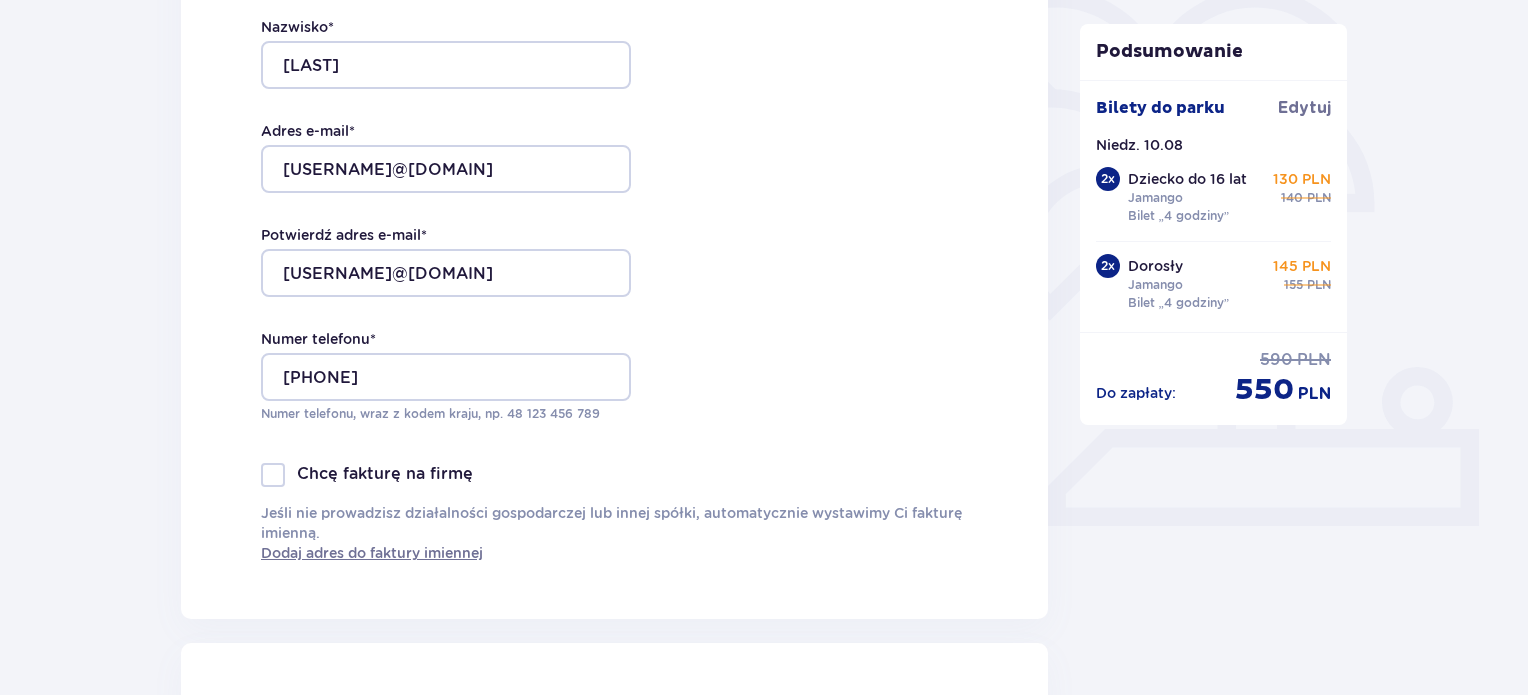 scroll, scrollTop: 545, scrollLeft: 0, axis: vertical 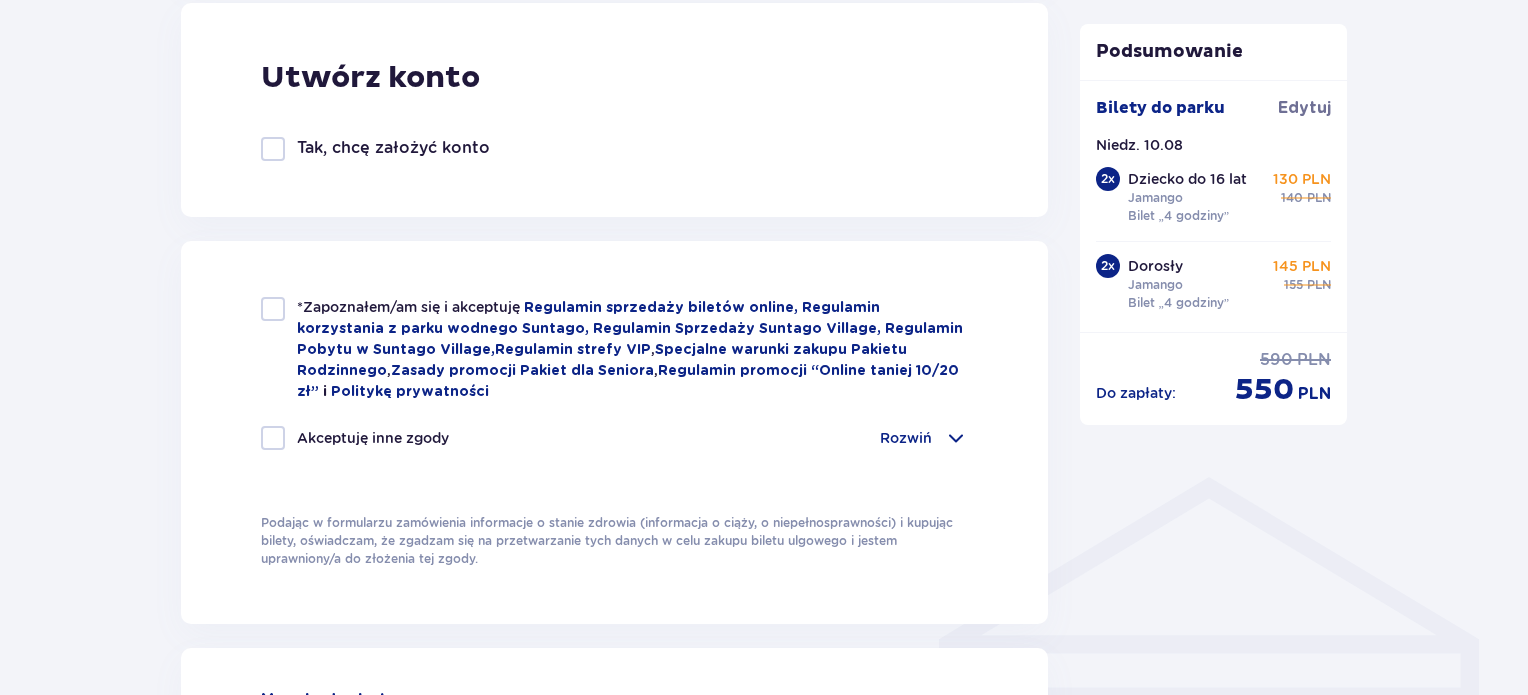 click at bounding box center [273, 309] 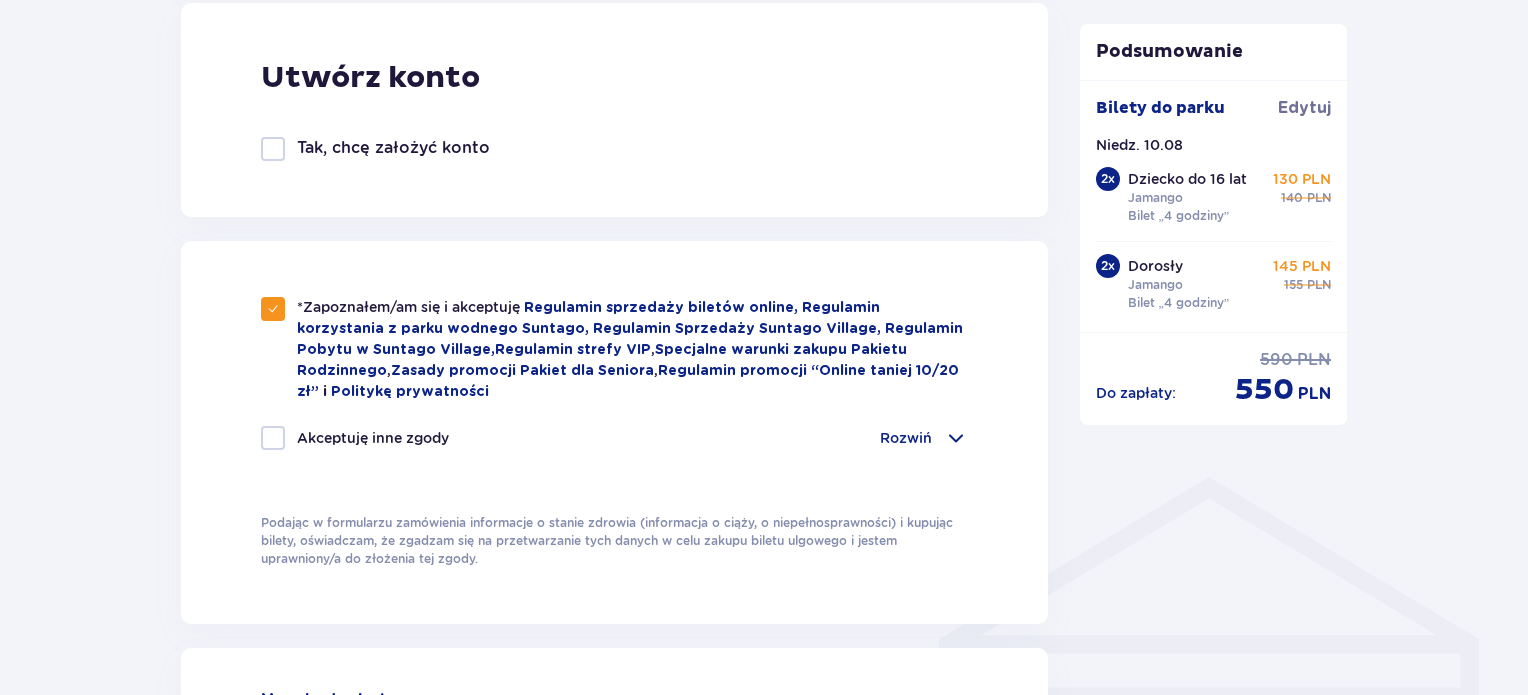 click at bounding box center [273, 438] 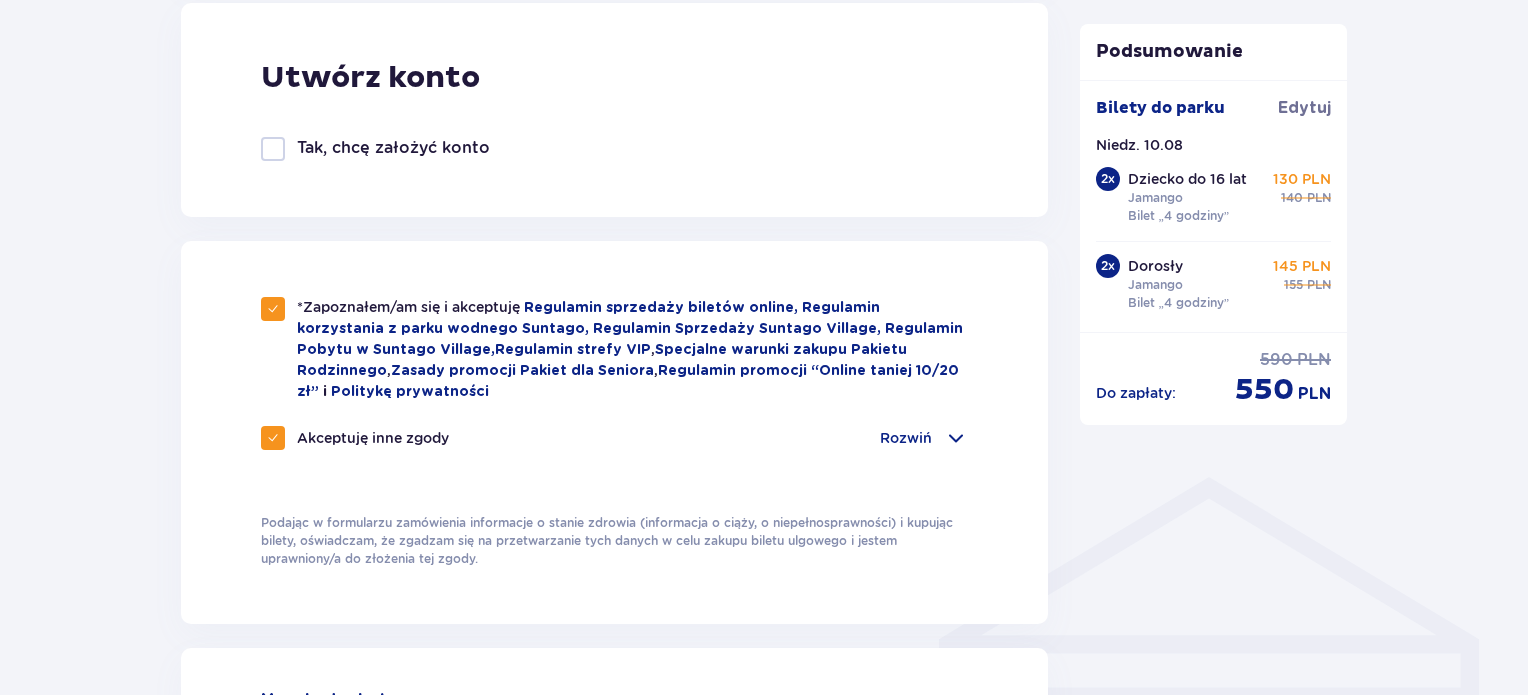 click at bounding box center [956, 438] 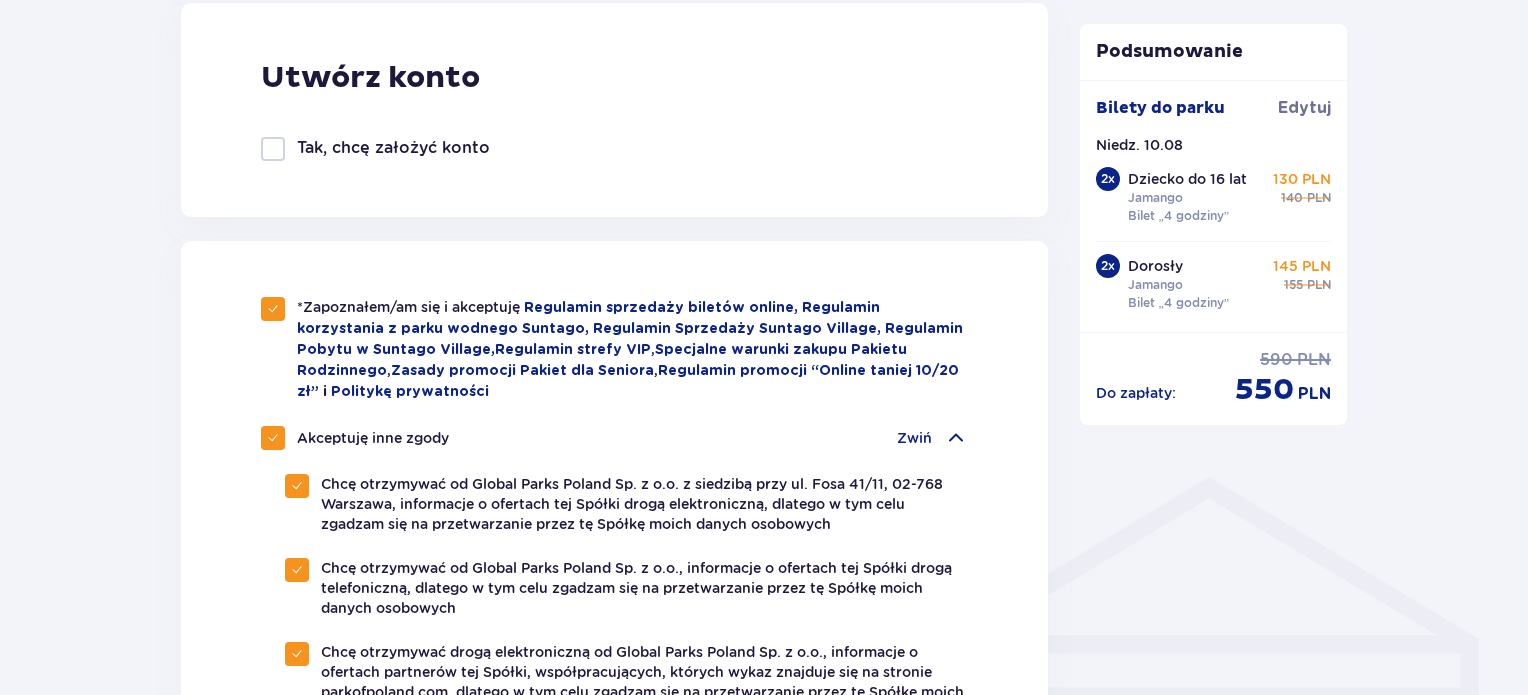 click at bounding box center [273, 438] 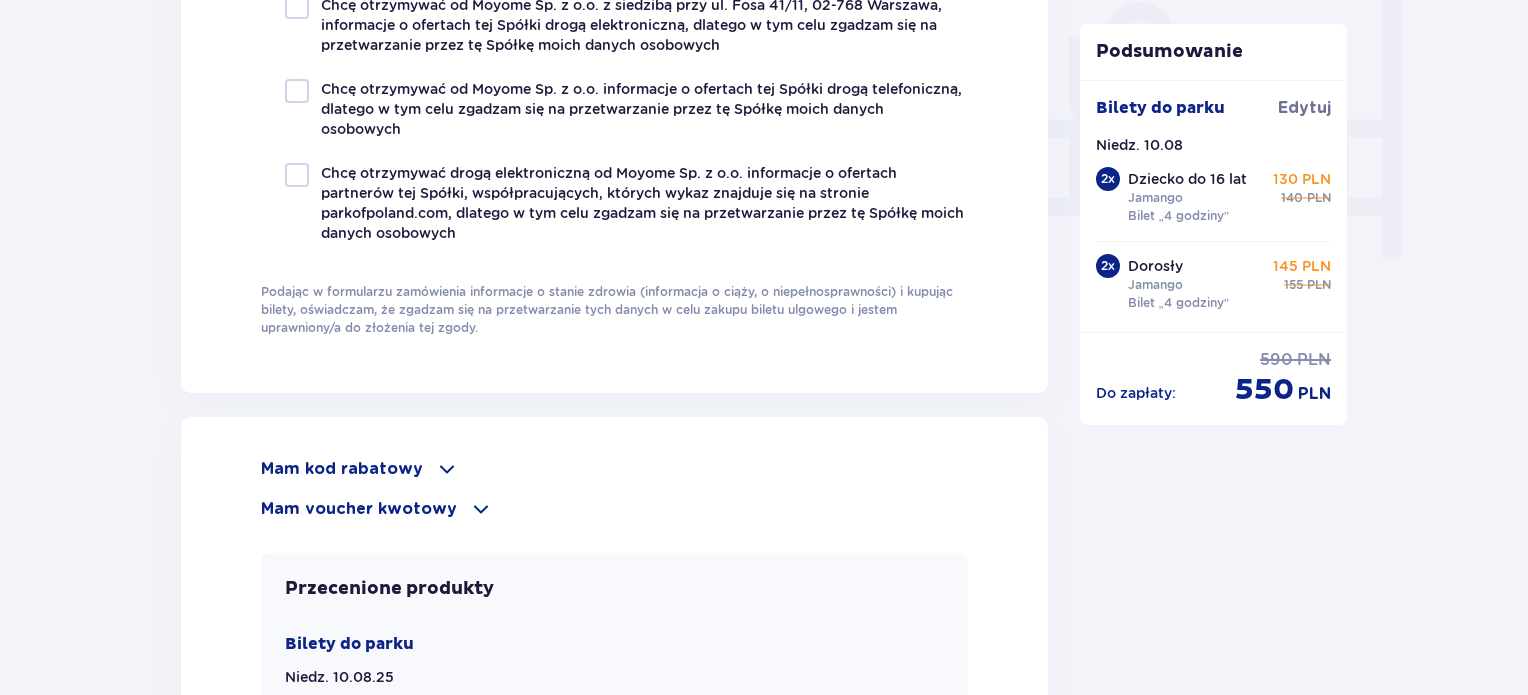 scroll, scrollTop: 1906, scrollLeft: 0, axis: vertical 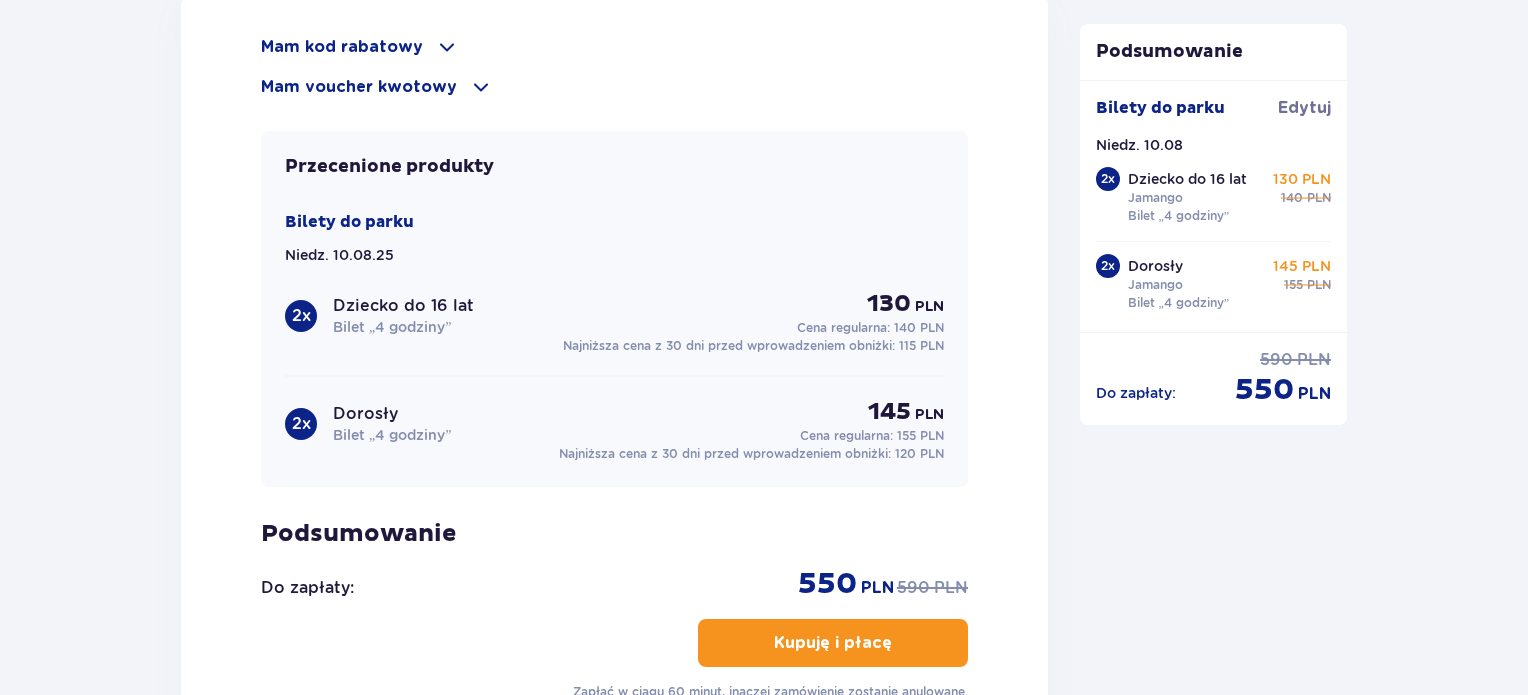 click on "Kupuję i płacę" at bounding box center (833, 643) 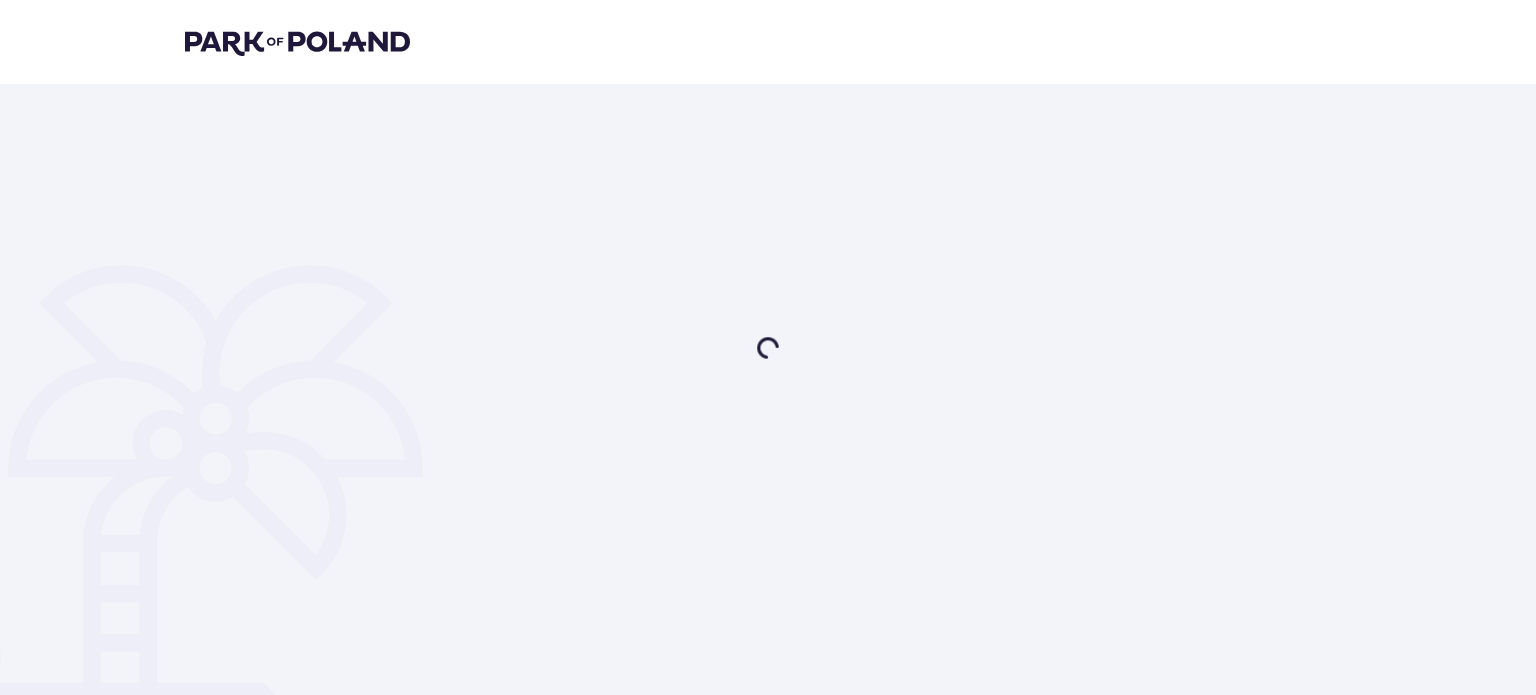 scroll, scrollTop: 0, scrollLeft: 0, axis: both 